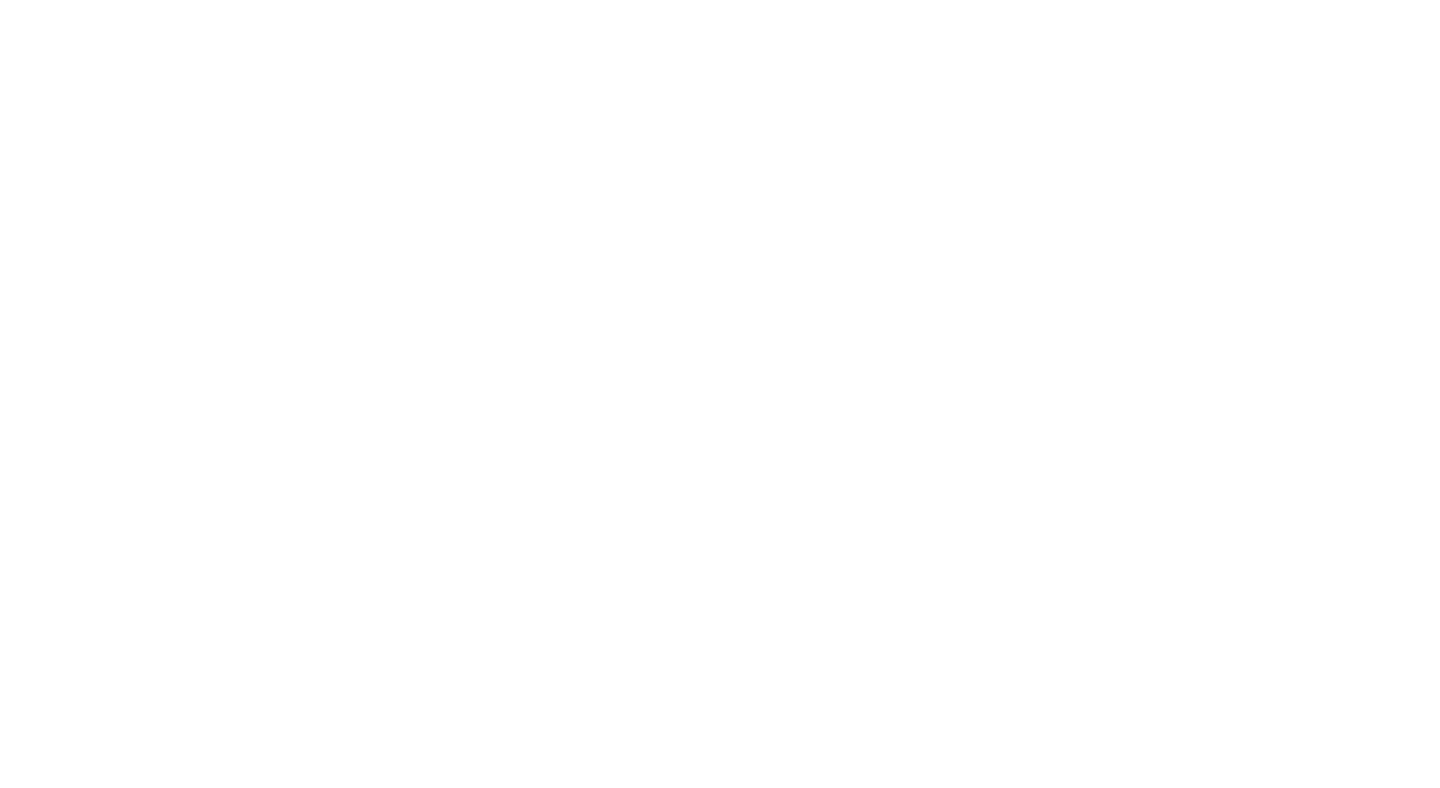 scroll, scrollTop: 0, scrollLeft: 0, axis: both 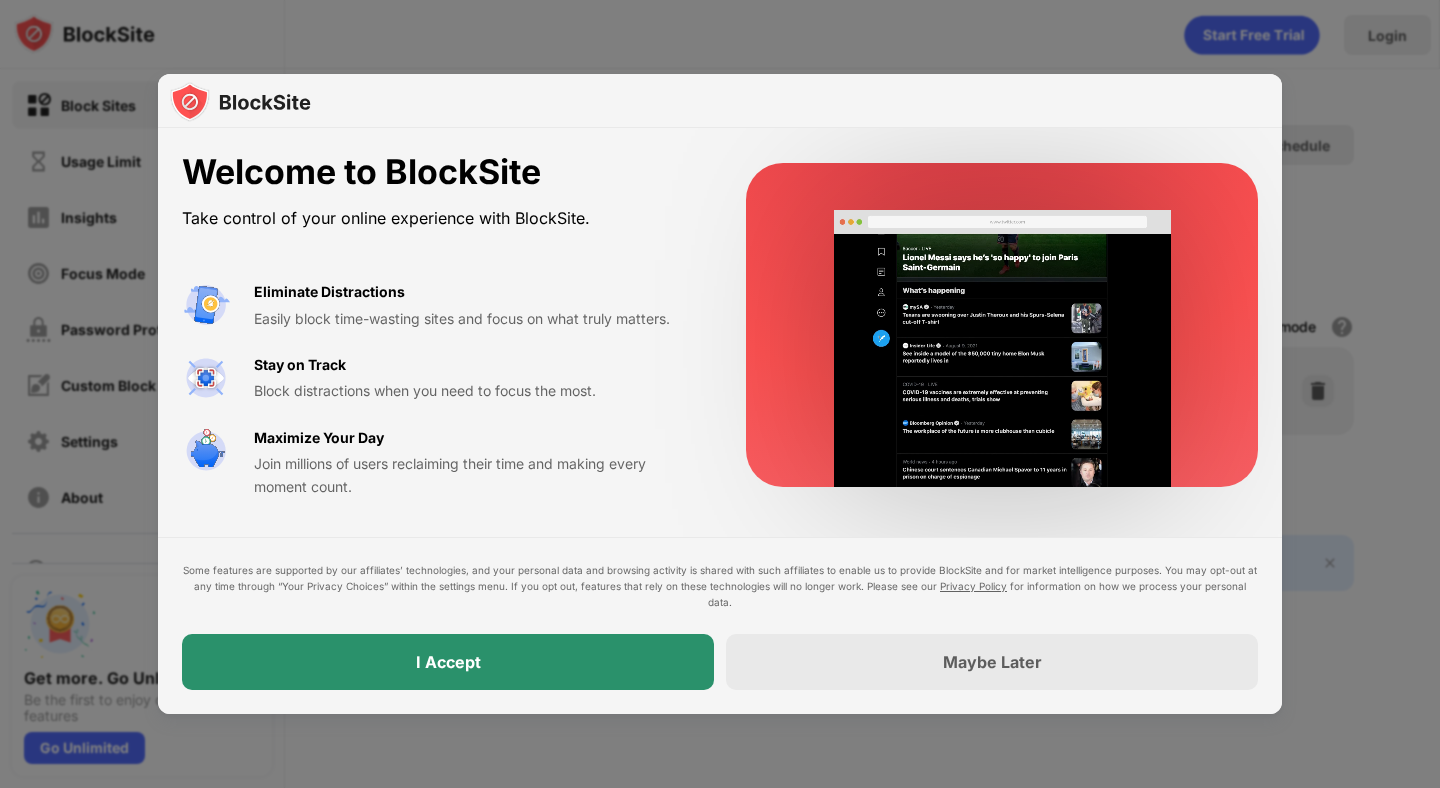 click on "I Accept" at bounding box center (448, 662) 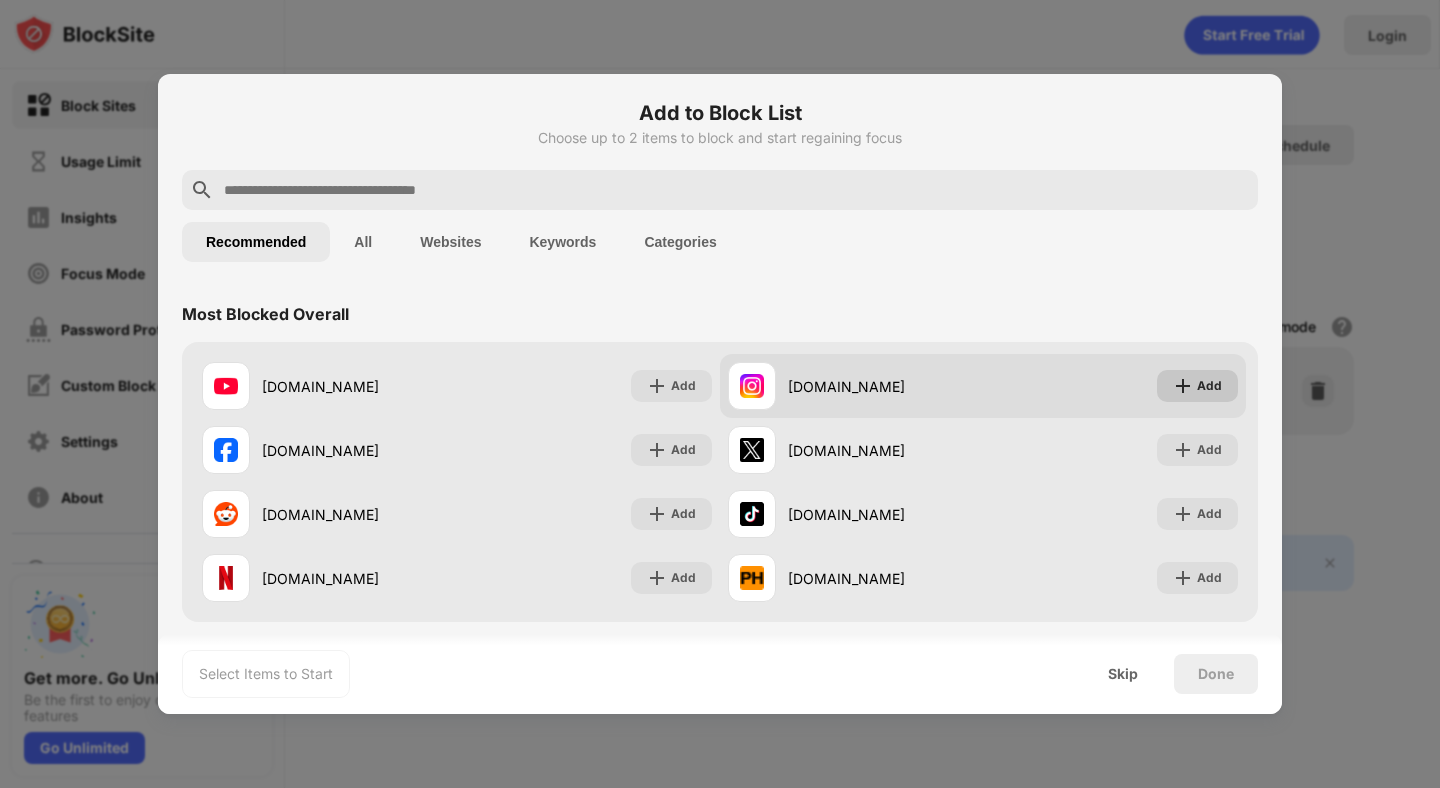 click on "Add" at bounding box center (1209, 386) 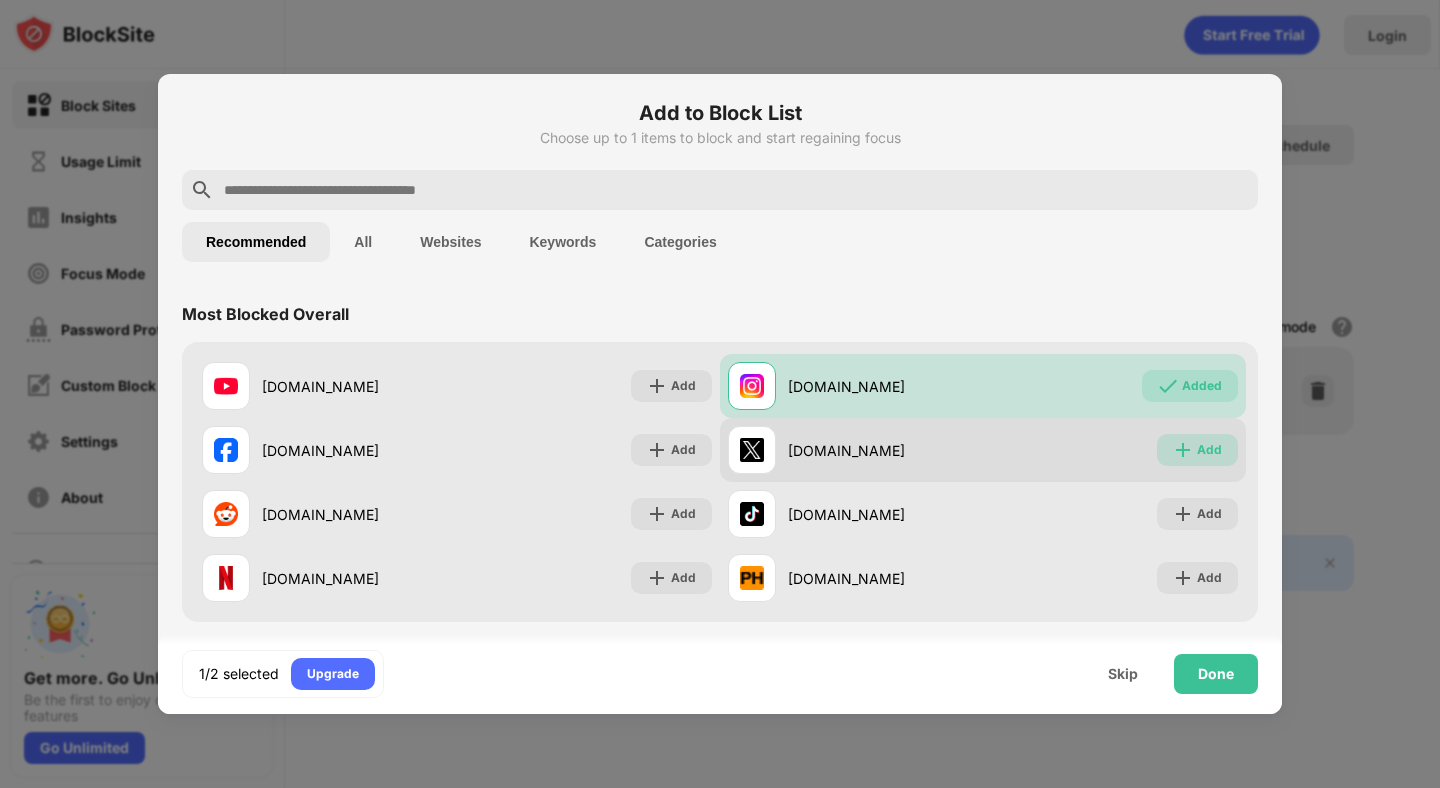 click on "Add" at bounding box center (1197, 450) 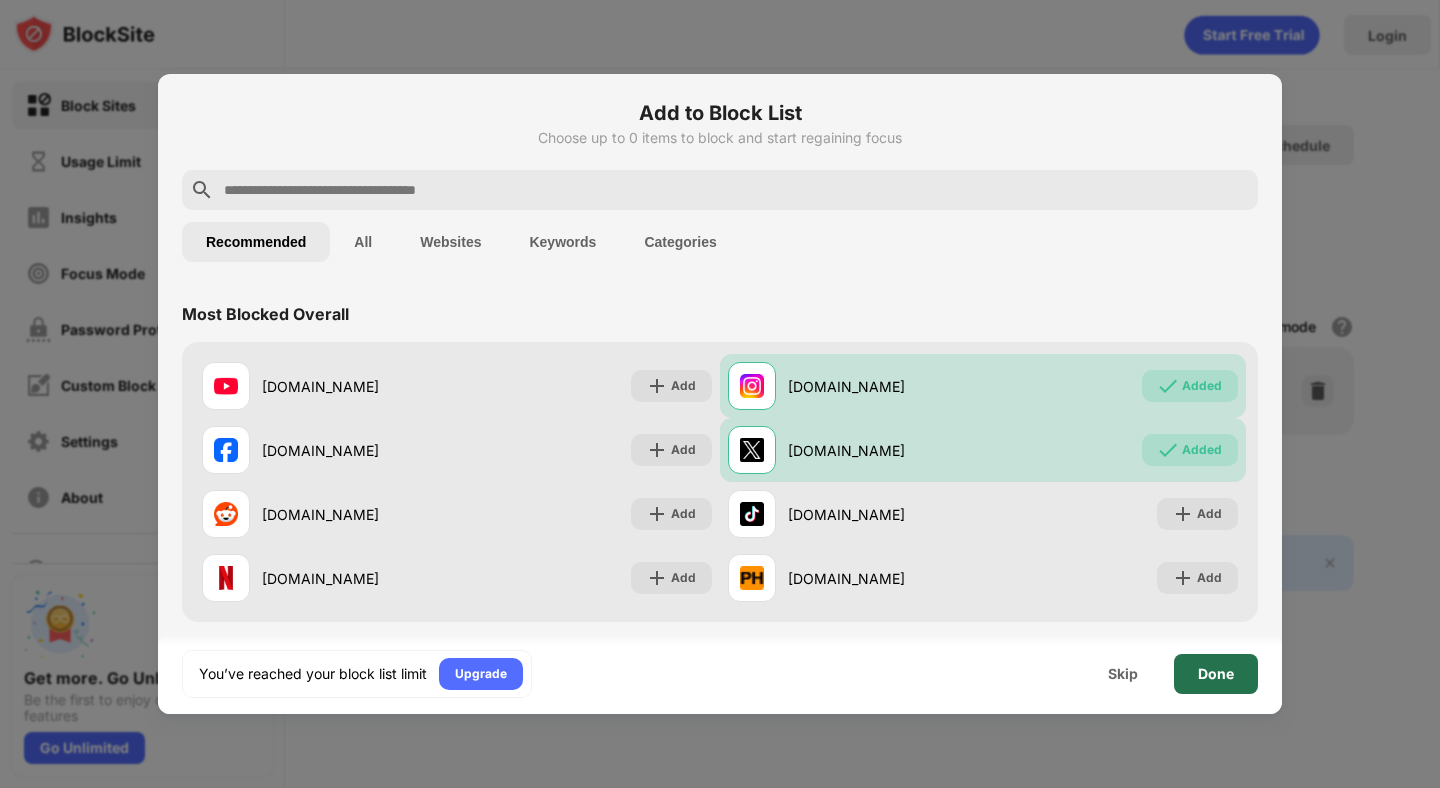 click on "Done" at bounding box center (1216, 674) 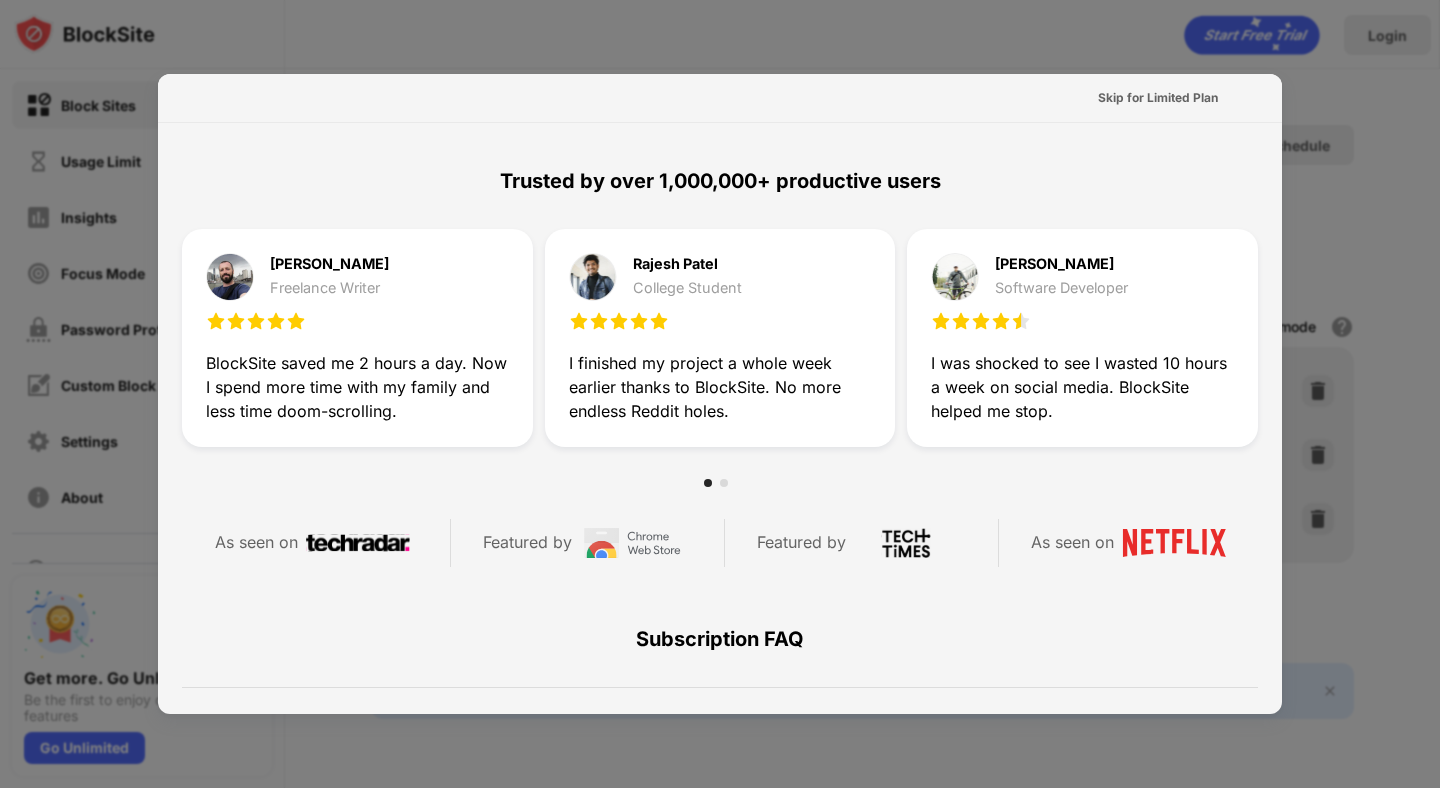 scroll, scrollTop: 0, scrollLeft: 0, axis: both 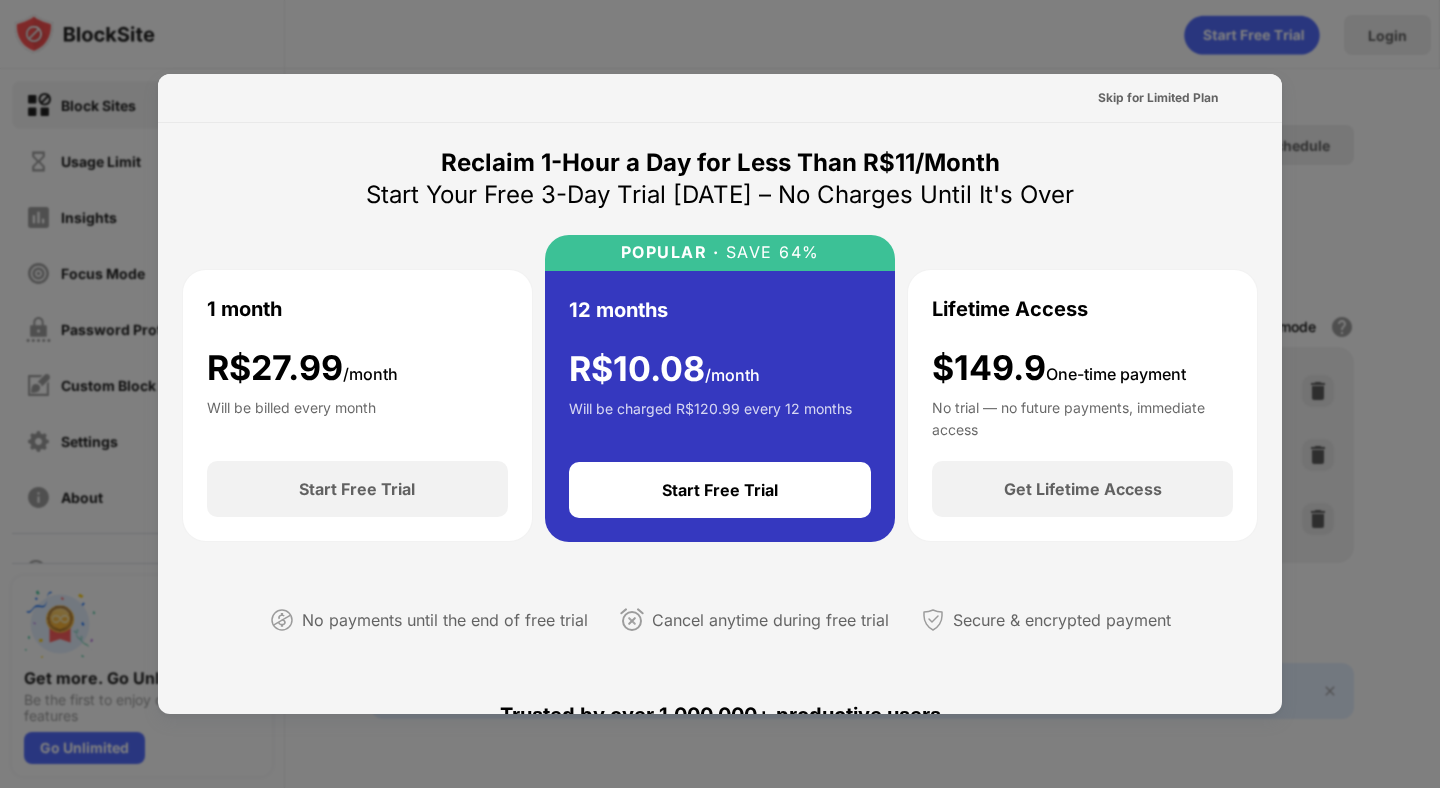 click on "Skip for Limited Plan" at bounding box center (720, 98) 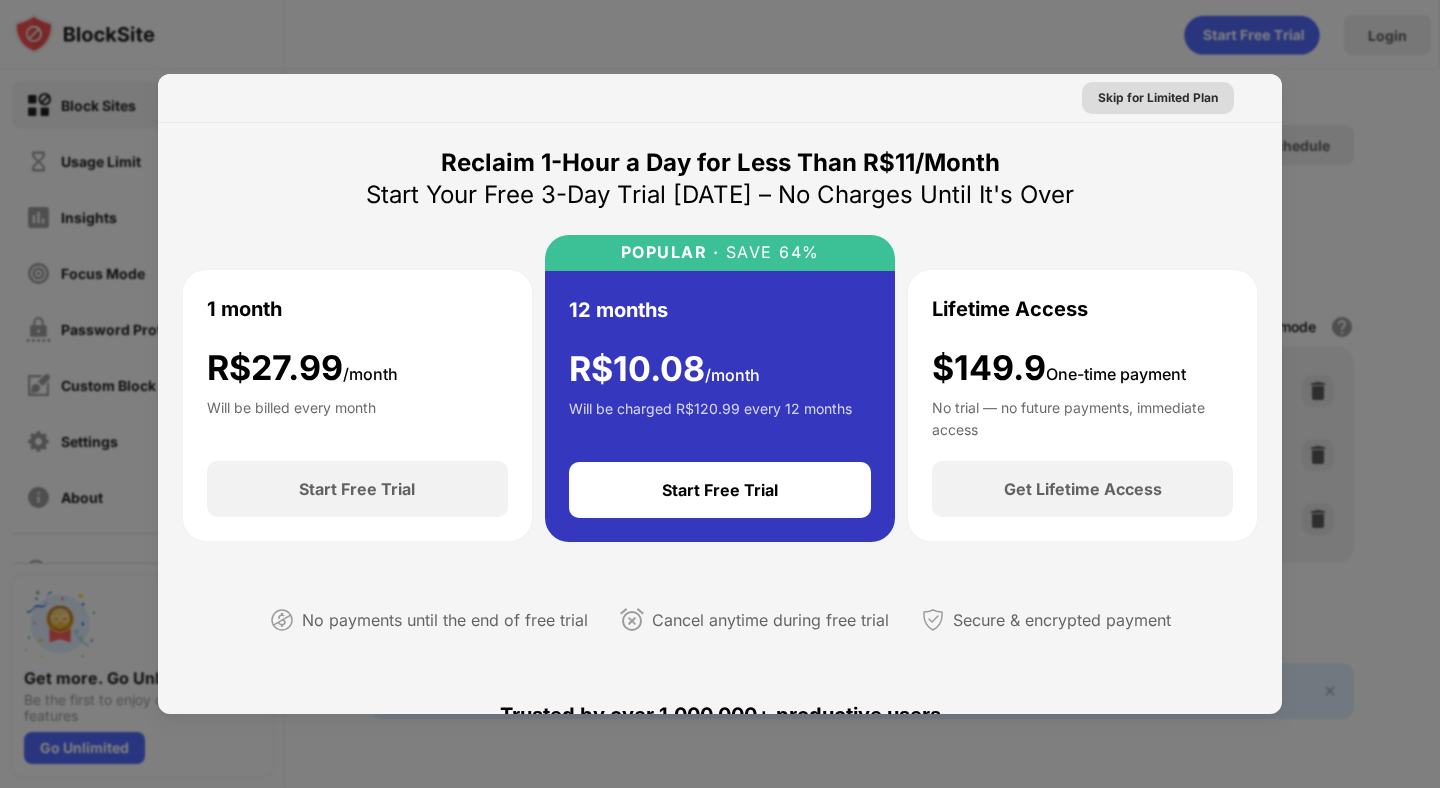 click on "Skip for Limited Plan" at bounding box center (1158, 98) 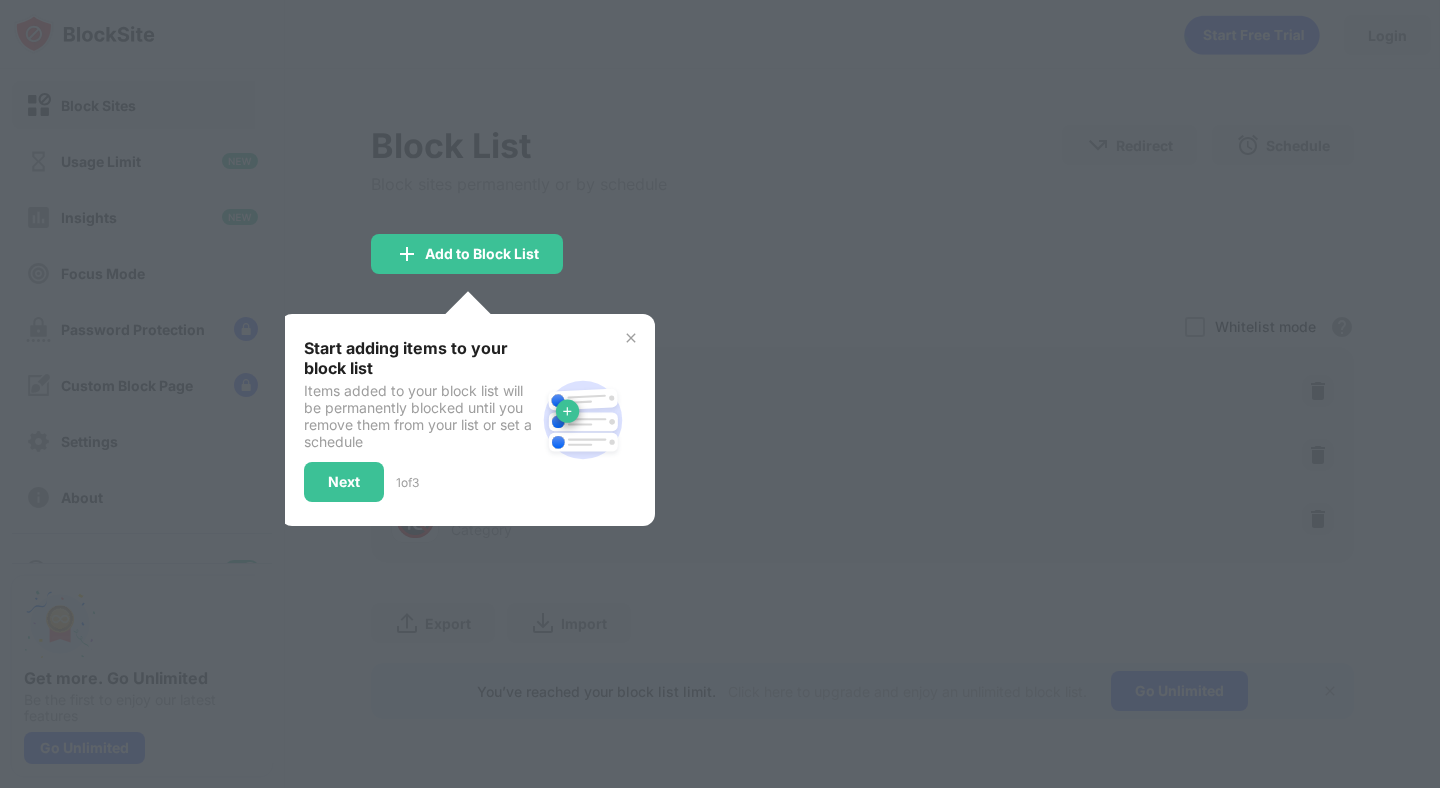 click at bounding box center [631, 338] 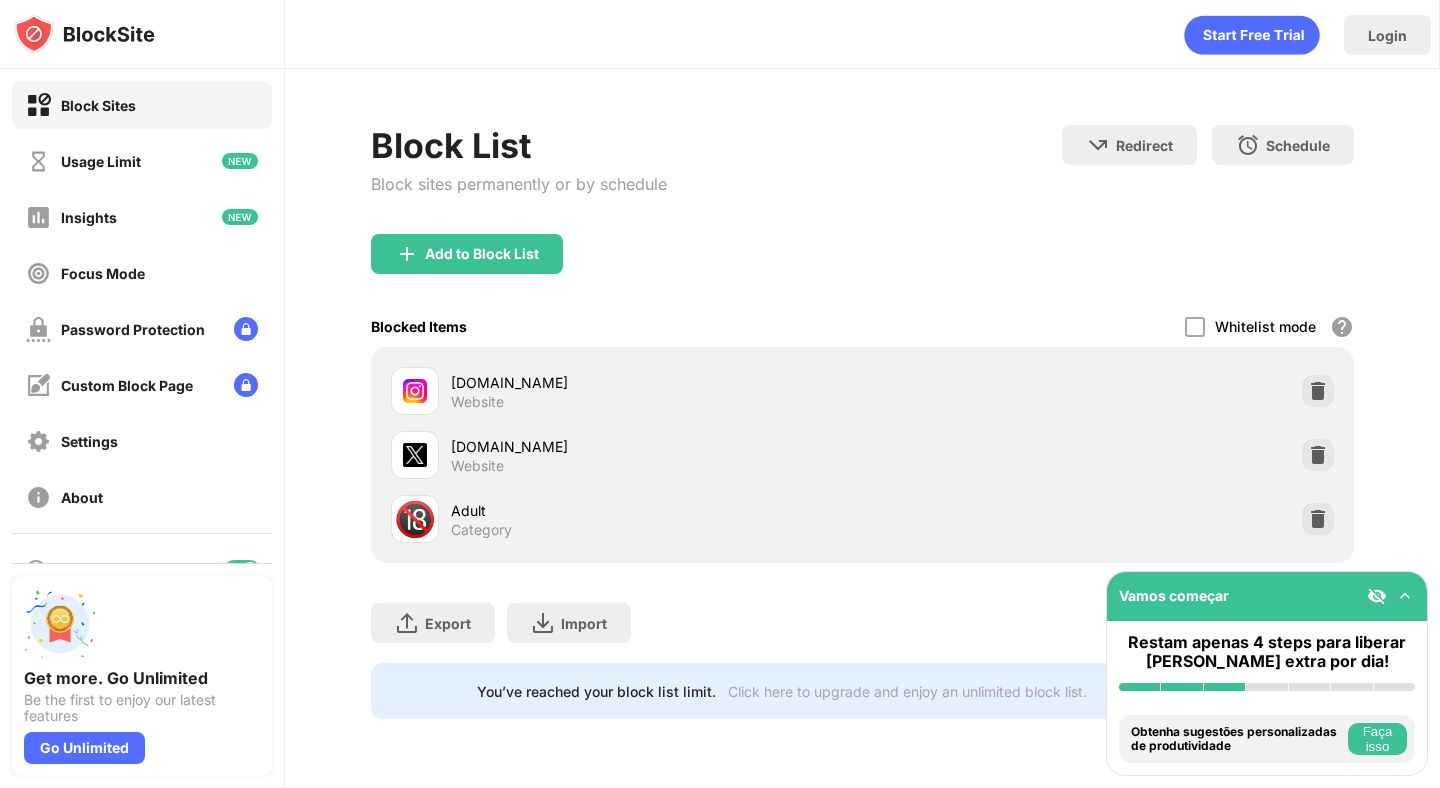 click at bounding box center (1377, 596) 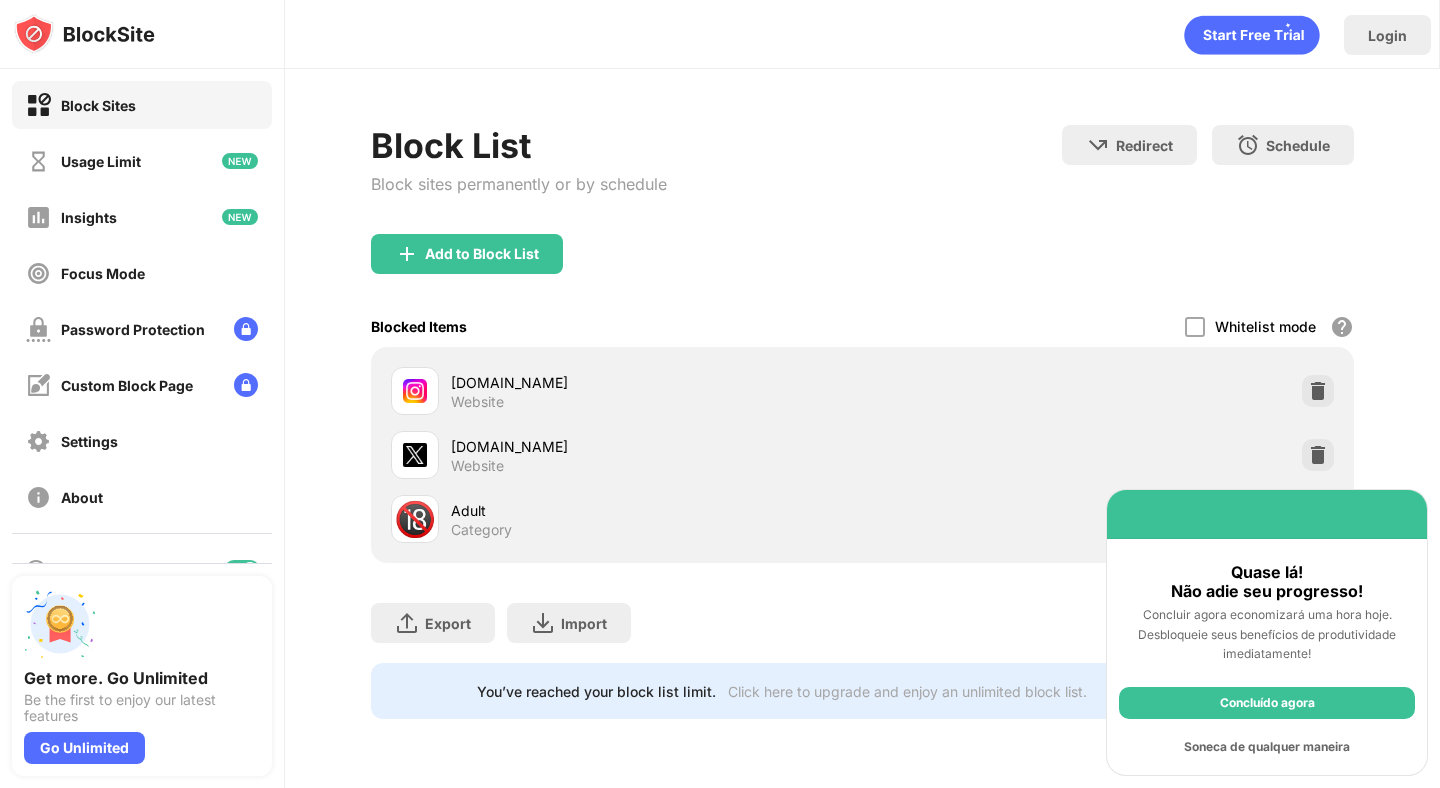 click on "Soneca de qualquer maneira" at bounding box center [1267, 747] 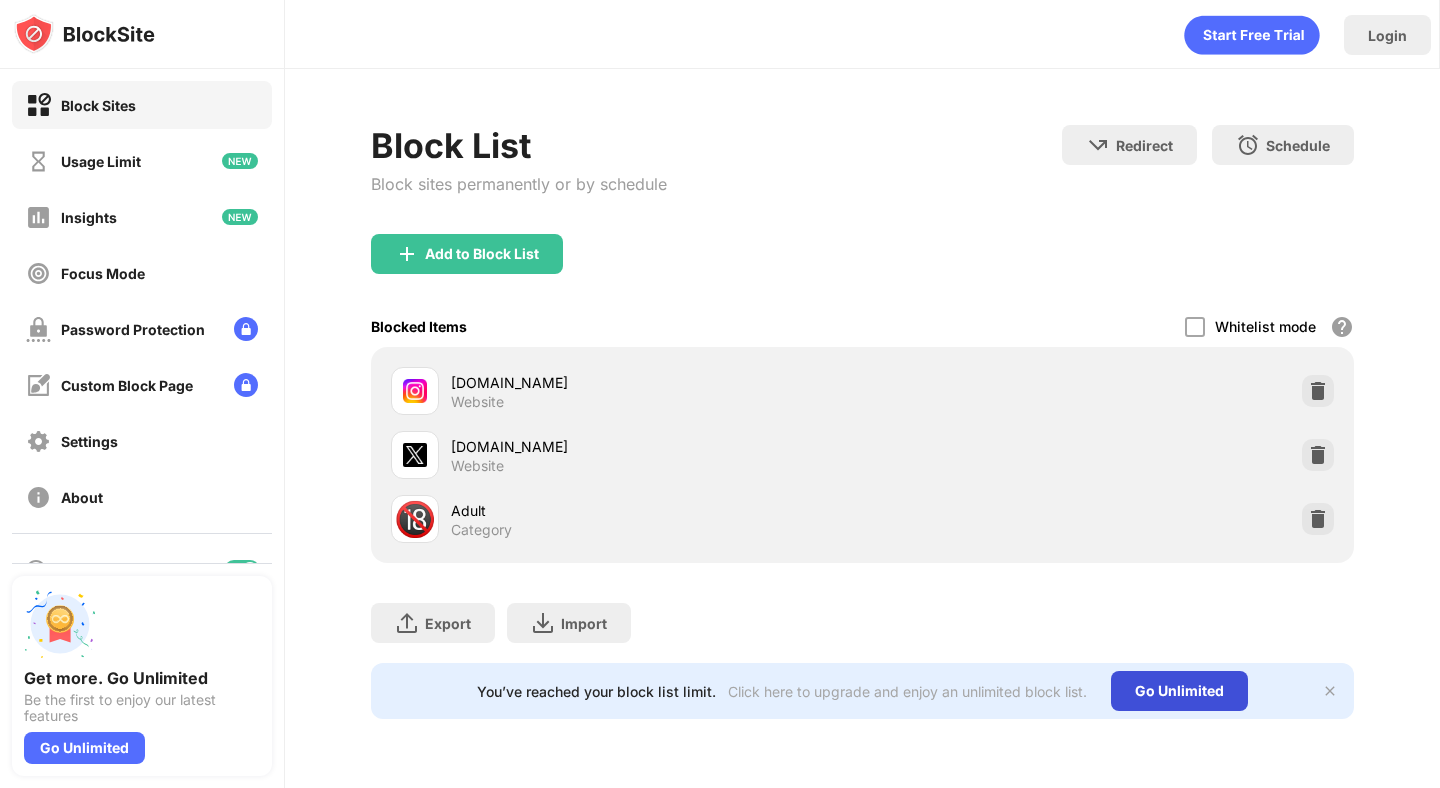 click on "Go Unlimited" at bounding box center (1179, 691) 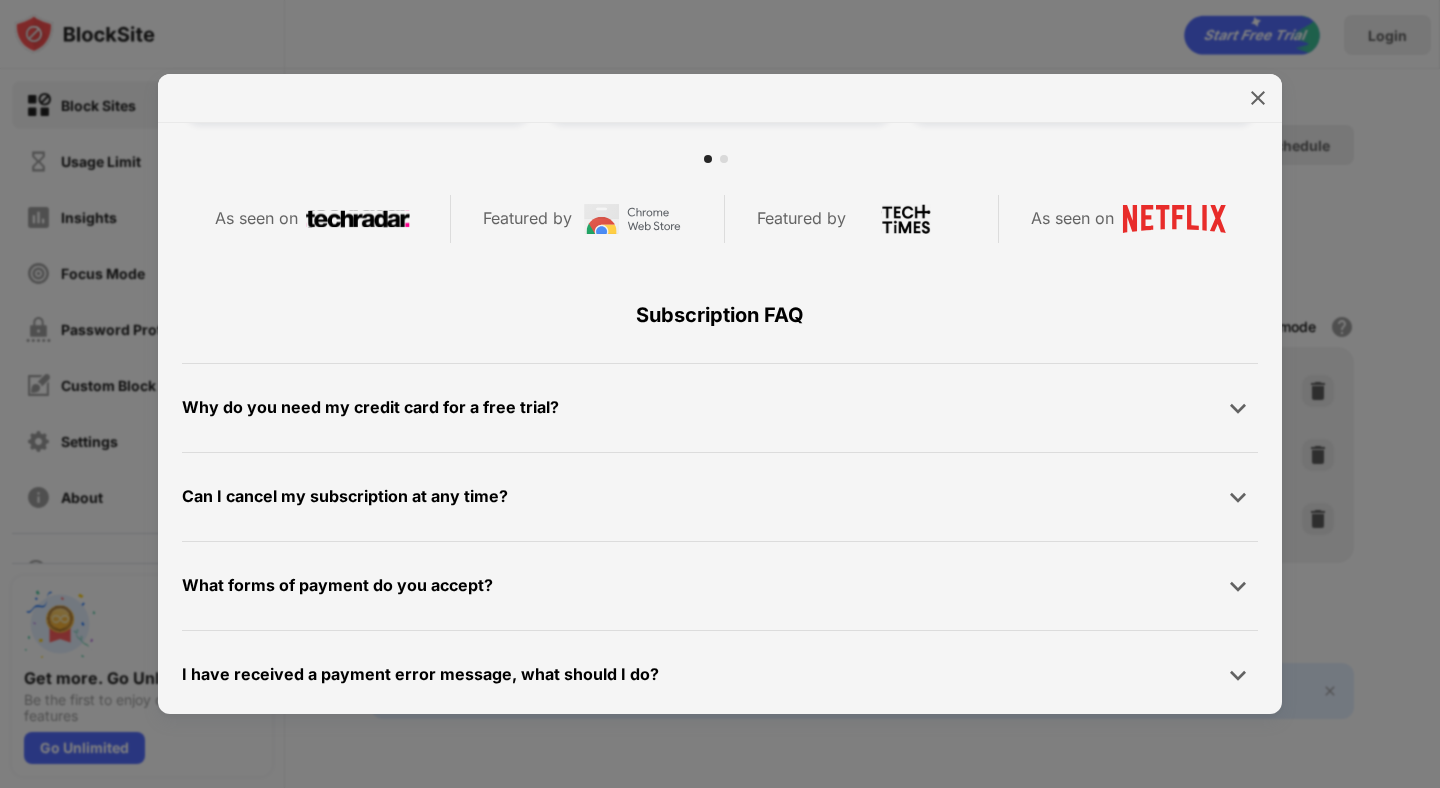scroll, scrollTop: 952, scrollLeft: 0, axis: vertical 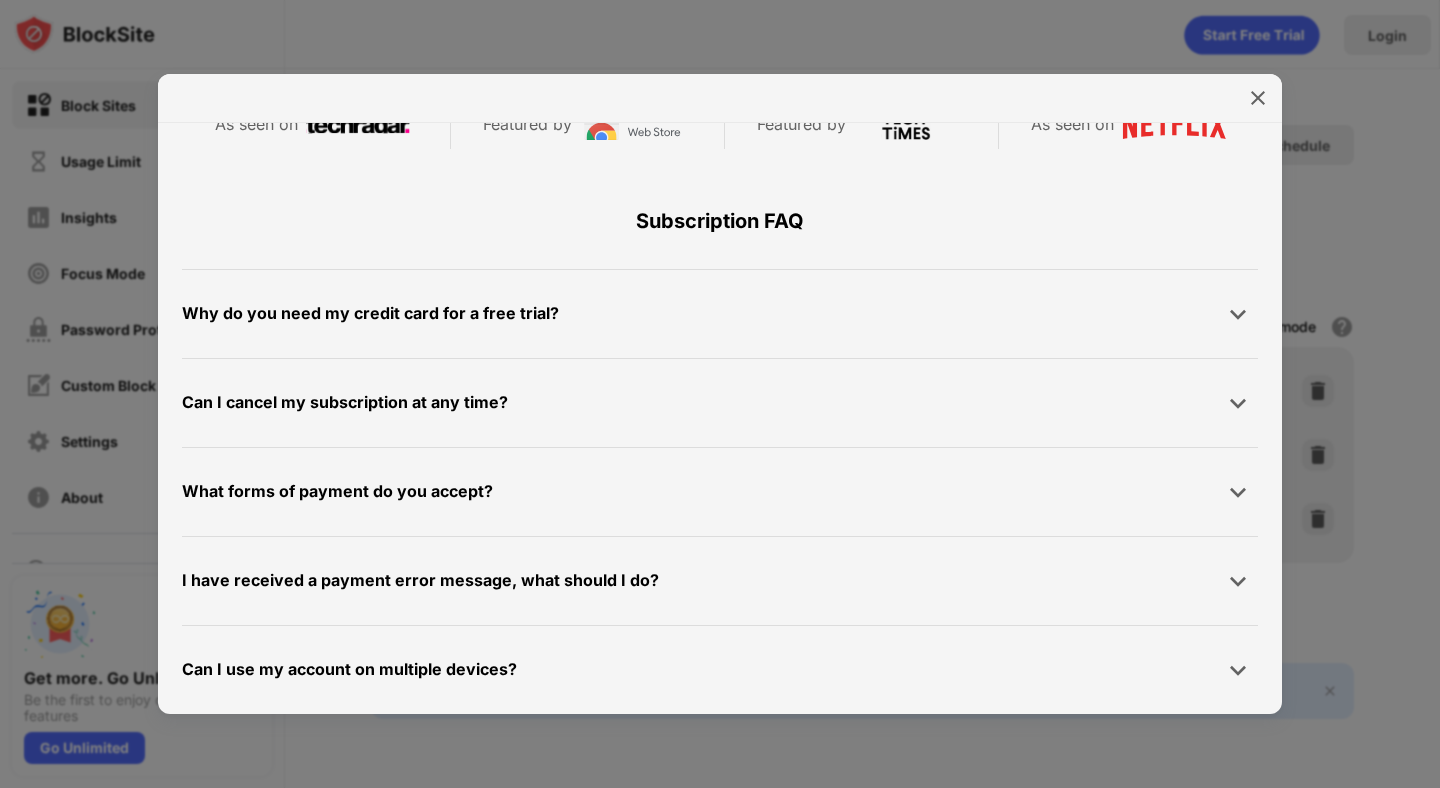 click on "Why do you need my credit card for a free trial?" at bounding box center (370, 313) 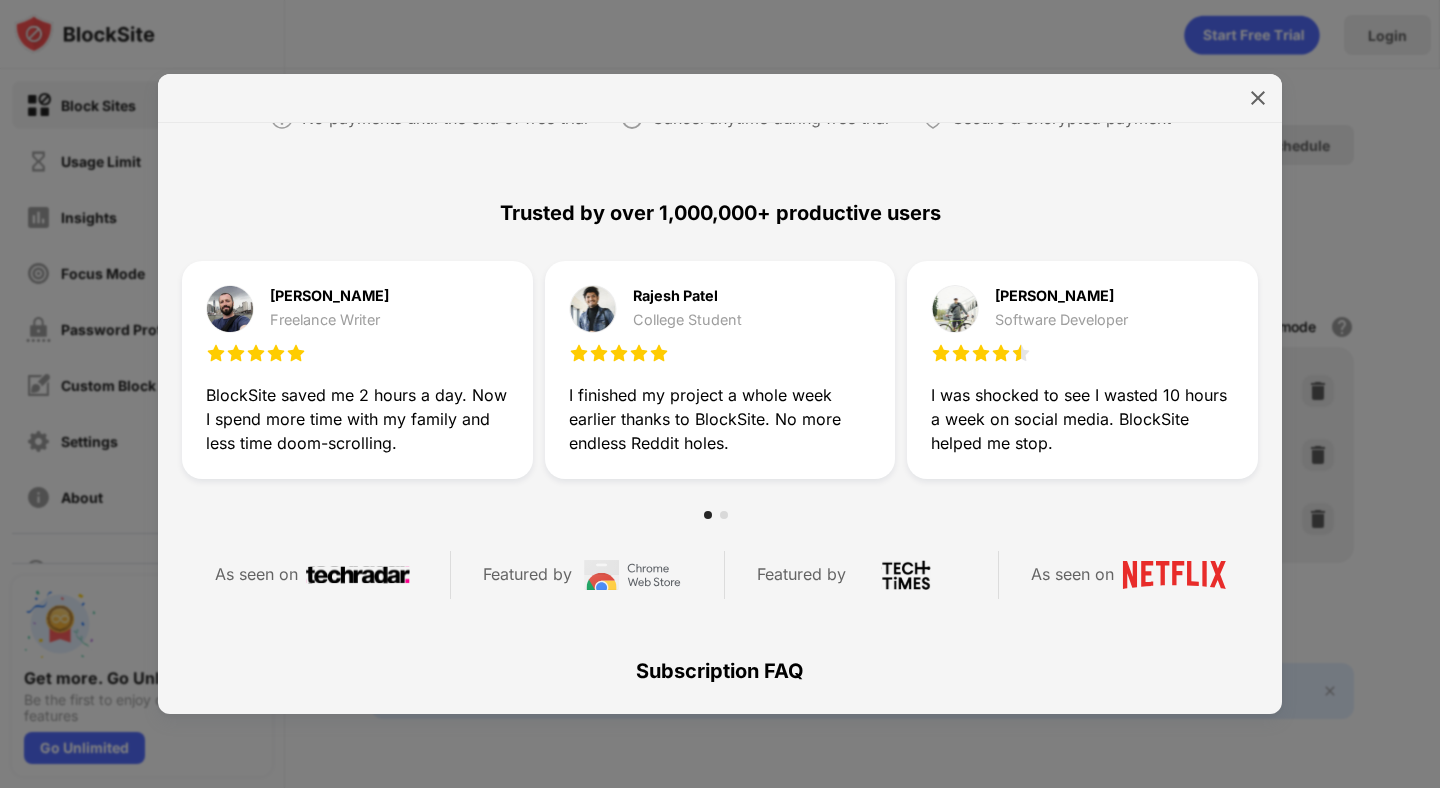 scroll, scrollTop: 0, scrollLeft: 0, axis: both 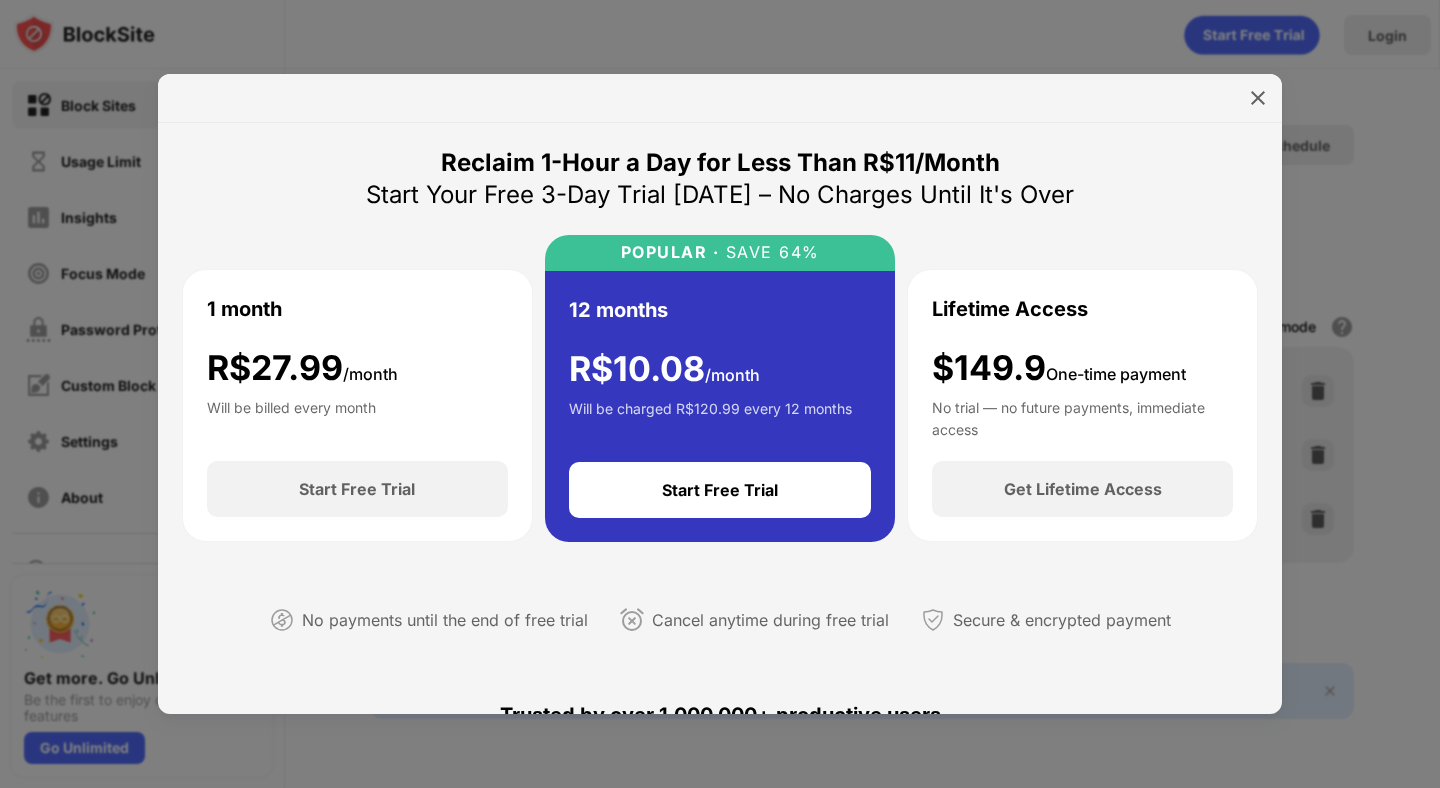 click at bounding box center (720, 394) 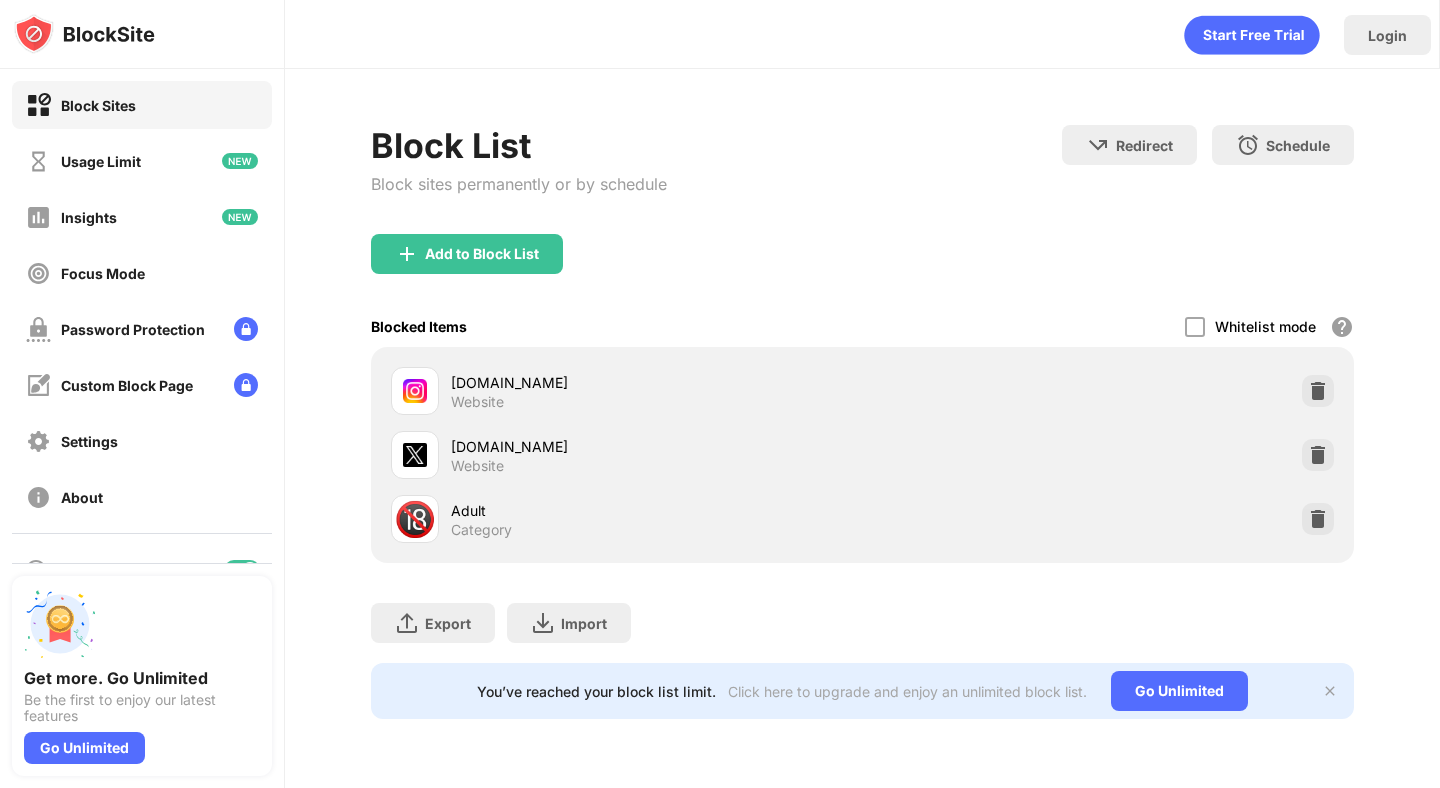 click on "Whitelist mode" at bounding box center [1265, 326] 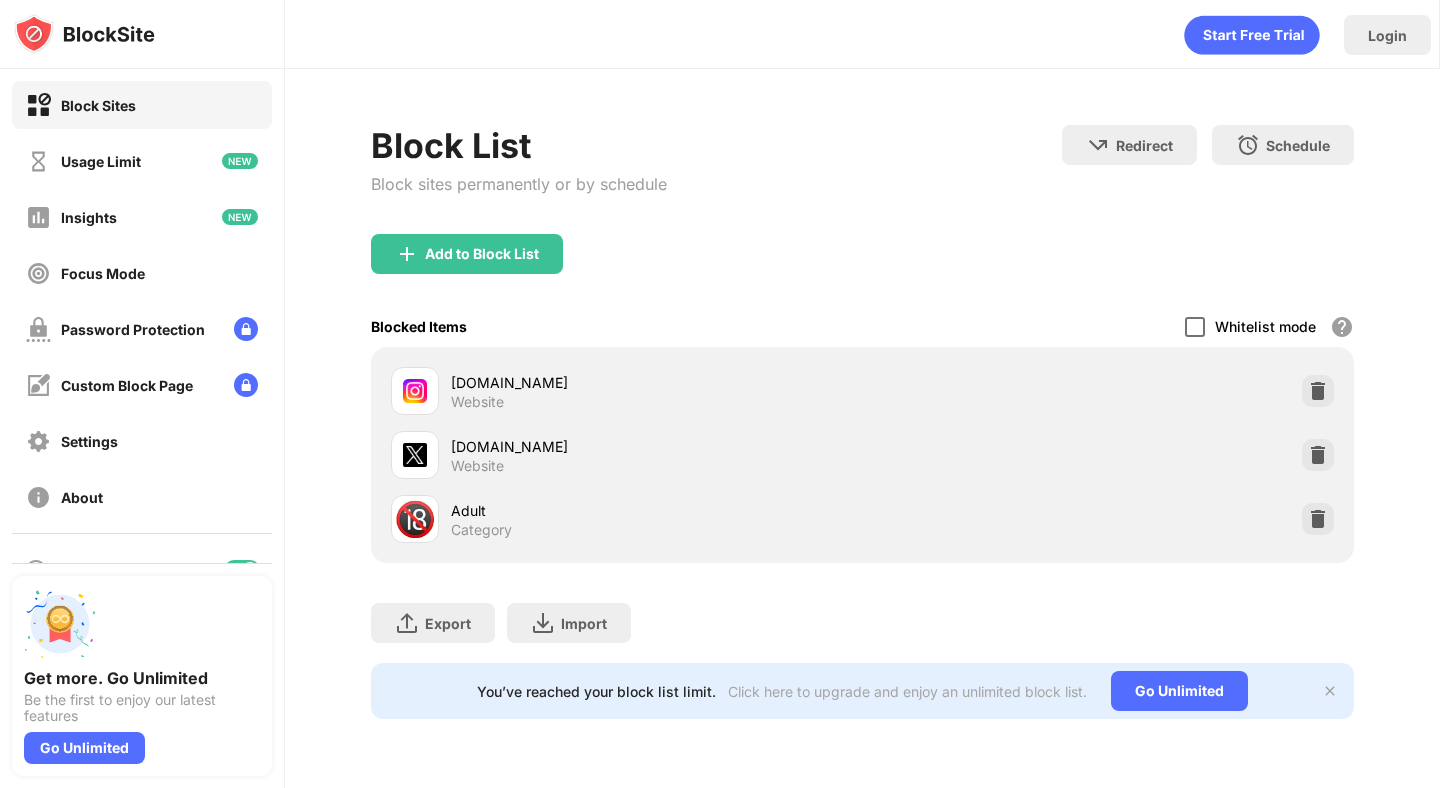 click at bounding box center (1195, 327) 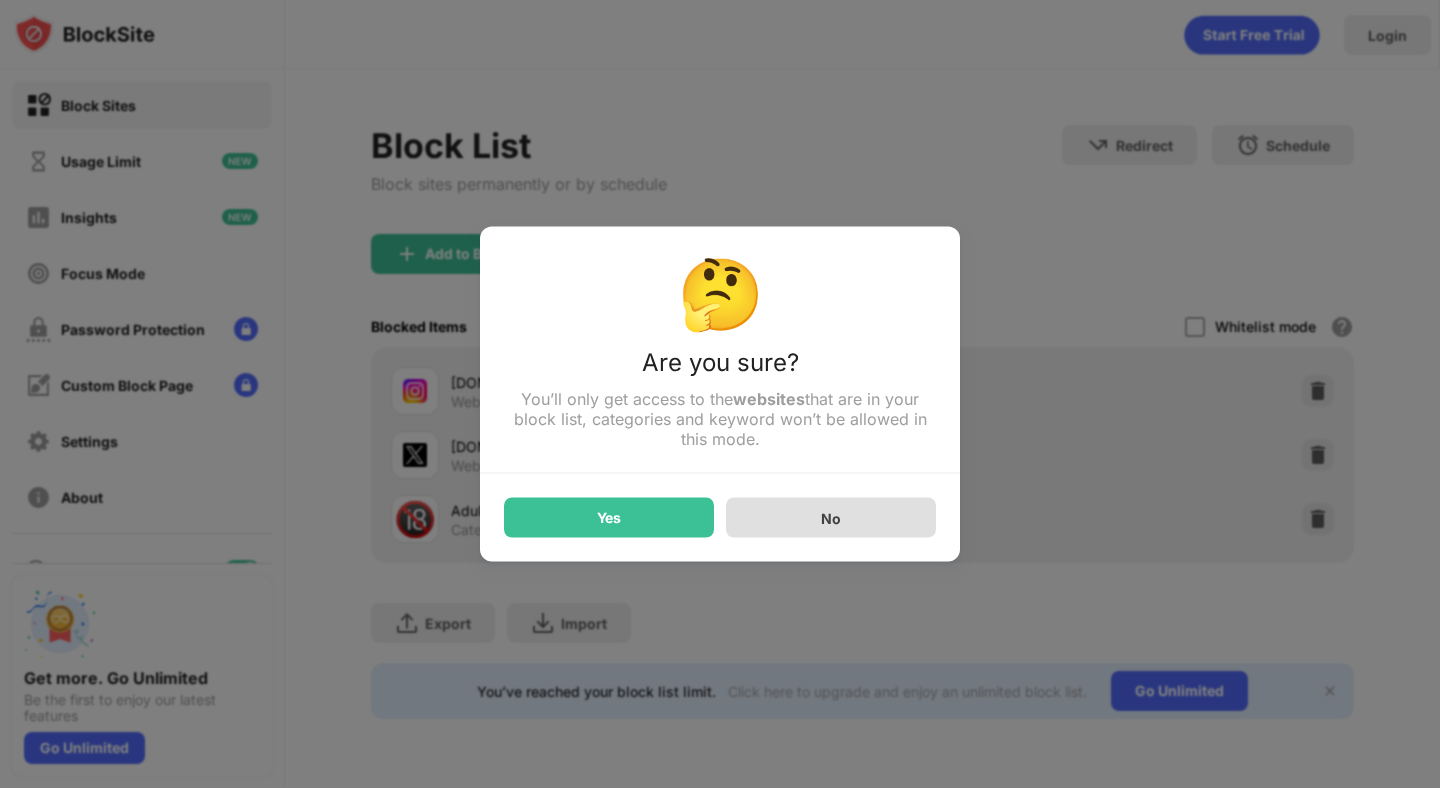 click on "No" at bounding box center (831, 518) 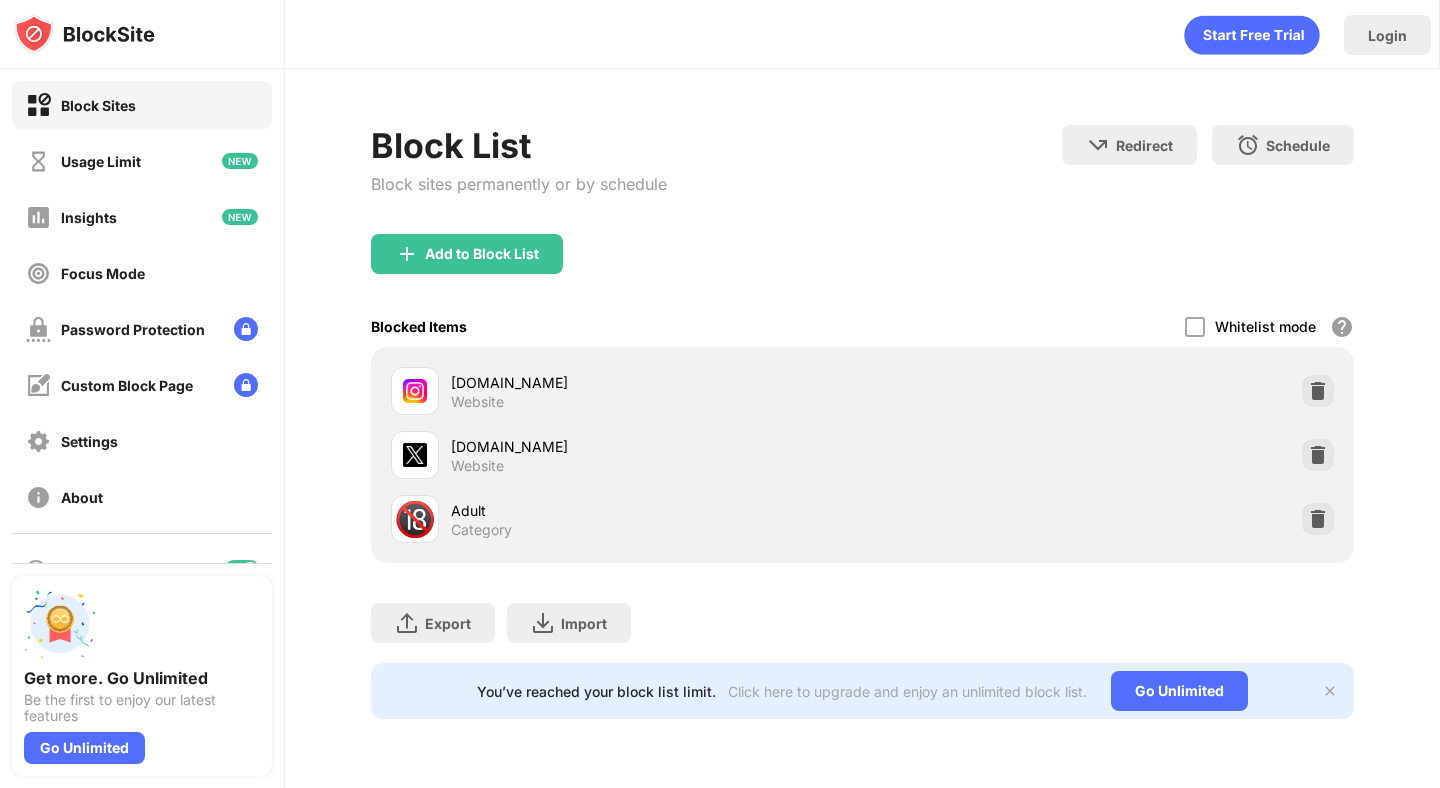 click at bounding box center [1330, 691] 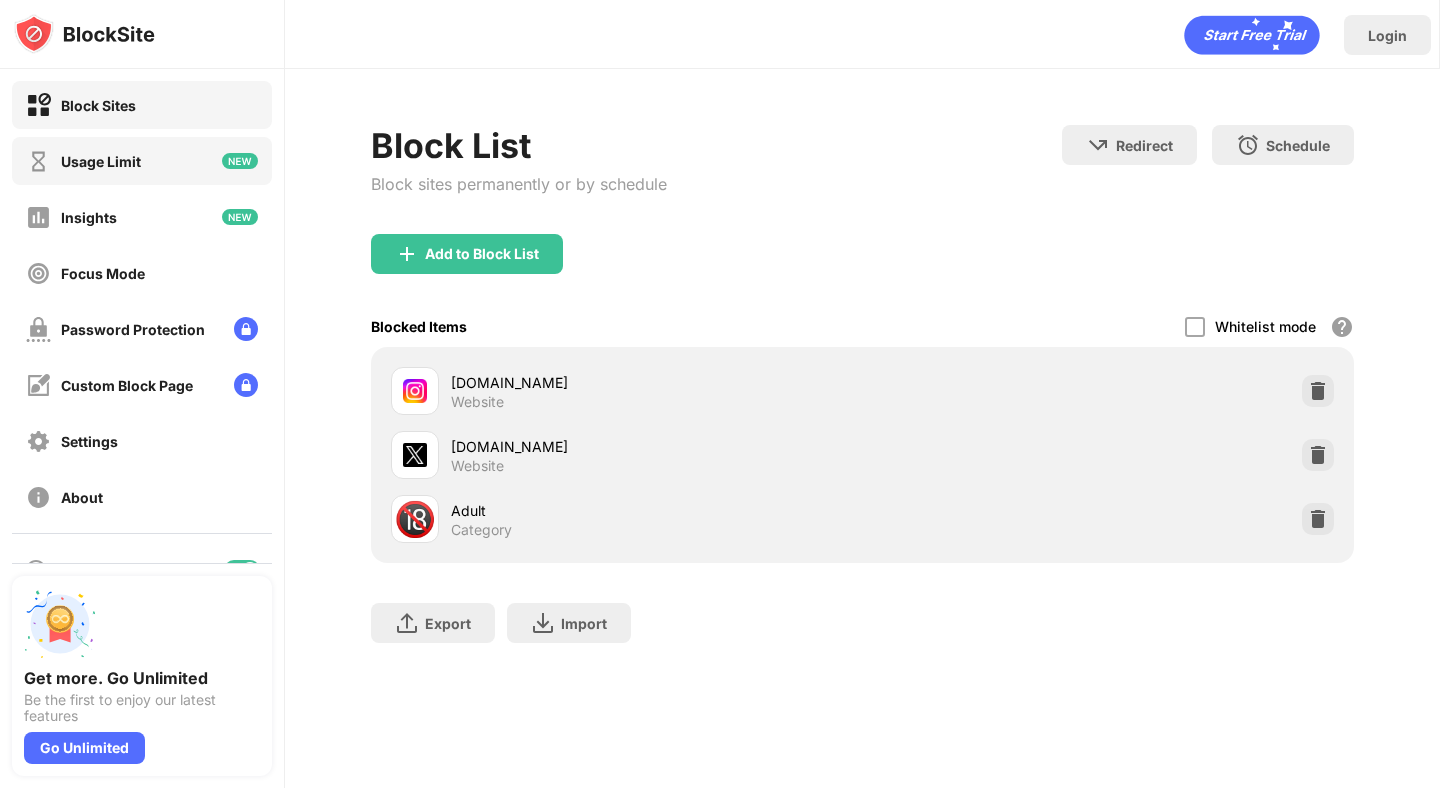 click on "Usage Limit" at bounding box center [142, 161] 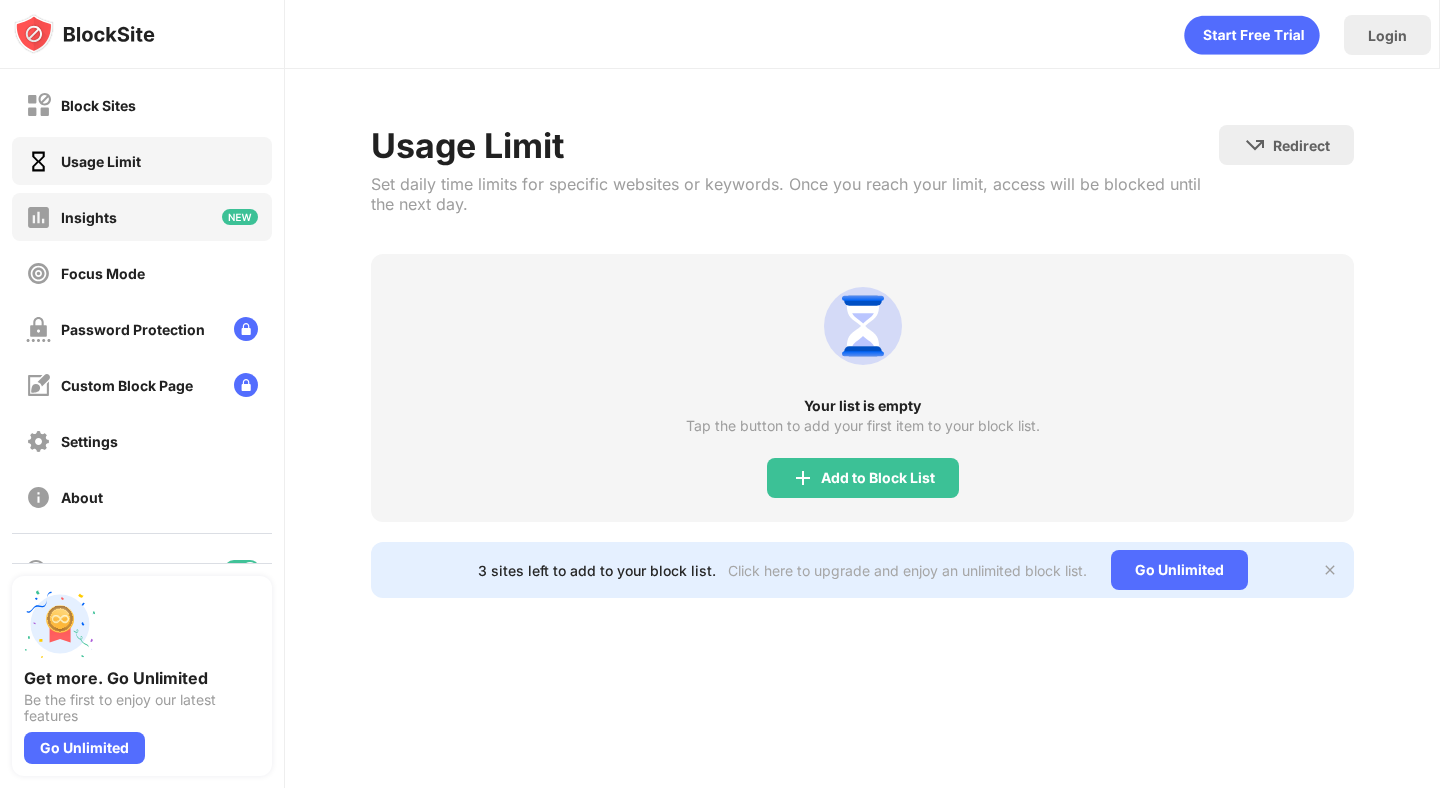 click on "Insights" at bounding box center (142, 217) 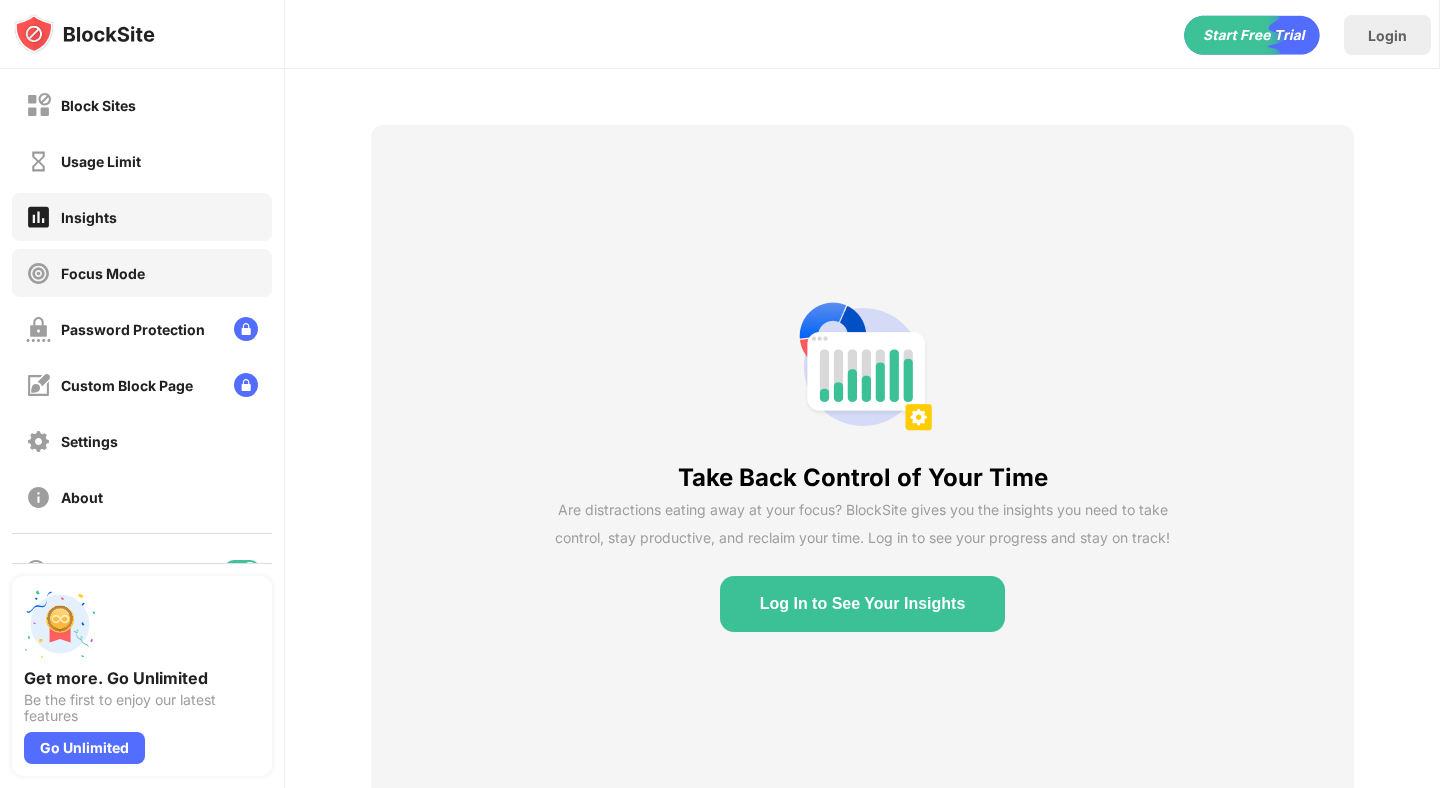 click on "Focus Mode" at bounding box center (142, 273) 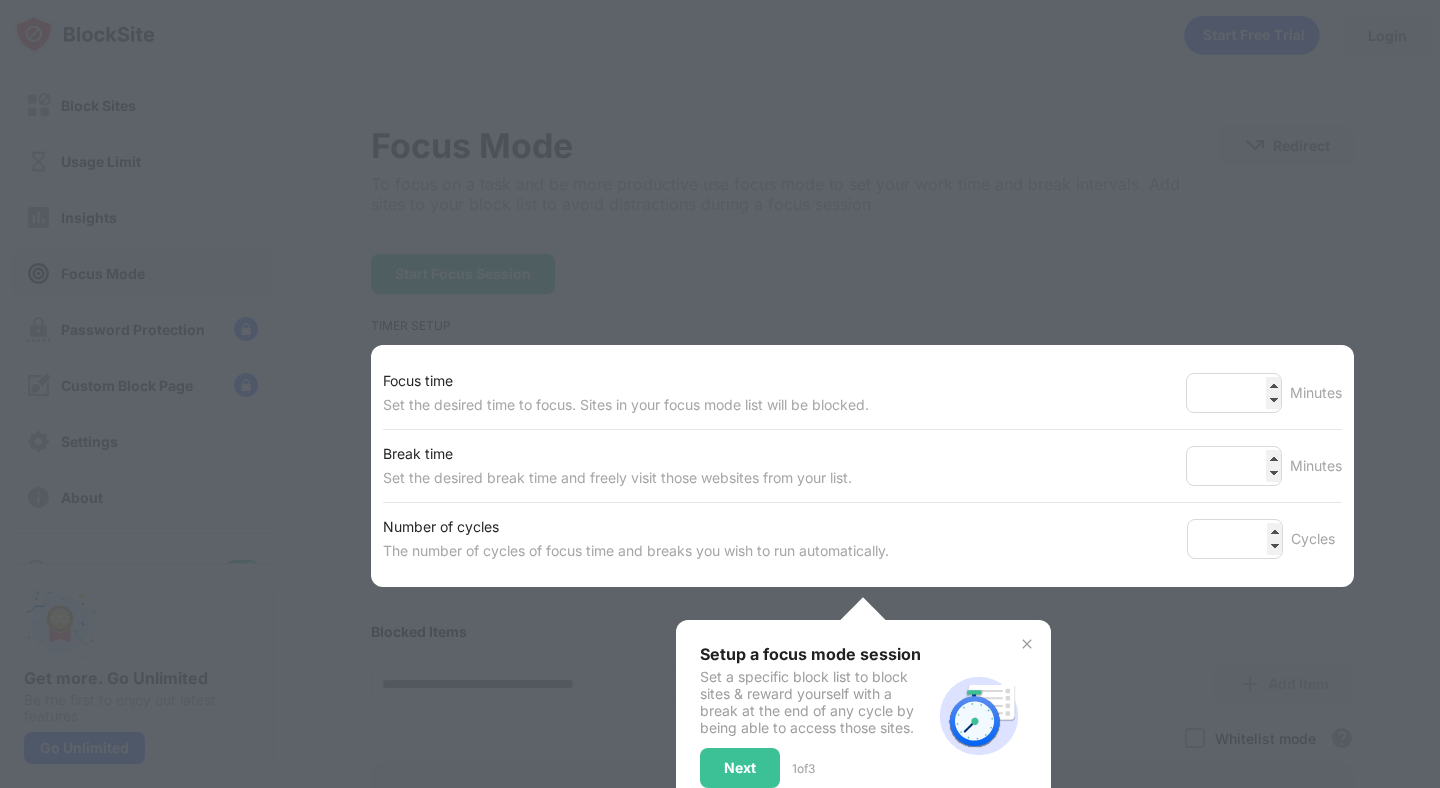 click at bounding box center [1027, 644] 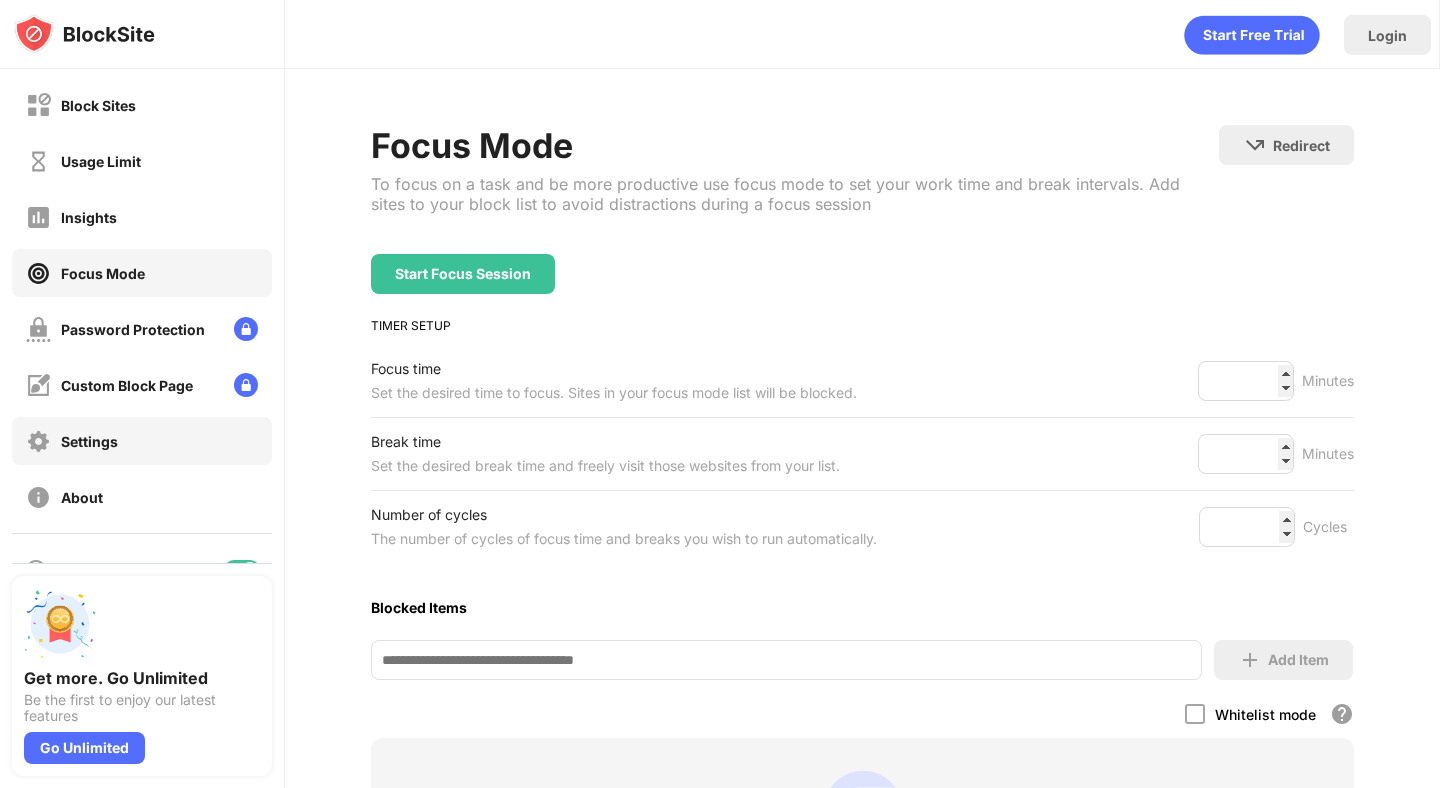 click on "Settings" at bounding box center [142, 441] 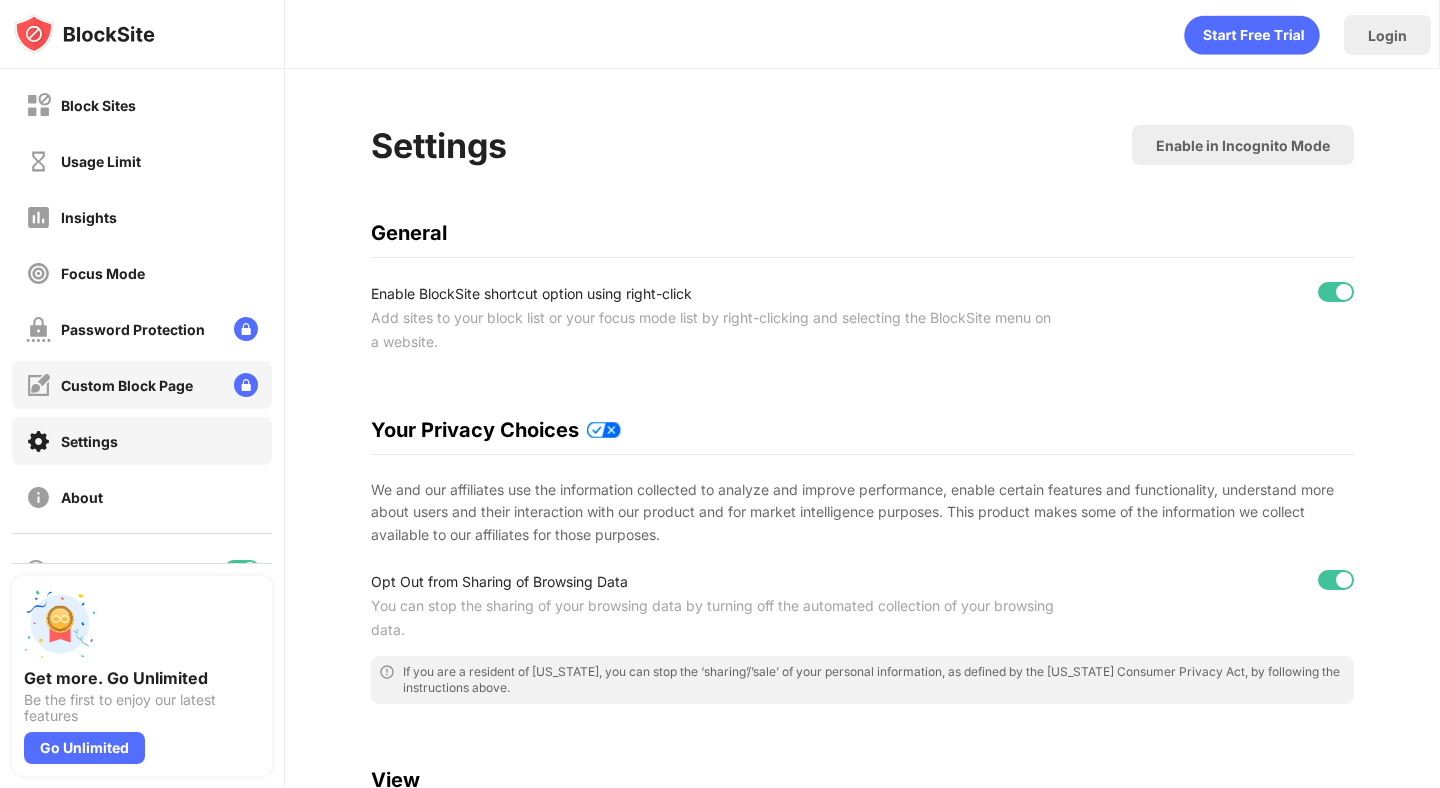 click on "Custom Block Page" at bounding box center (109, 385) 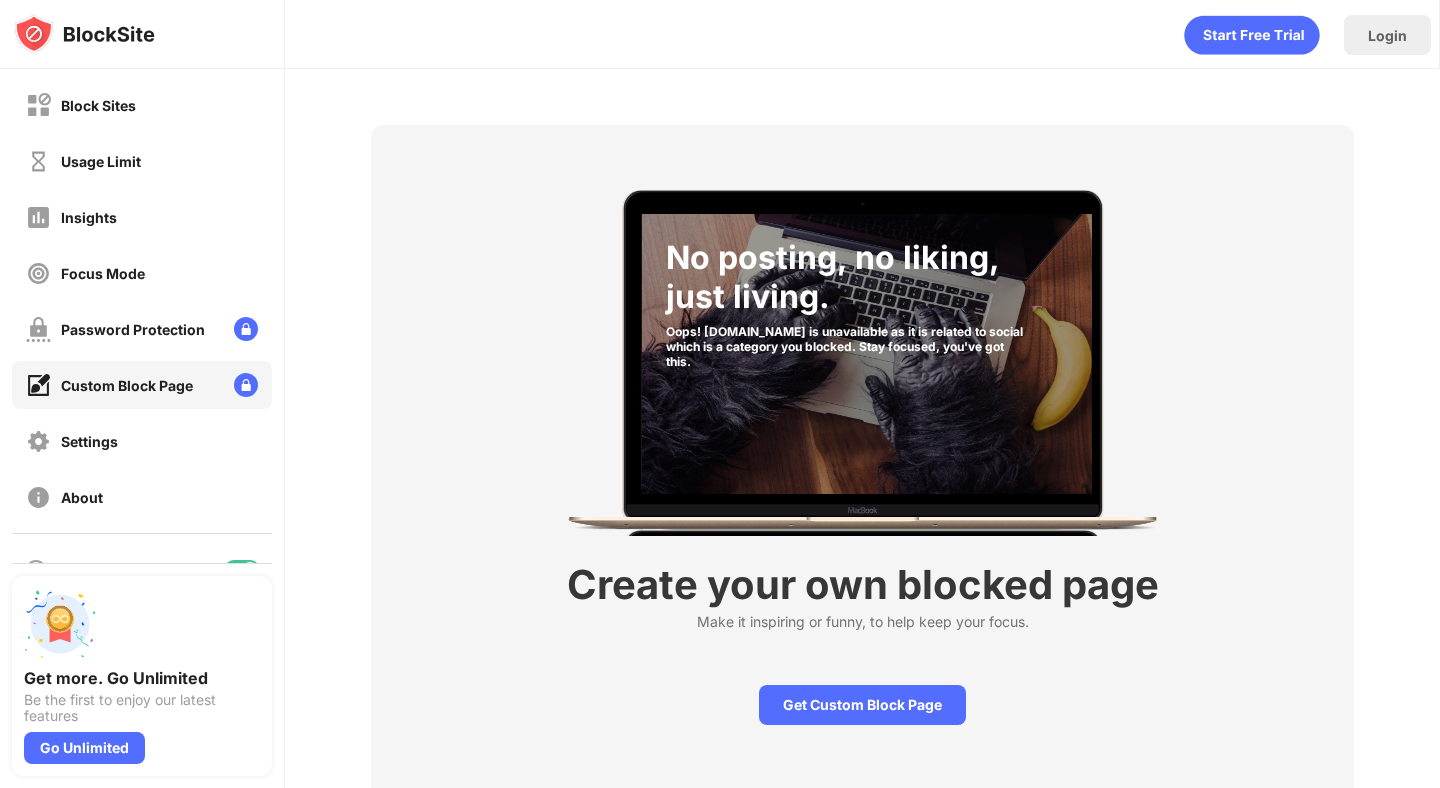 click on "Password Protection" at bounding box center (115, 329) 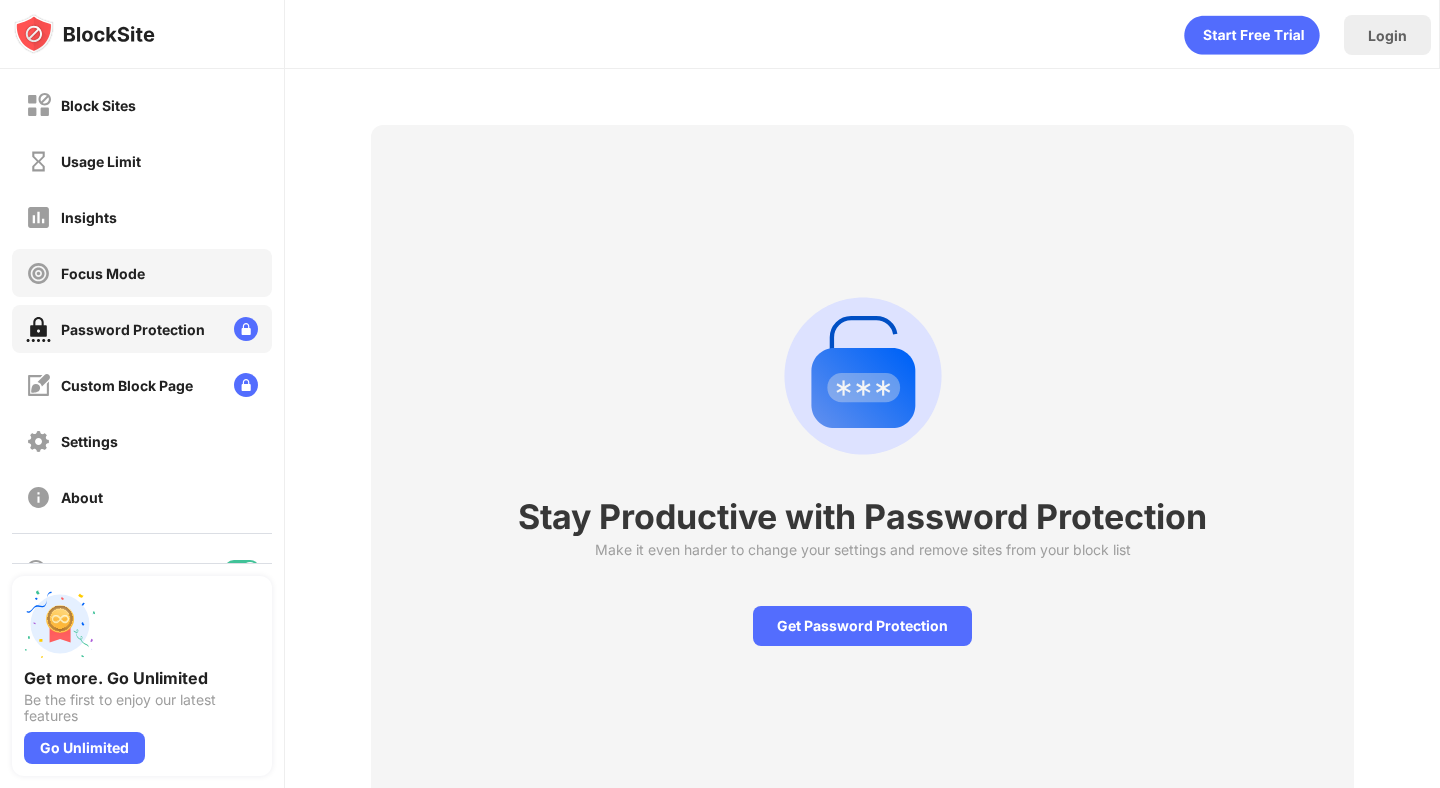 click on "Focus Mode" at bounding box center [142, 273] 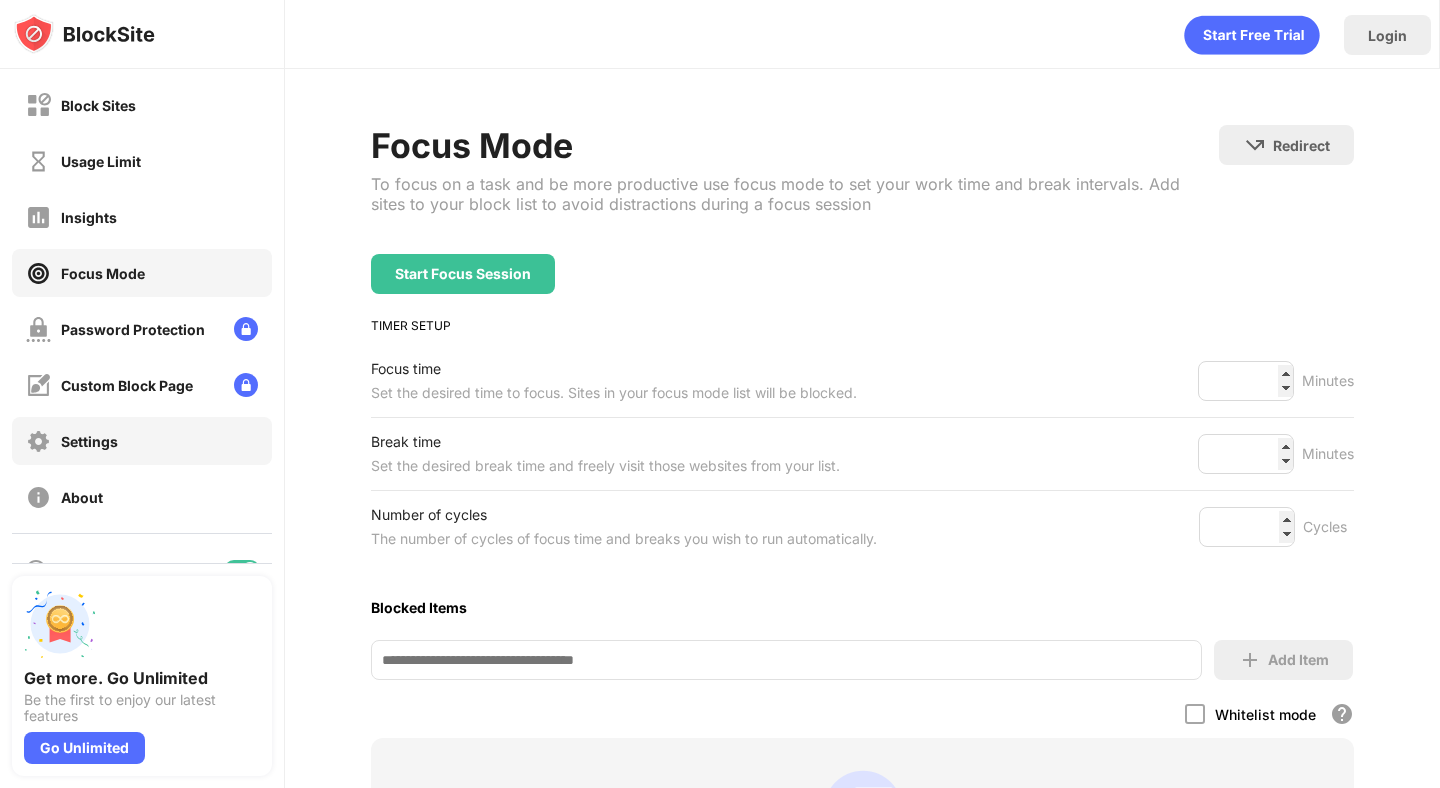 click on "Settings" at bounding box center [142, 441] 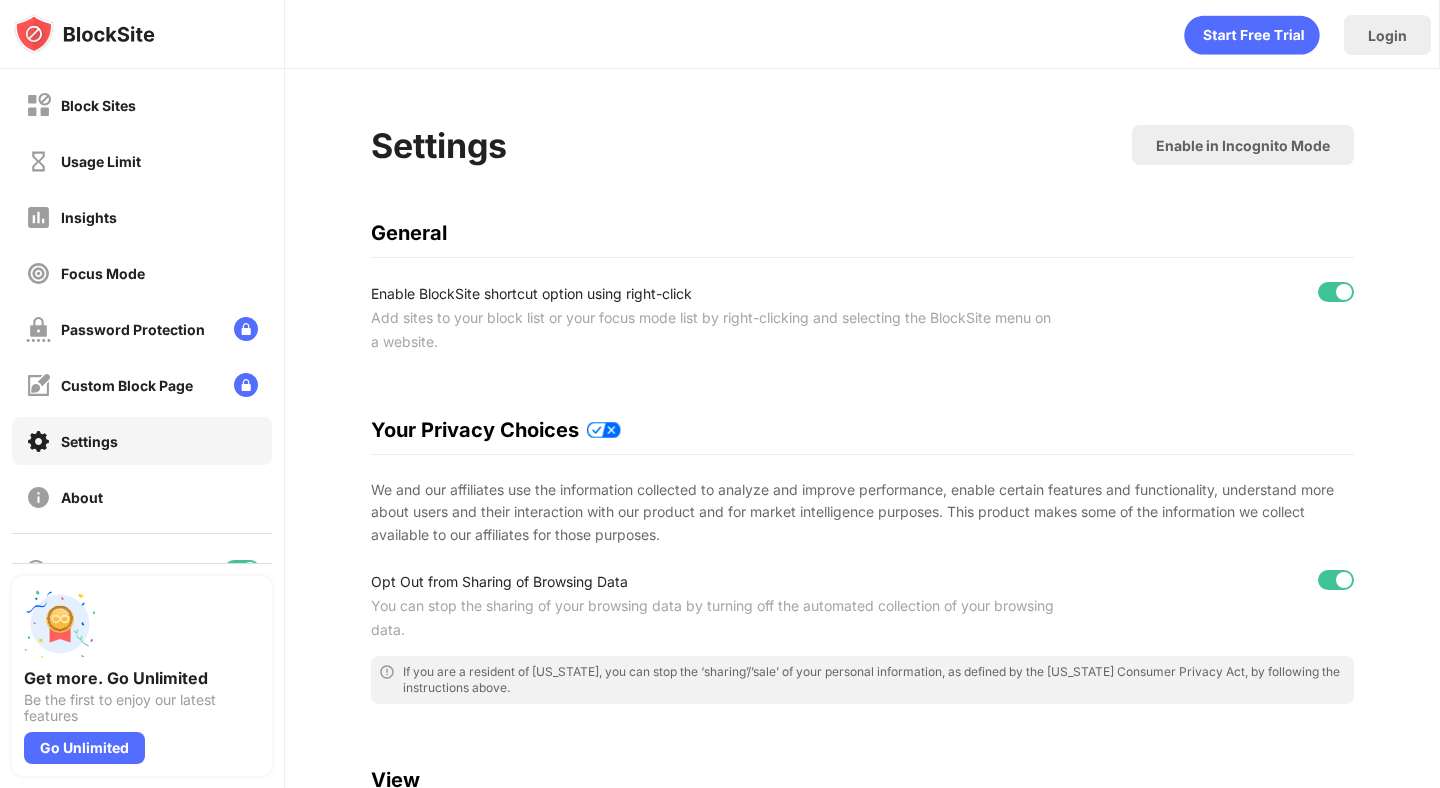 scroll, scrollTop: 91, scrollLeft: 0, axis: vertical 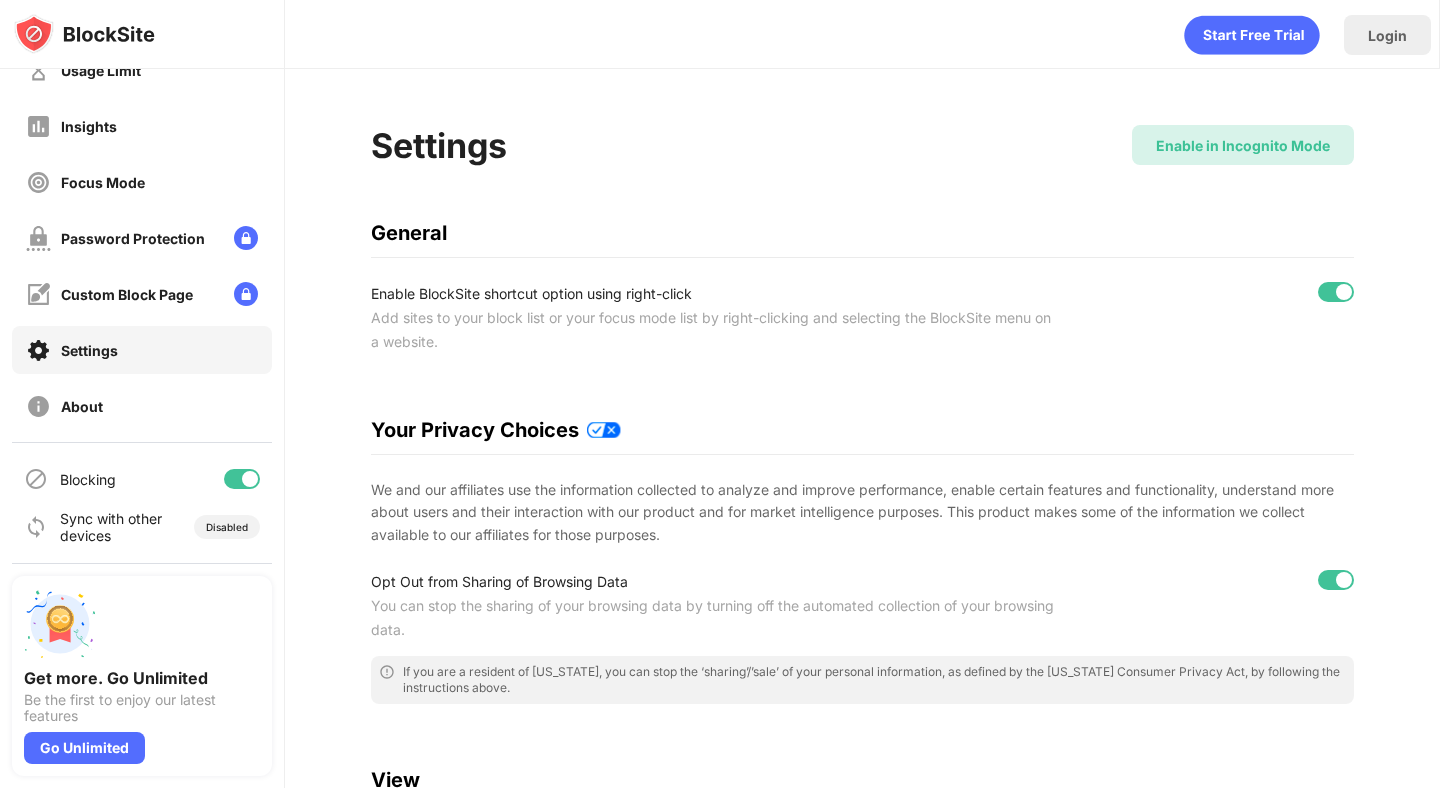 click on "Enable in Incognito Mode" at bounding box center (1243, 145) 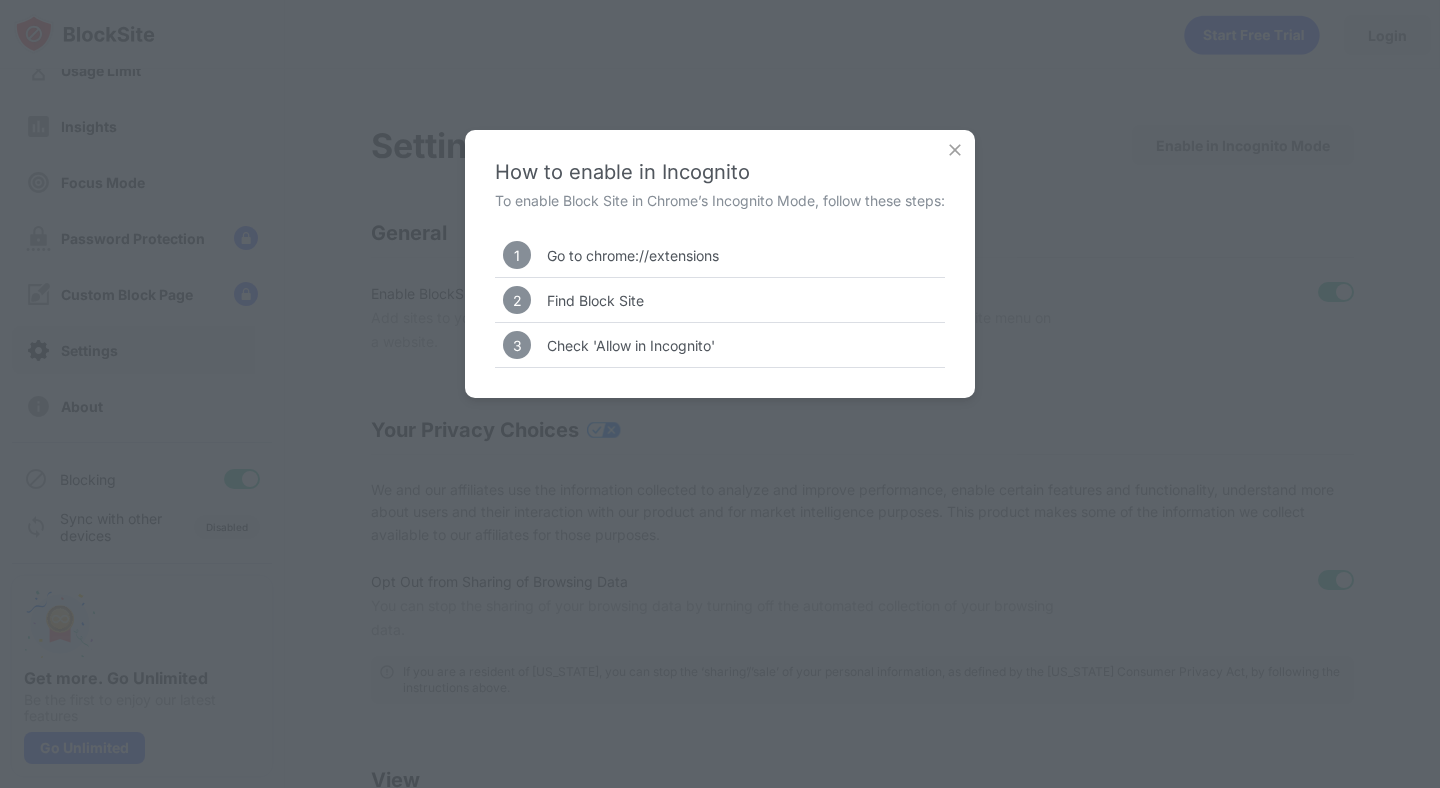 click at bounding box center [955, 150] 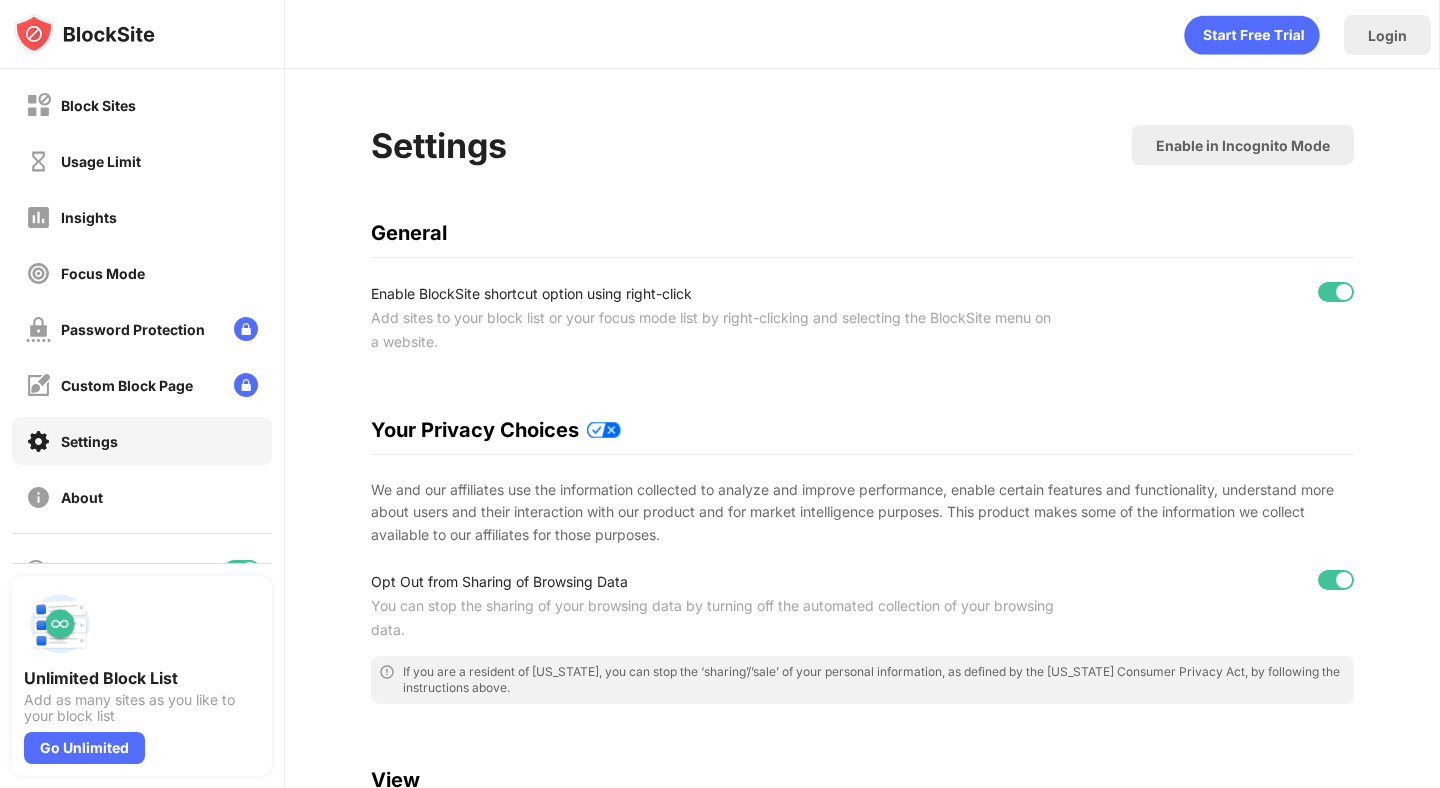 scroll, scrollTop: 0, scrollLeft: 0, axis: both 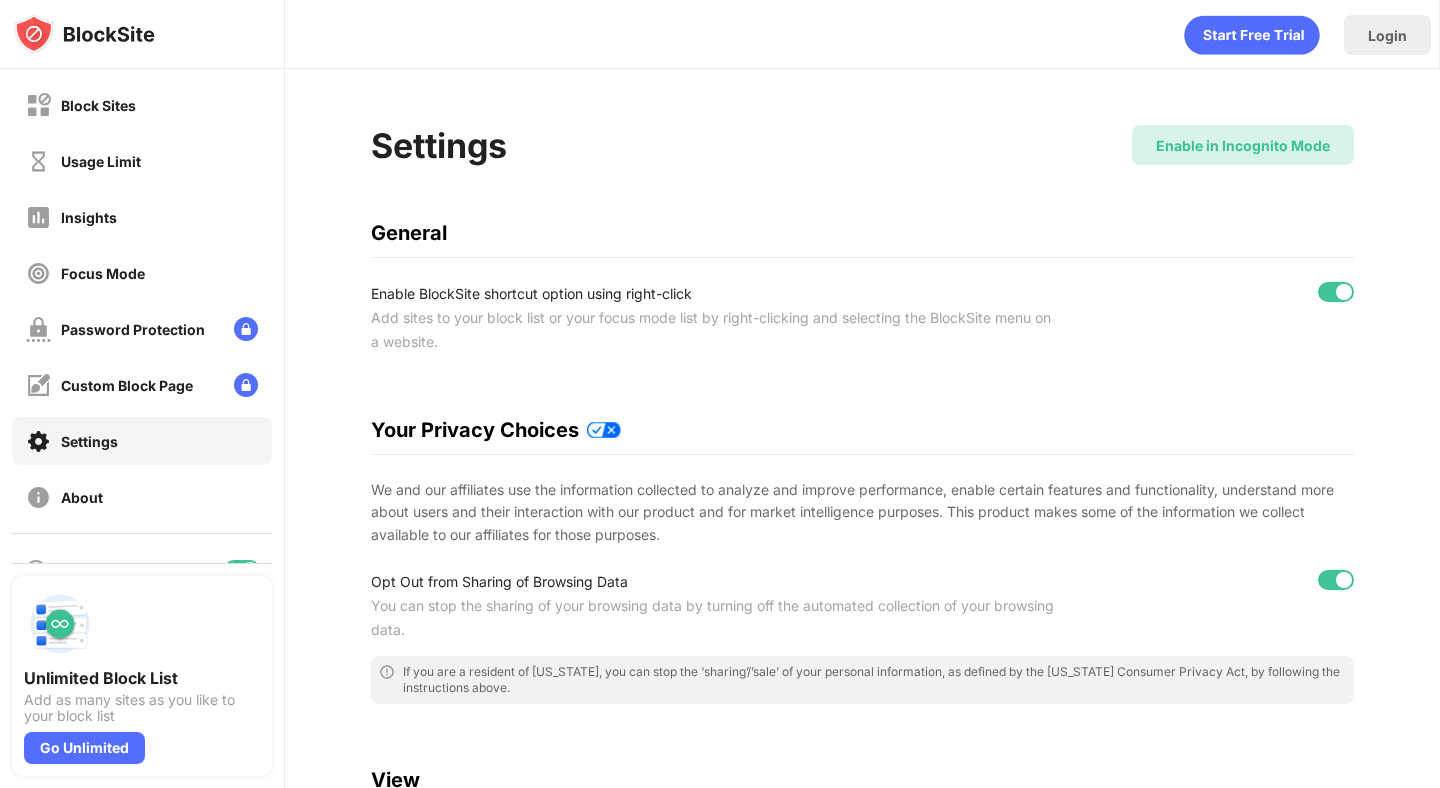 click on "Enable in Incognito Mode" at bounding box center (1243, 145) 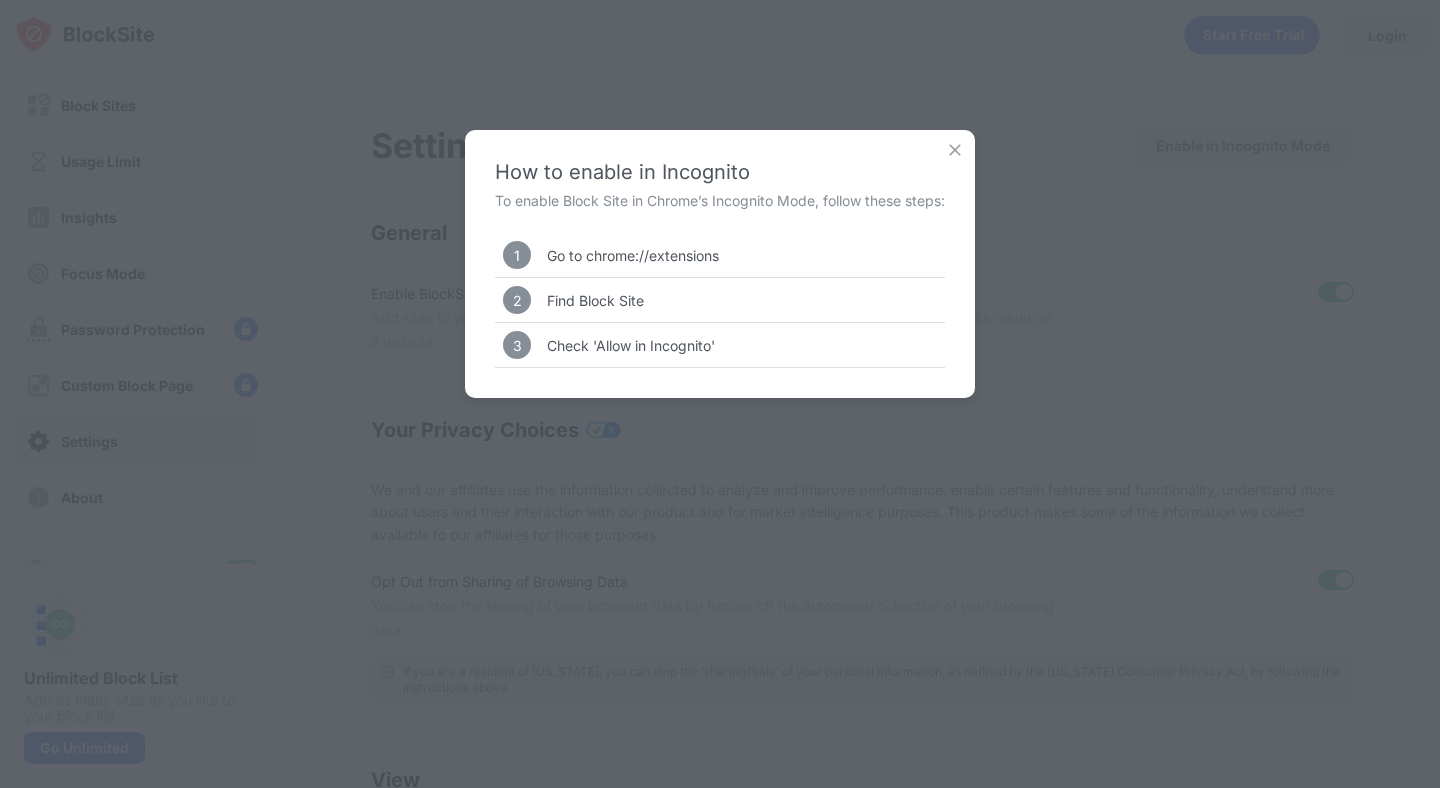 click at bounding box center (955, 150) 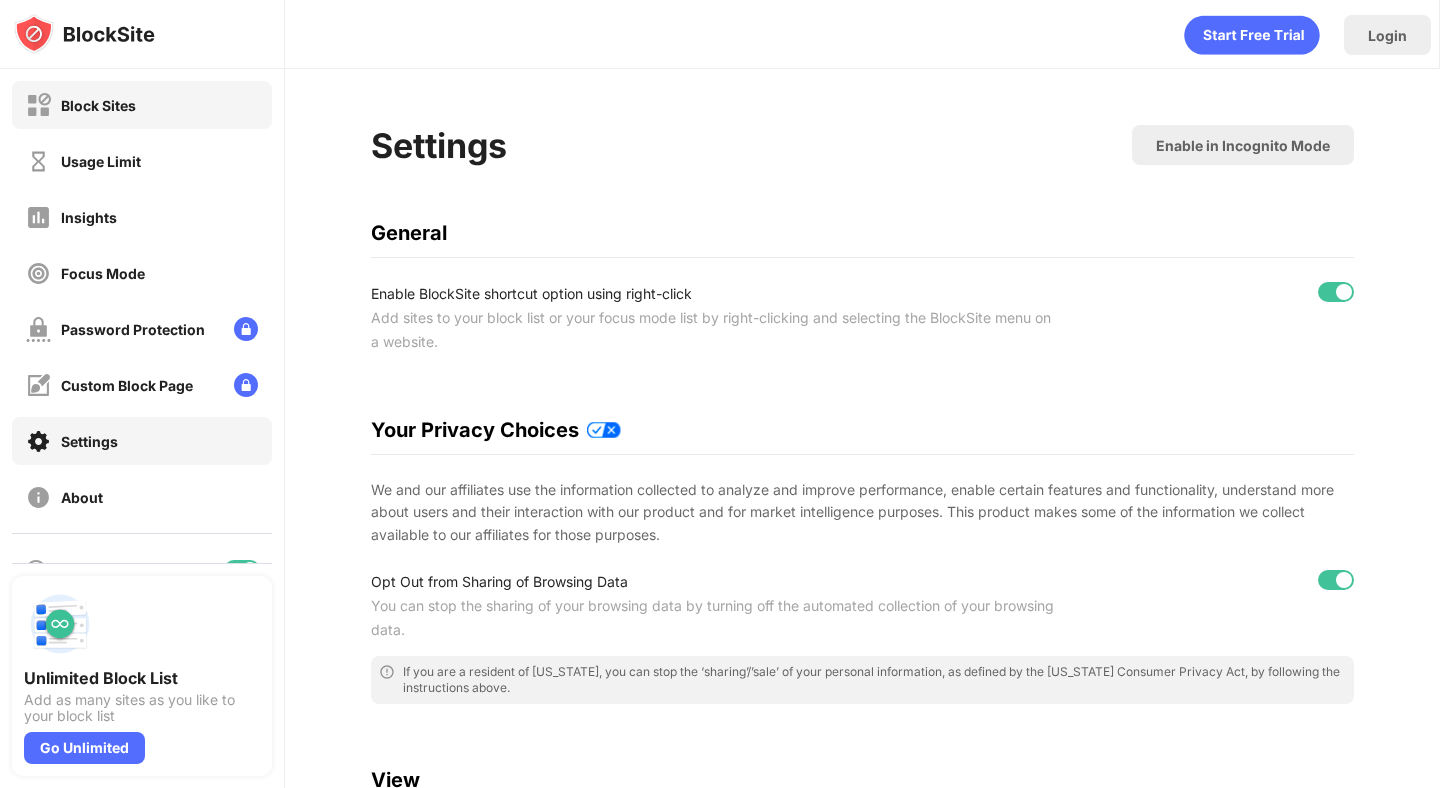 click on "Block Sites" at bounding box center [142, 105] 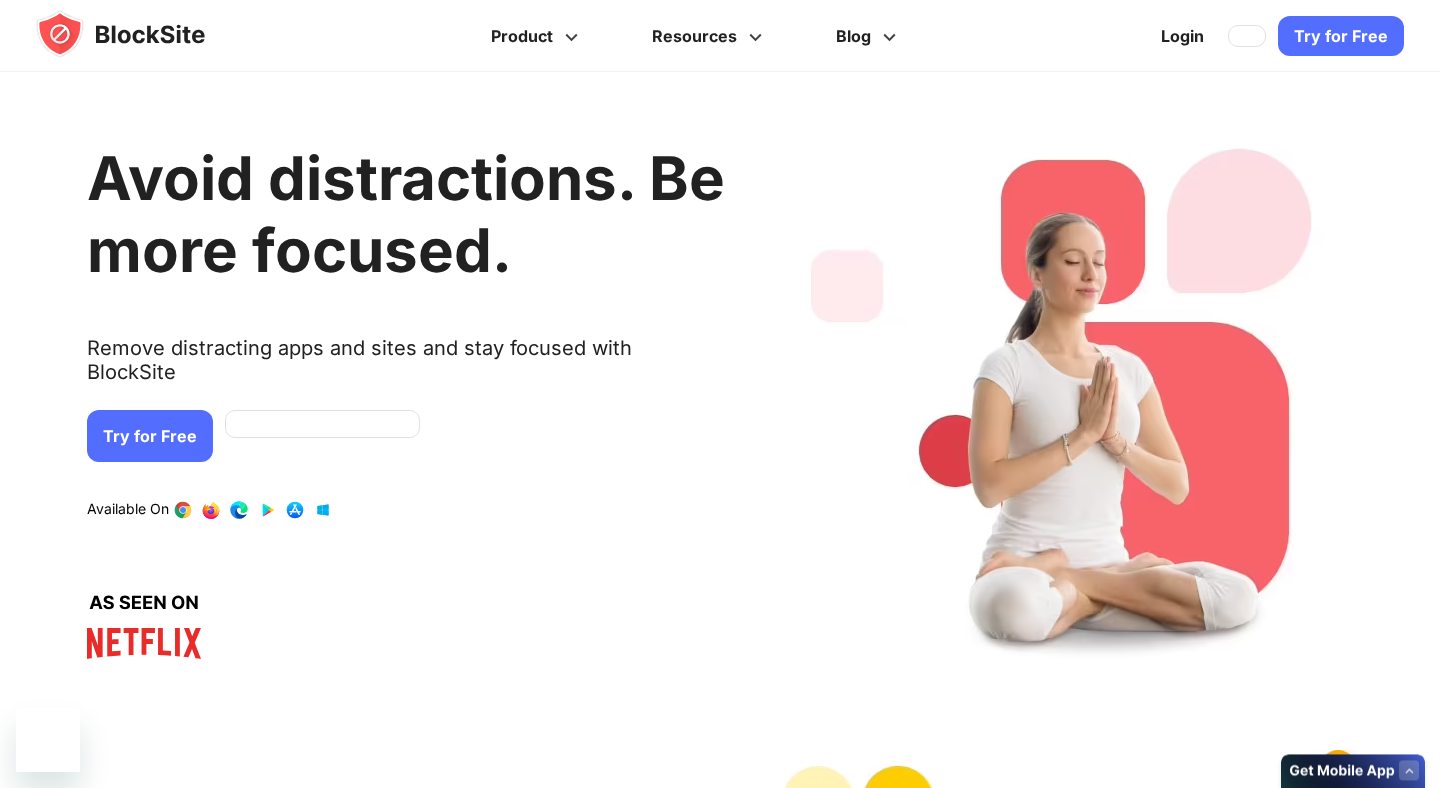scroll, scrollTop: 0, scrollLeft: 0, axis: both 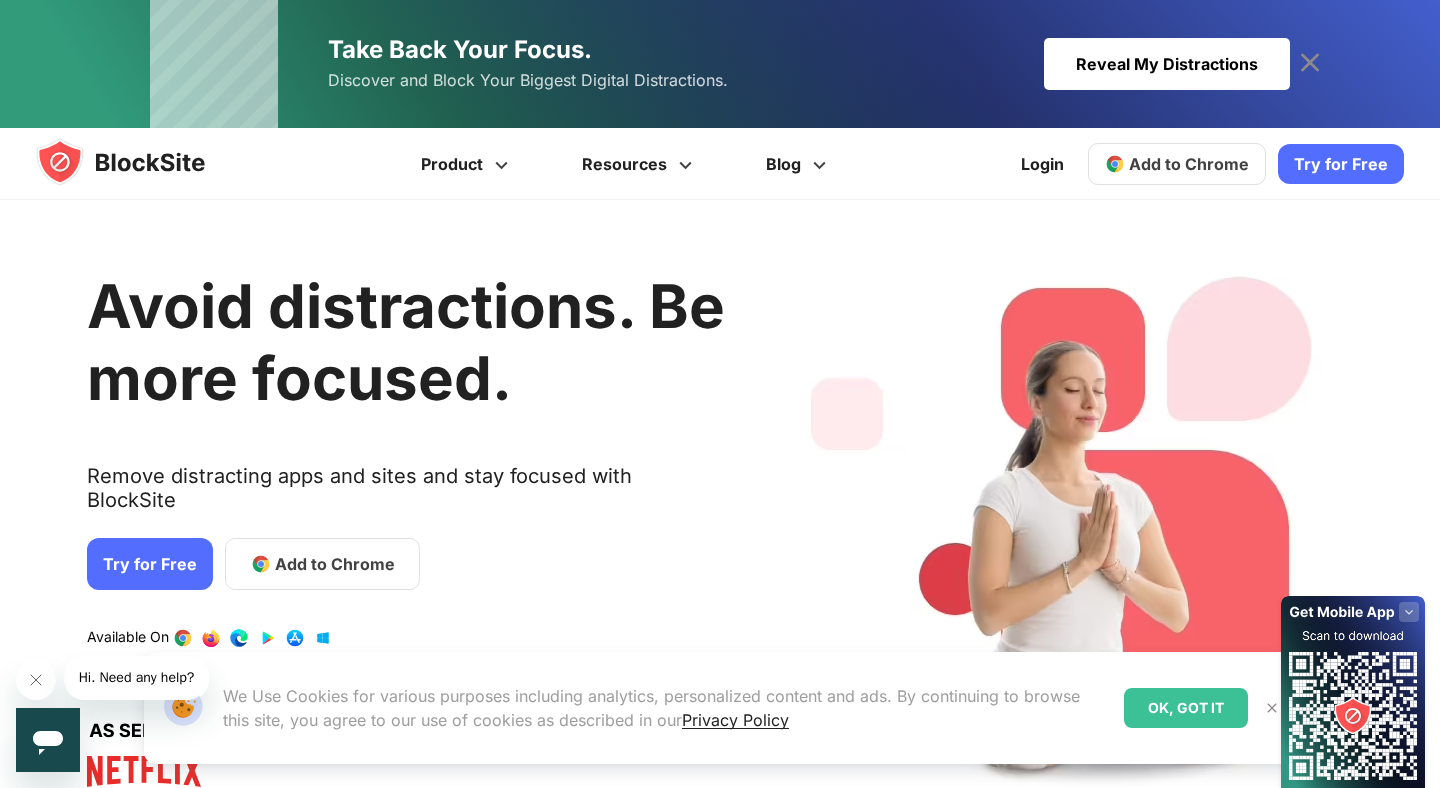 click 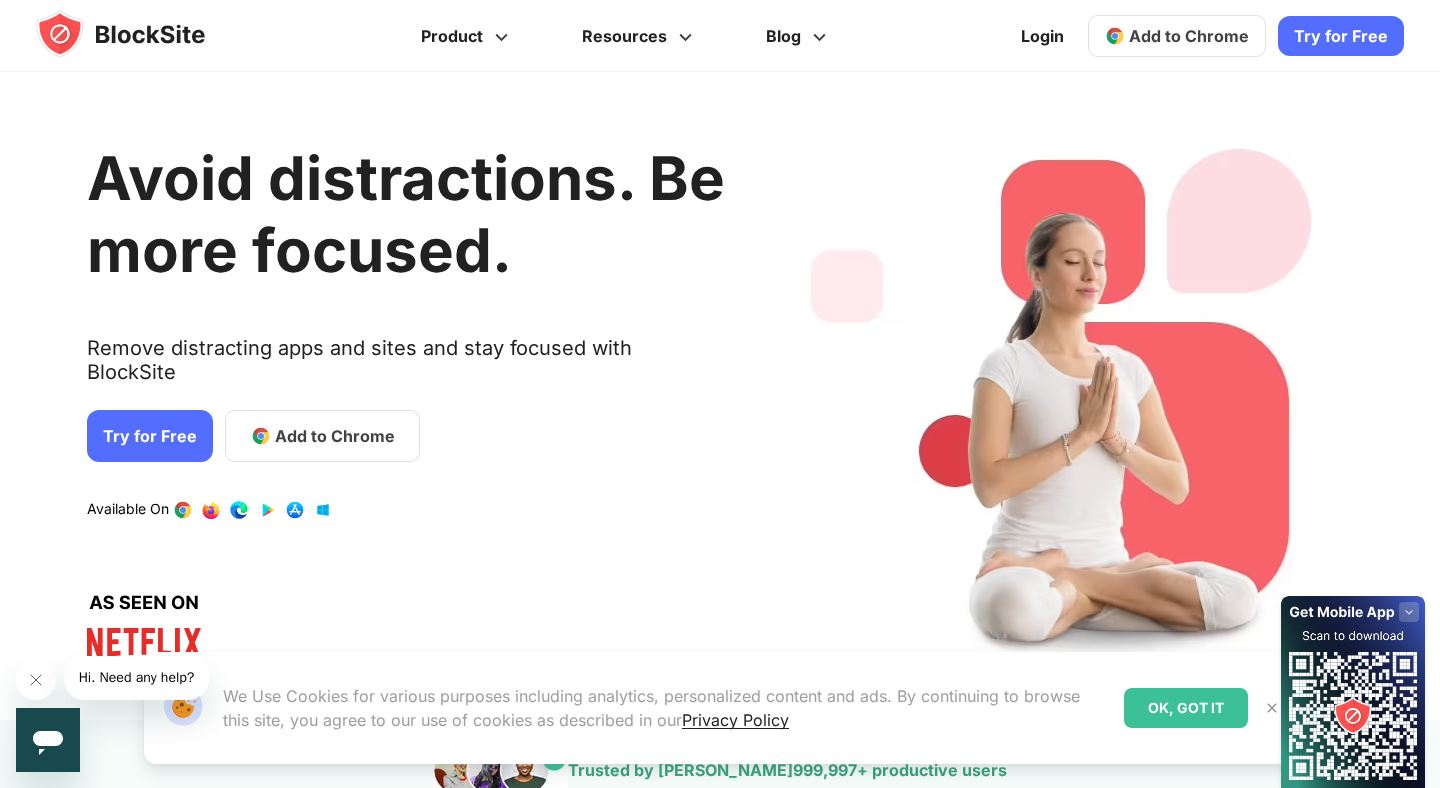 click on "OK, GOT IT" at bounding box center (1186, 708) 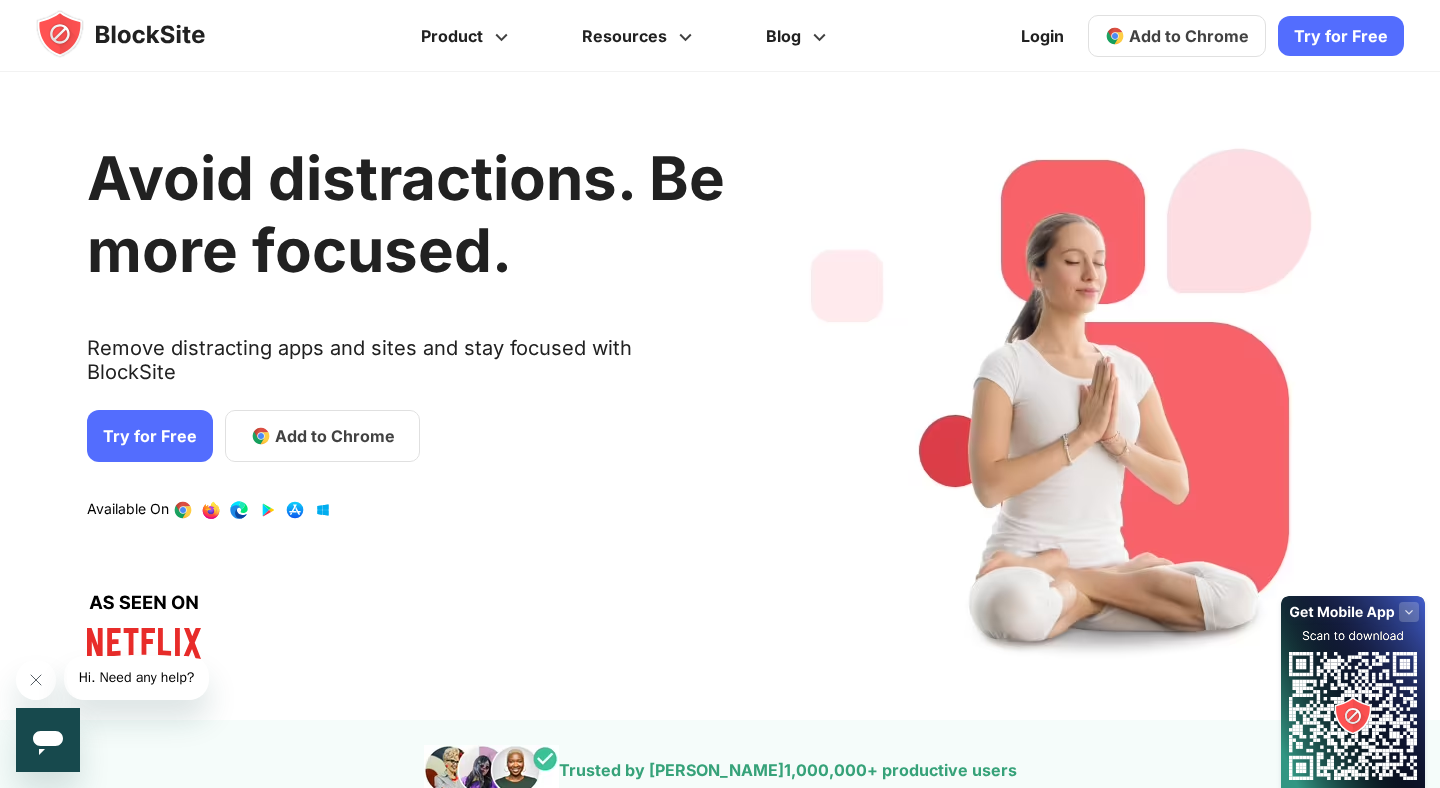 click 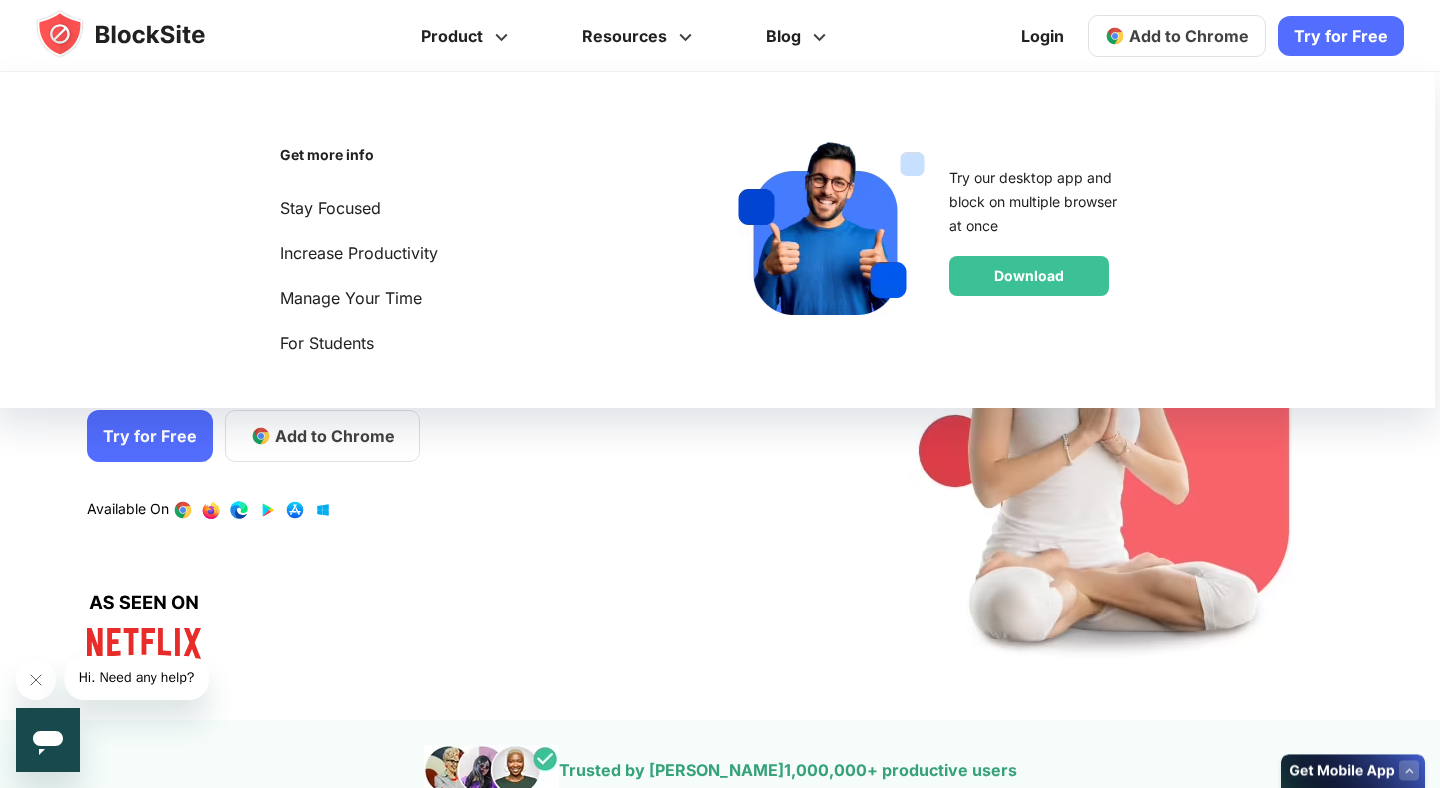 click on "Avoid distractions. Be more focused.
Remove distracting apps and sites and stay focused with BlockSite
Try for Free
Add to Chrome
Download on AppStore
Download on Google Play
Available On" at bounding box center (406, 396) 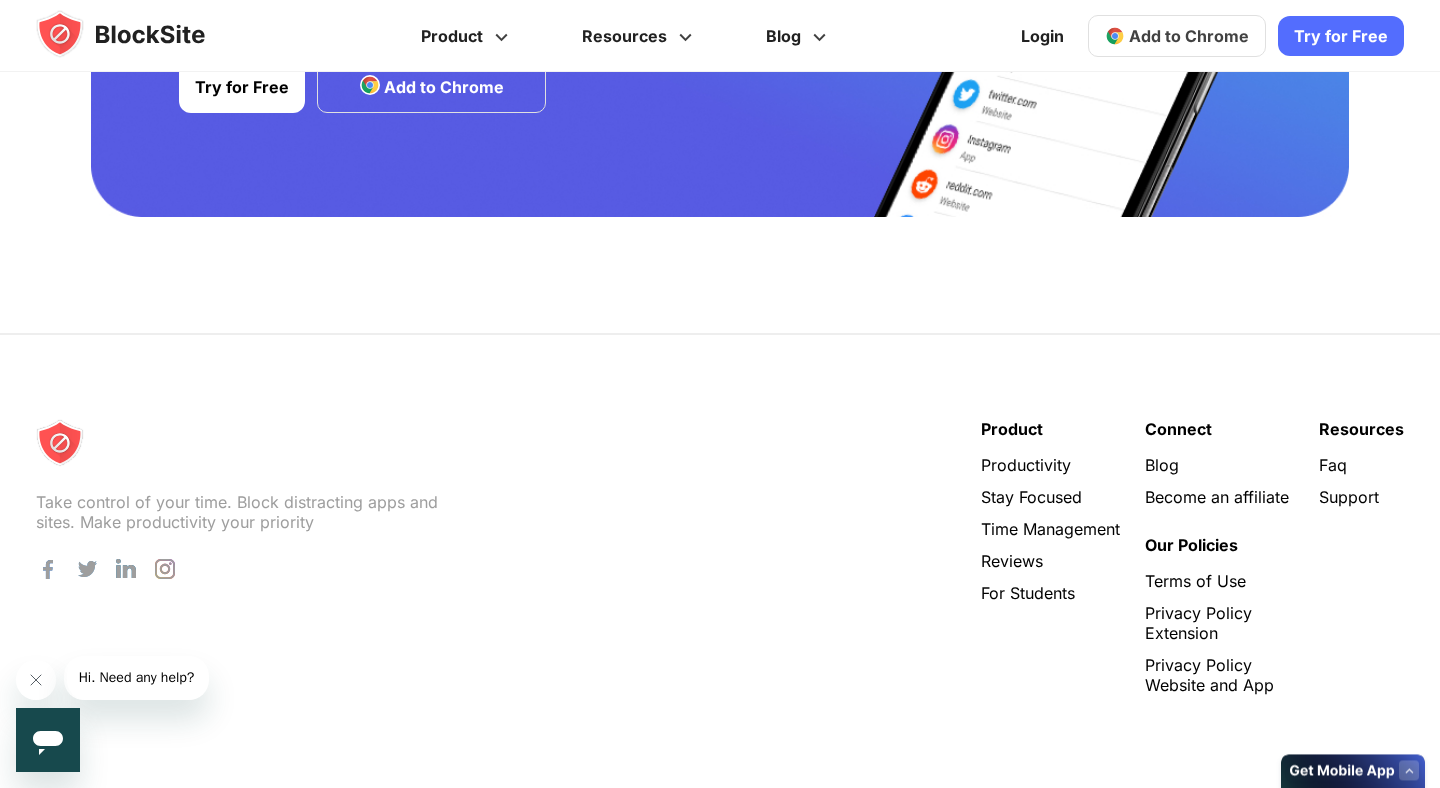 scroll, scrollTop: 4019, scrollLeft: 0, axis: vertical 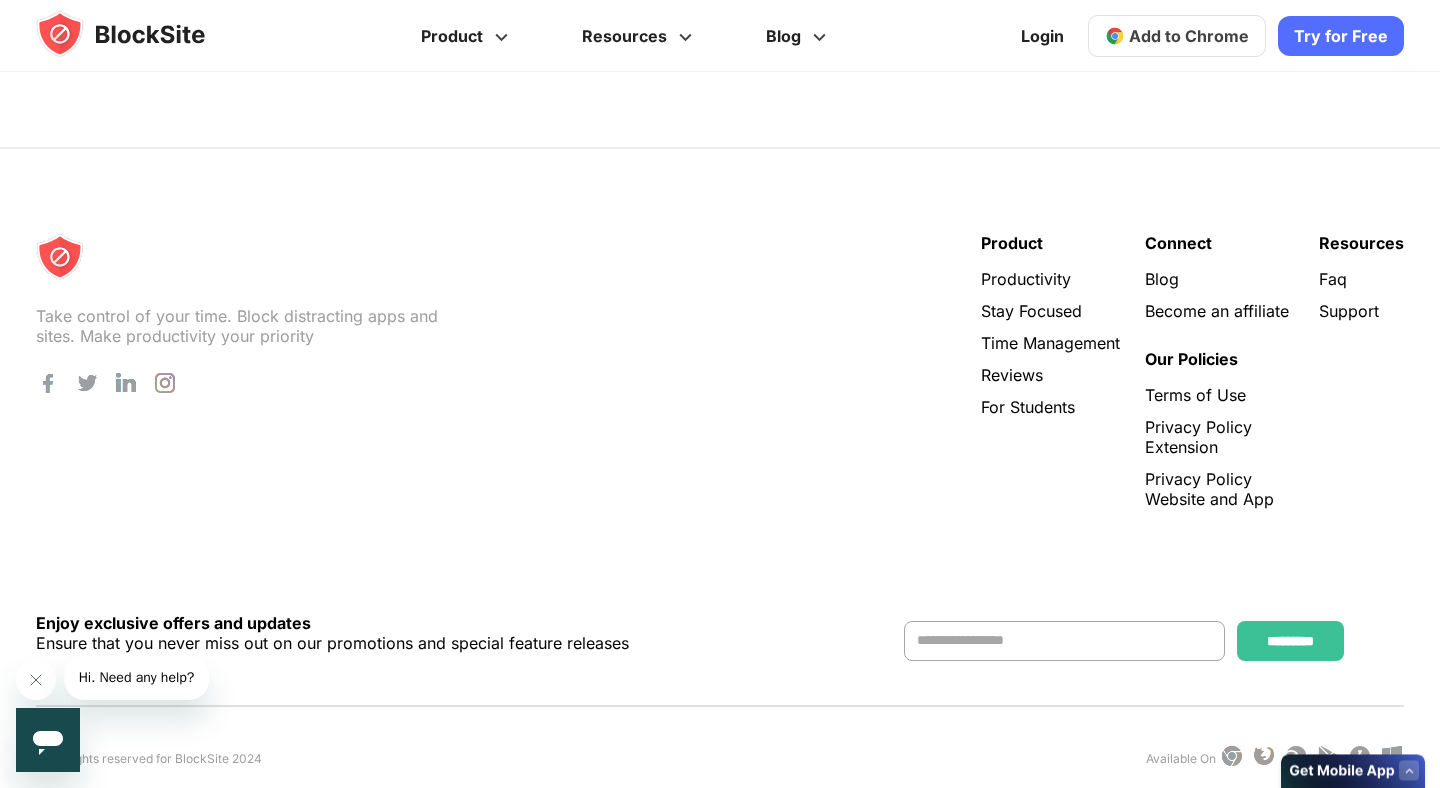 click on "Take control of your time. Block distracting apps and sites.
Make productivity your priority
Product" at bounding box center (720, 379) 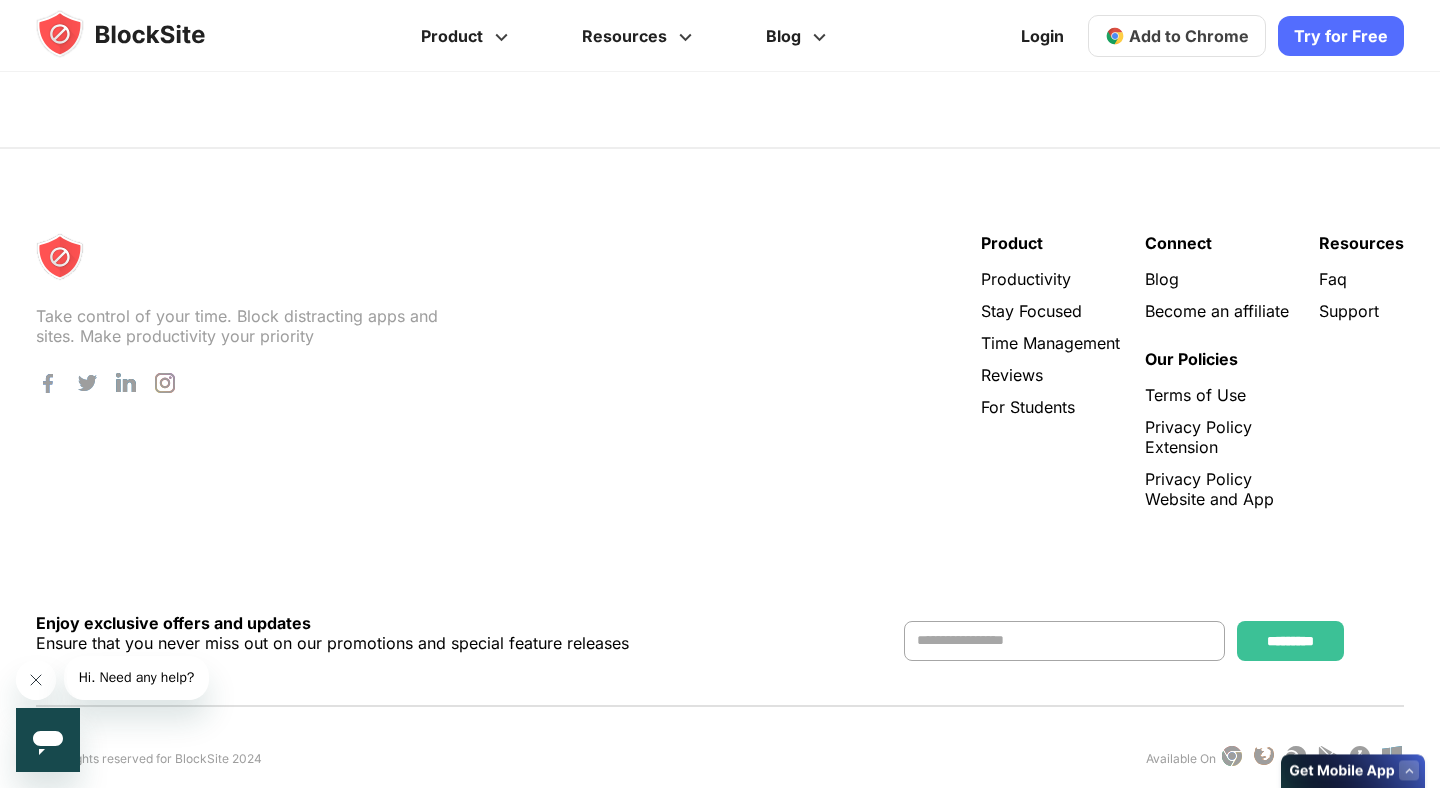 click at bounding box center [36, 680] 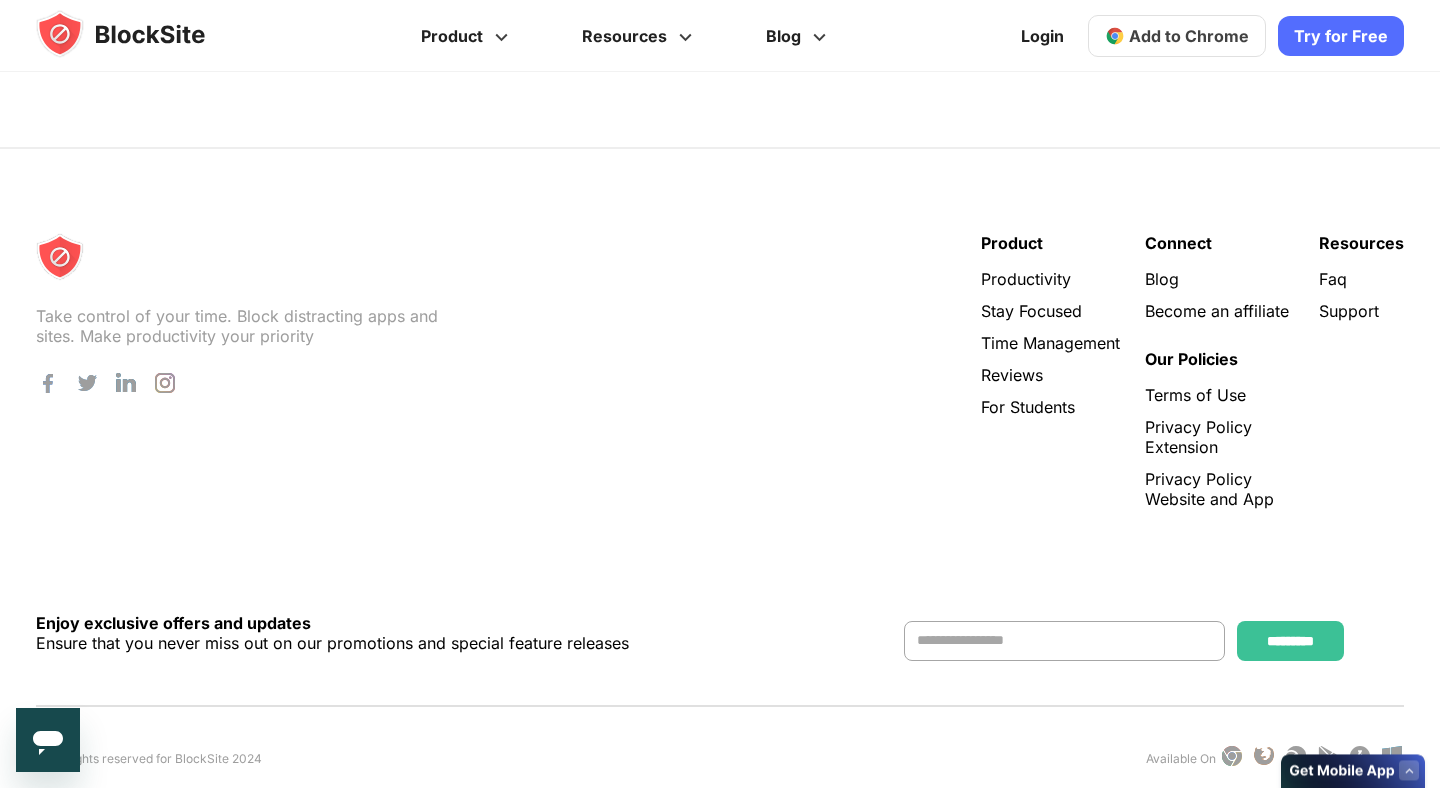 click on "Take control of your time. Block distracting apps and sites.
Make productivity your priority" at bounding box center [720, 505] 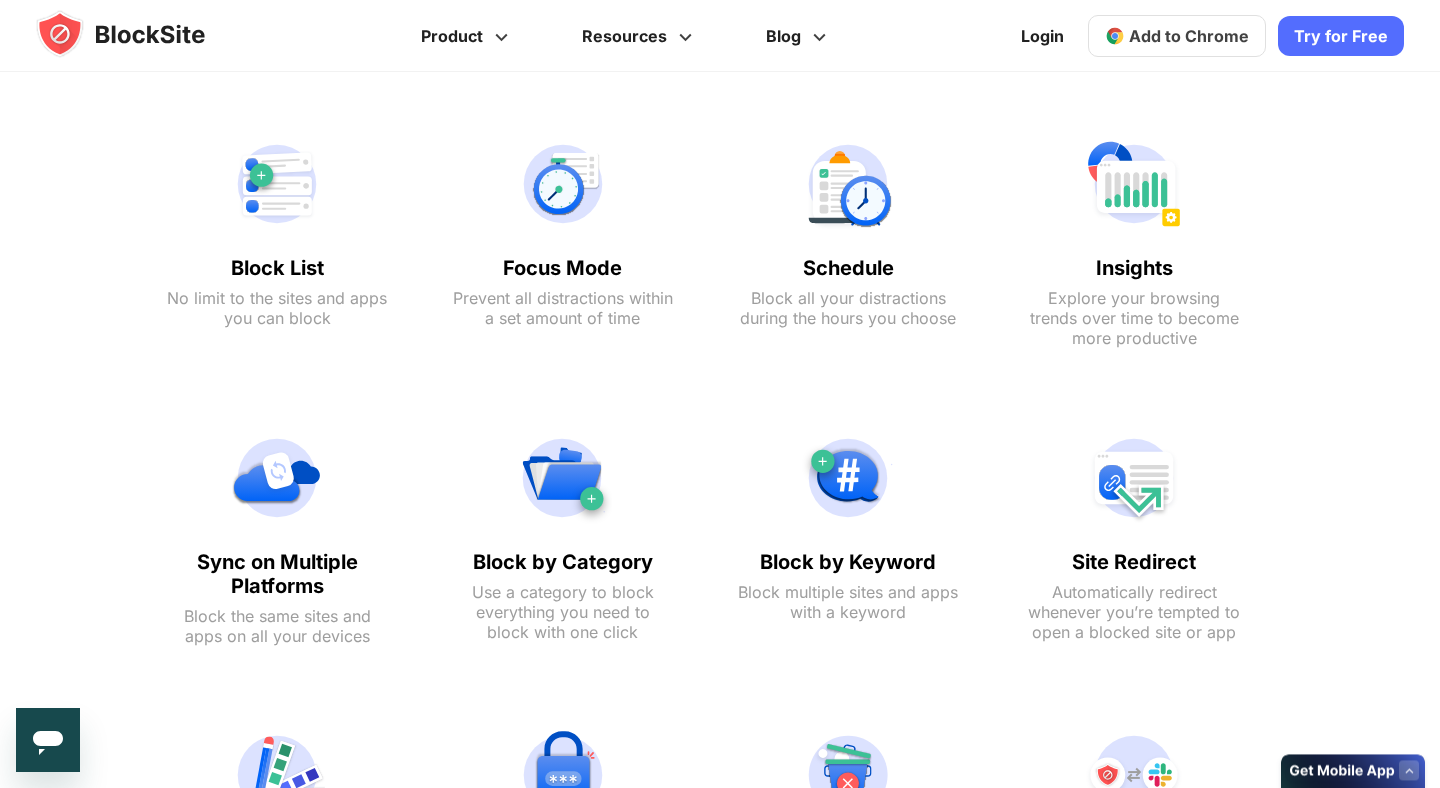 scroll, scrollTop: 0, scrollLeft: 0, axis: both 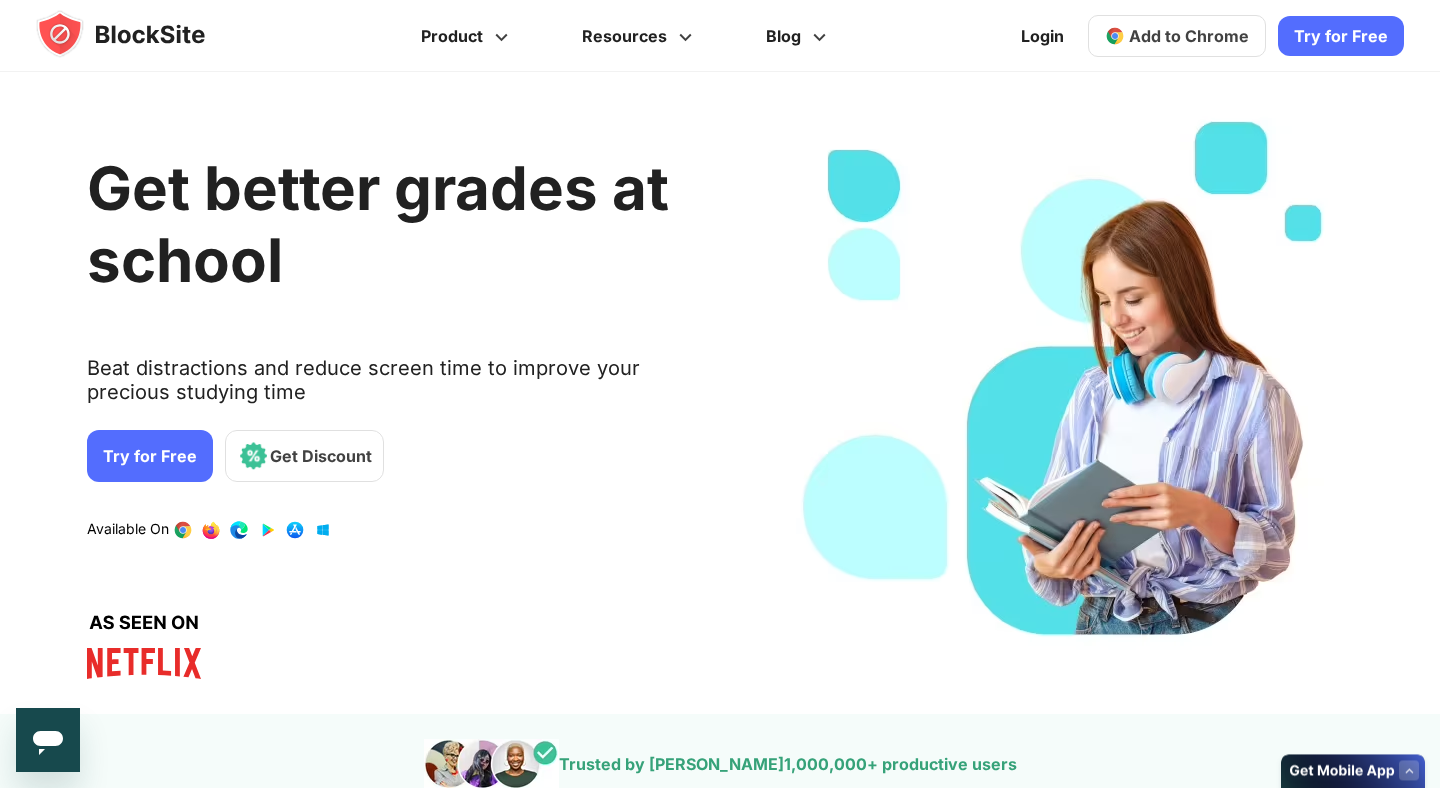 click on "Get Discount" at bounding box center [304, 456] 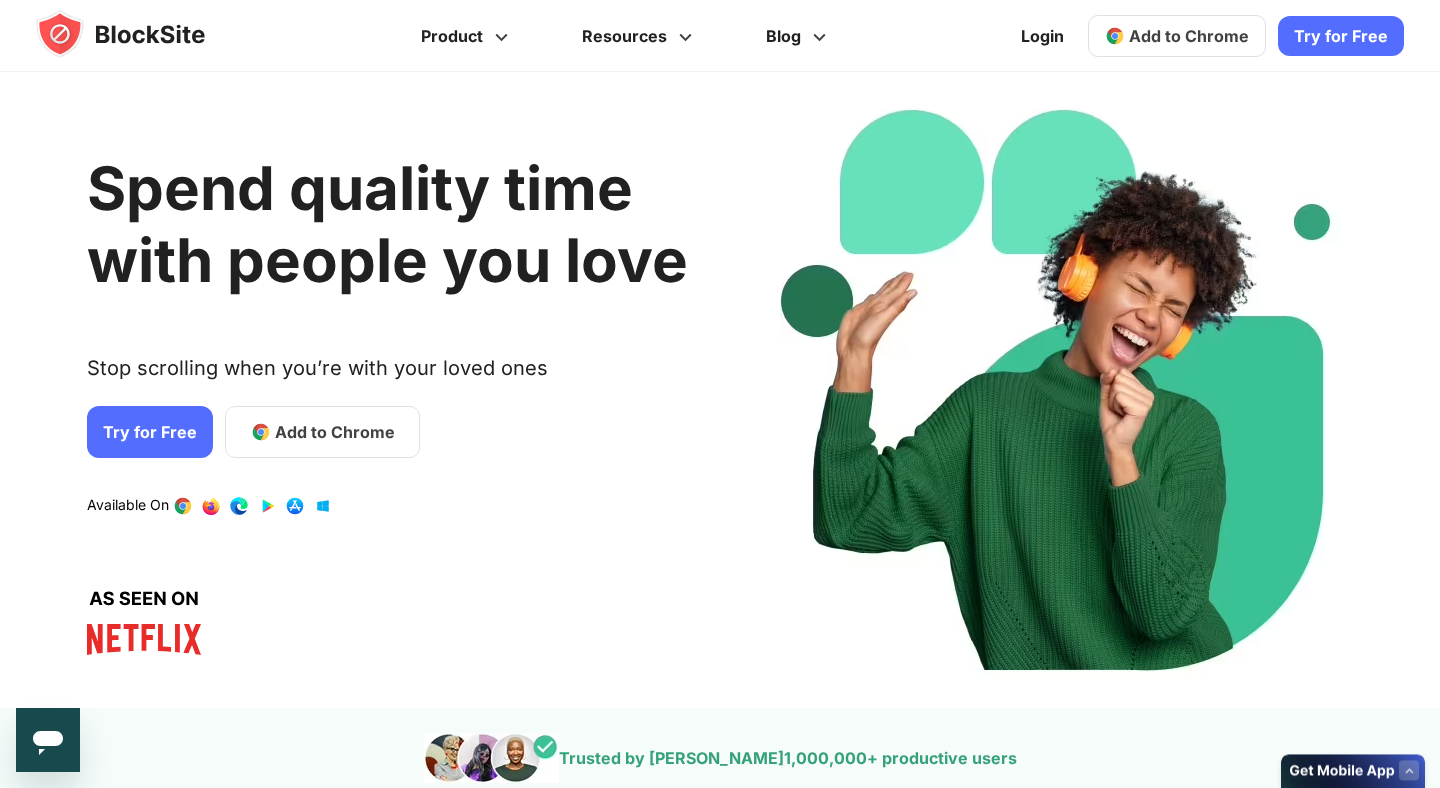 click on "Spend quality time with people you love
Stop scrolling when you’re with your loved ones
Try for Free
Add to Chrome
Download on AppStore
Download on Google Play
Available On" at bounding box center (706, 390) 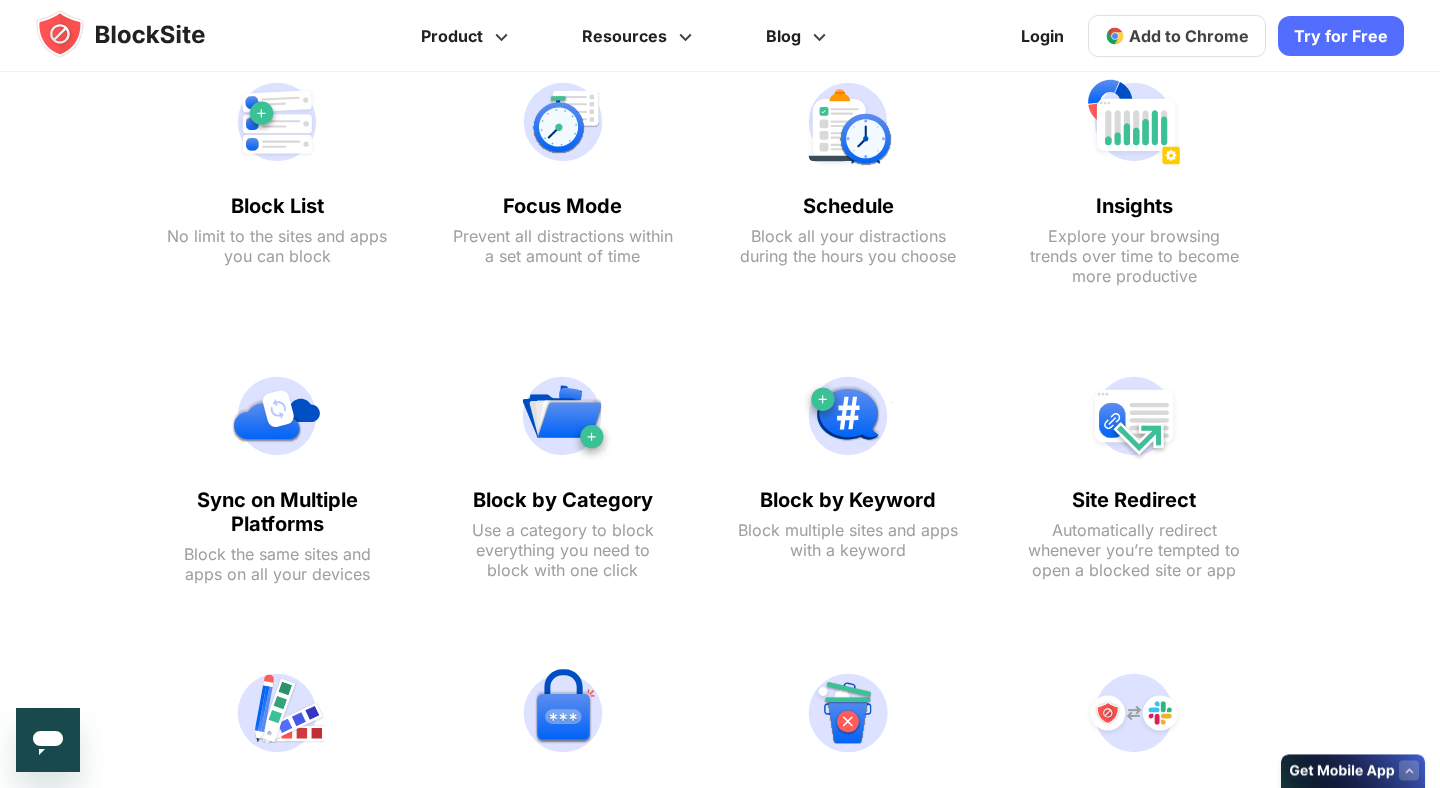 scroll, scrollTop: 0, scrollLeft: 0, axis: both 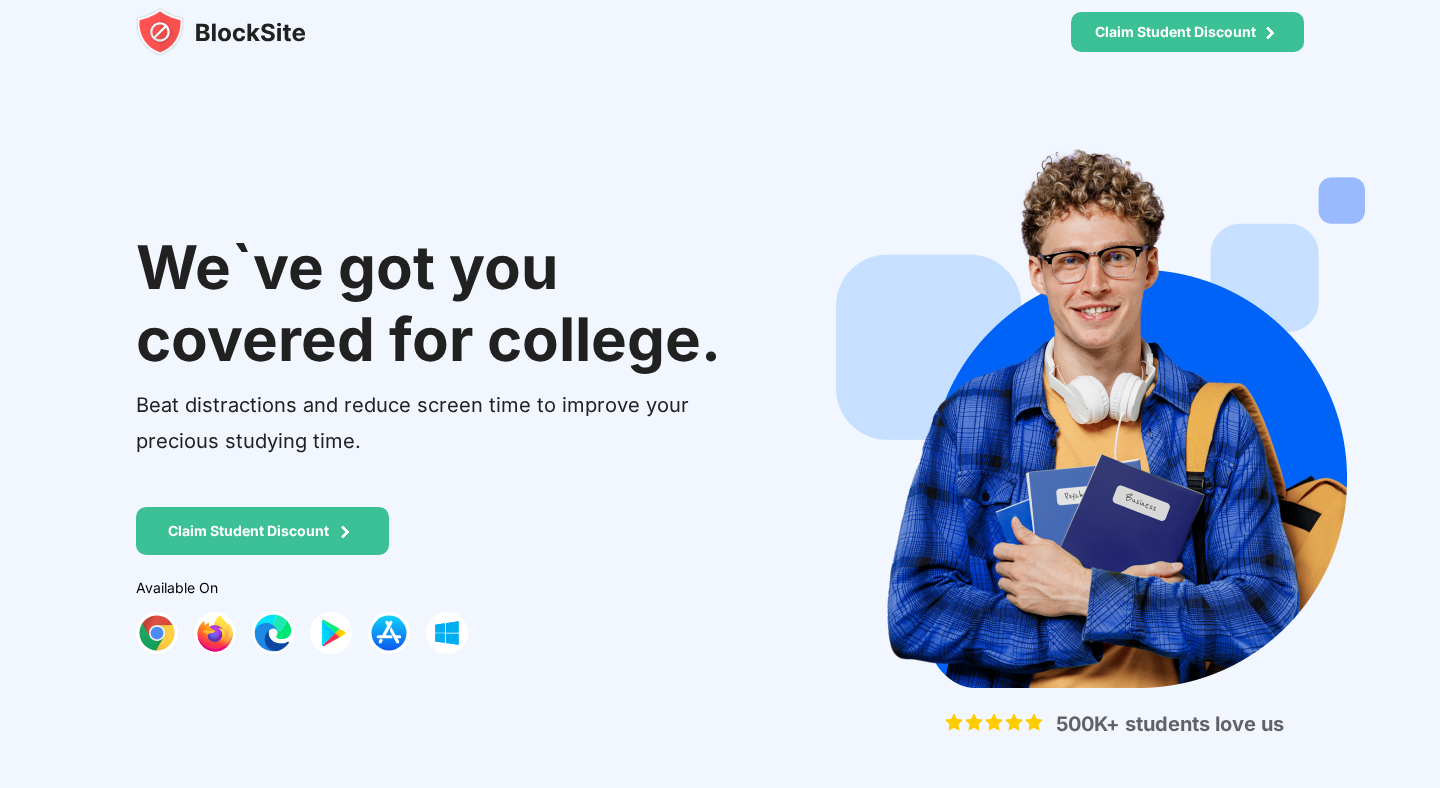 click on "We`ve got you covered for college. Beat distractions and reduce screen time to improve your  precious studying time. Claim Student Discount Available On 500K+ students love us" at bounding box center (450, 444) 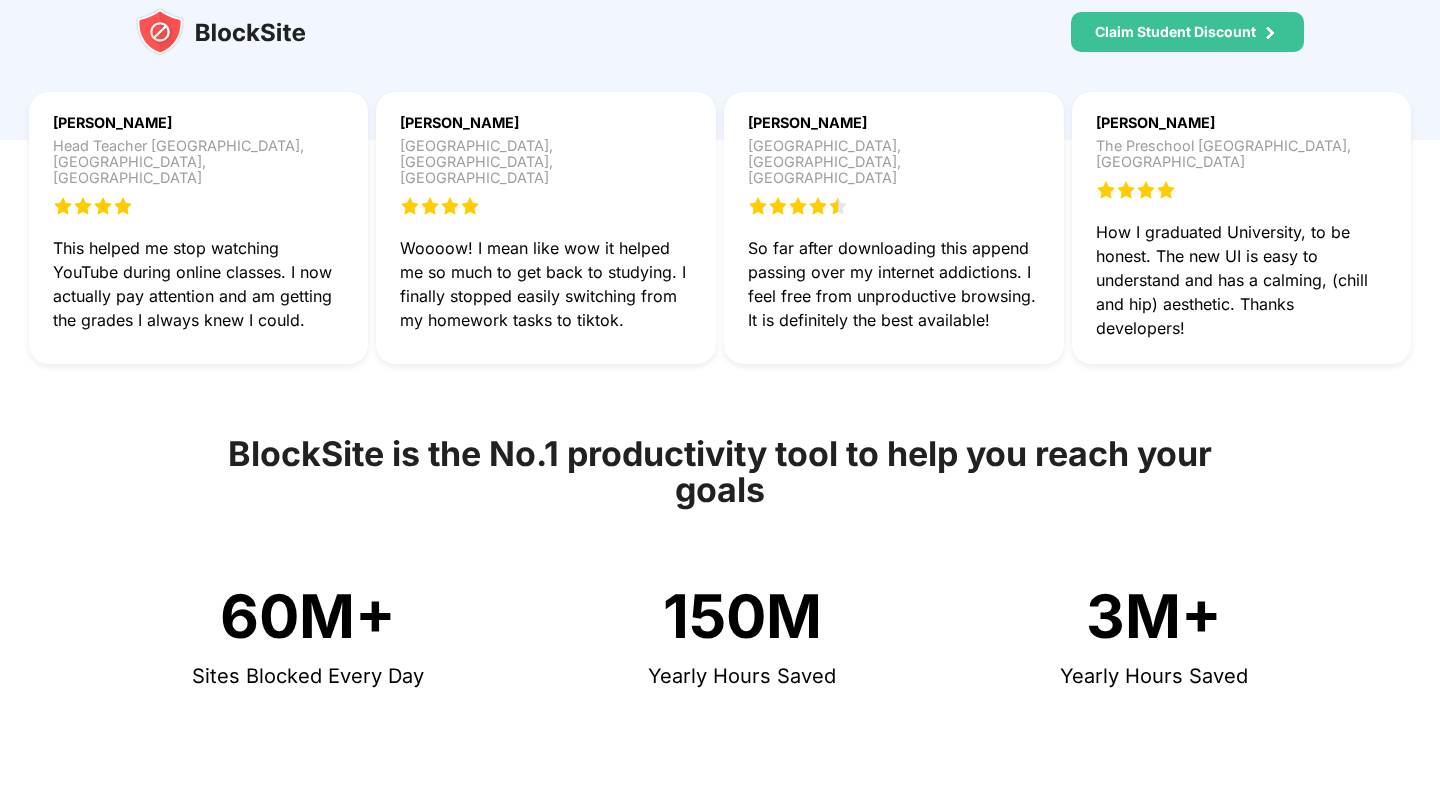 scroll, scrollTop: 1536, scrollLeft: 0, axis: vertical 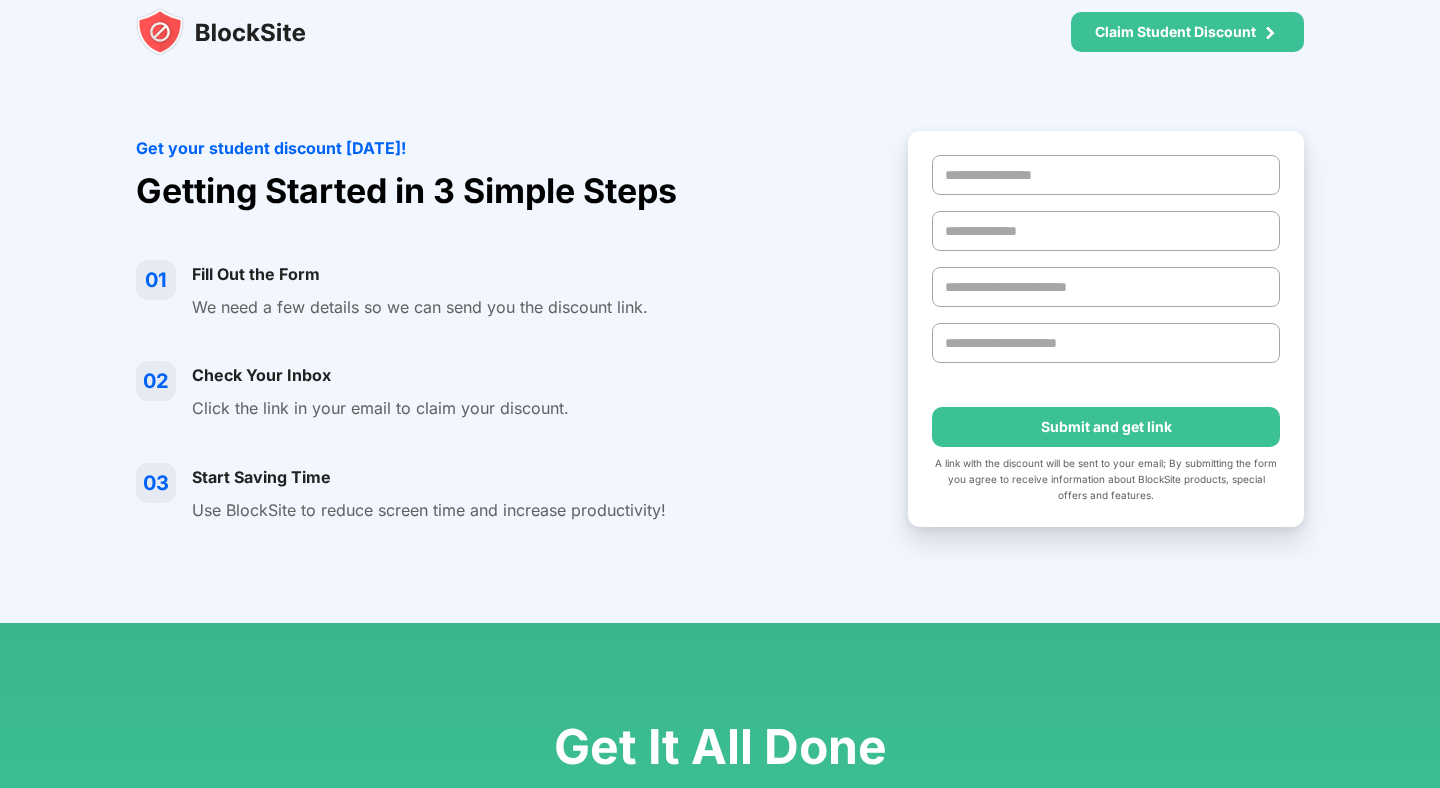 click on "01 Fill Out the Form We need a few details so we can send you the discount link. 02 Check Your Inbox Click the link in your email to claim your discount. 03 Start Saving Time Use BlockSite to reduce screen time and increase productivity!" at bounding box center (502, 392) 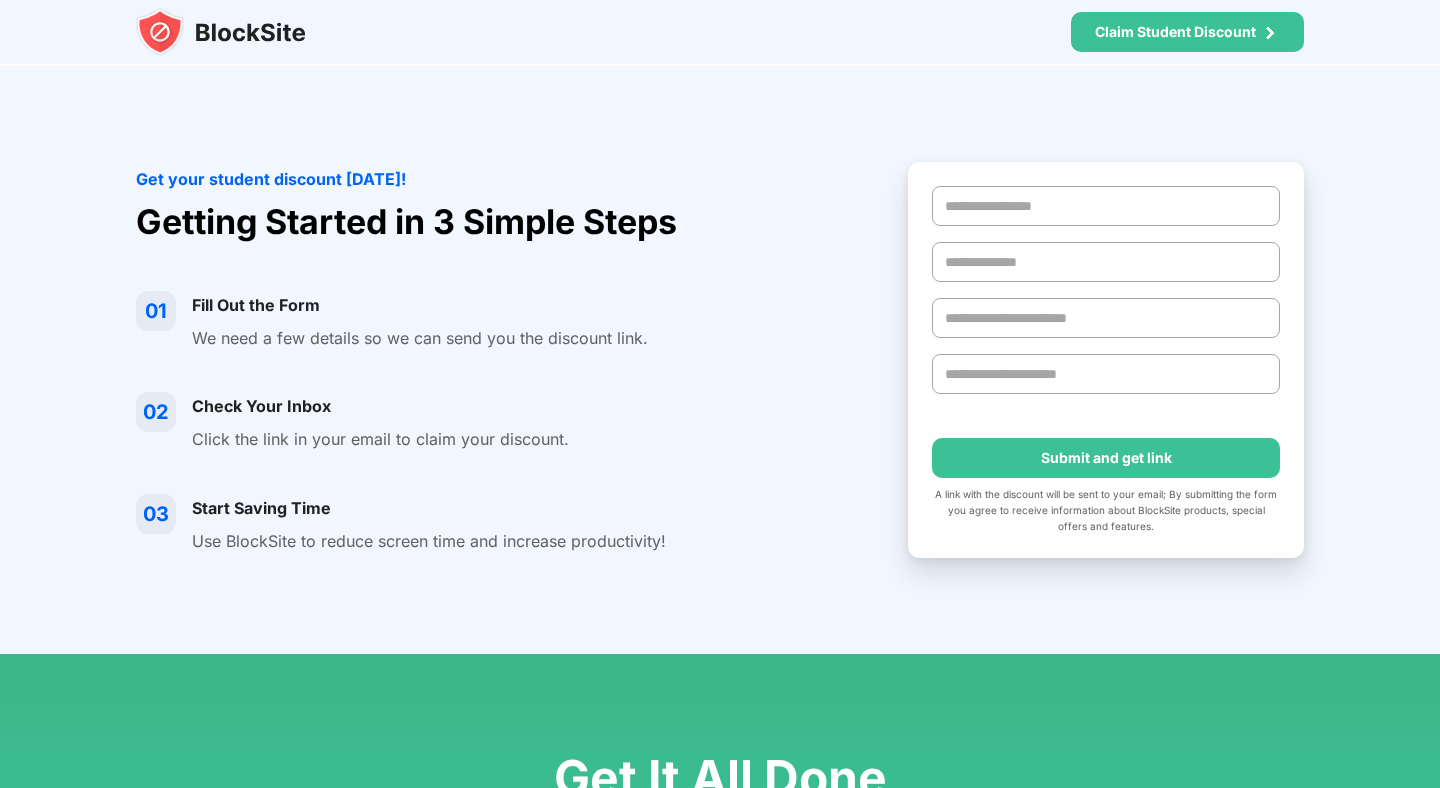 scroll, scrollTop: 1499, scrollLeft: 0, axis: vertical 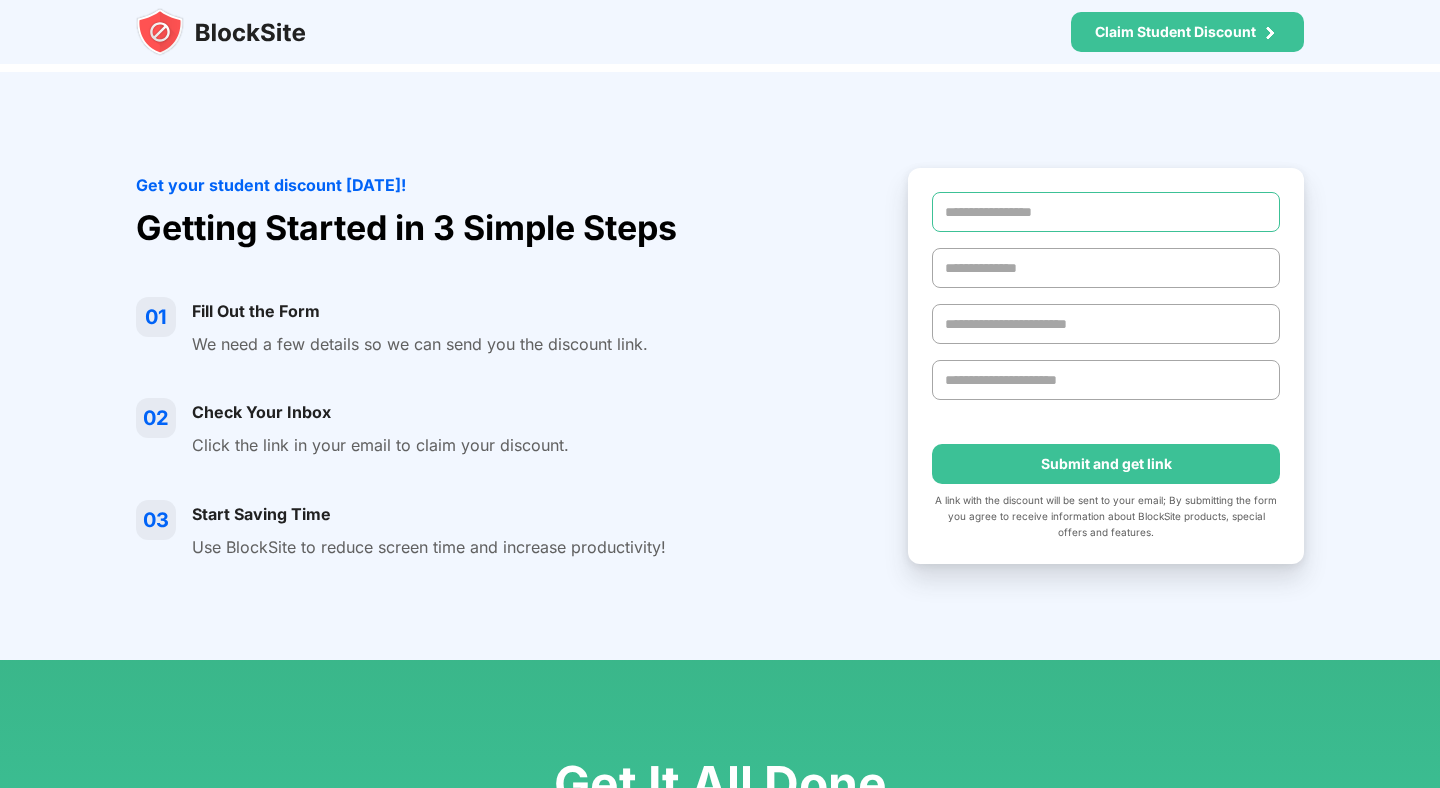 click at bounding box center [1106, 212] 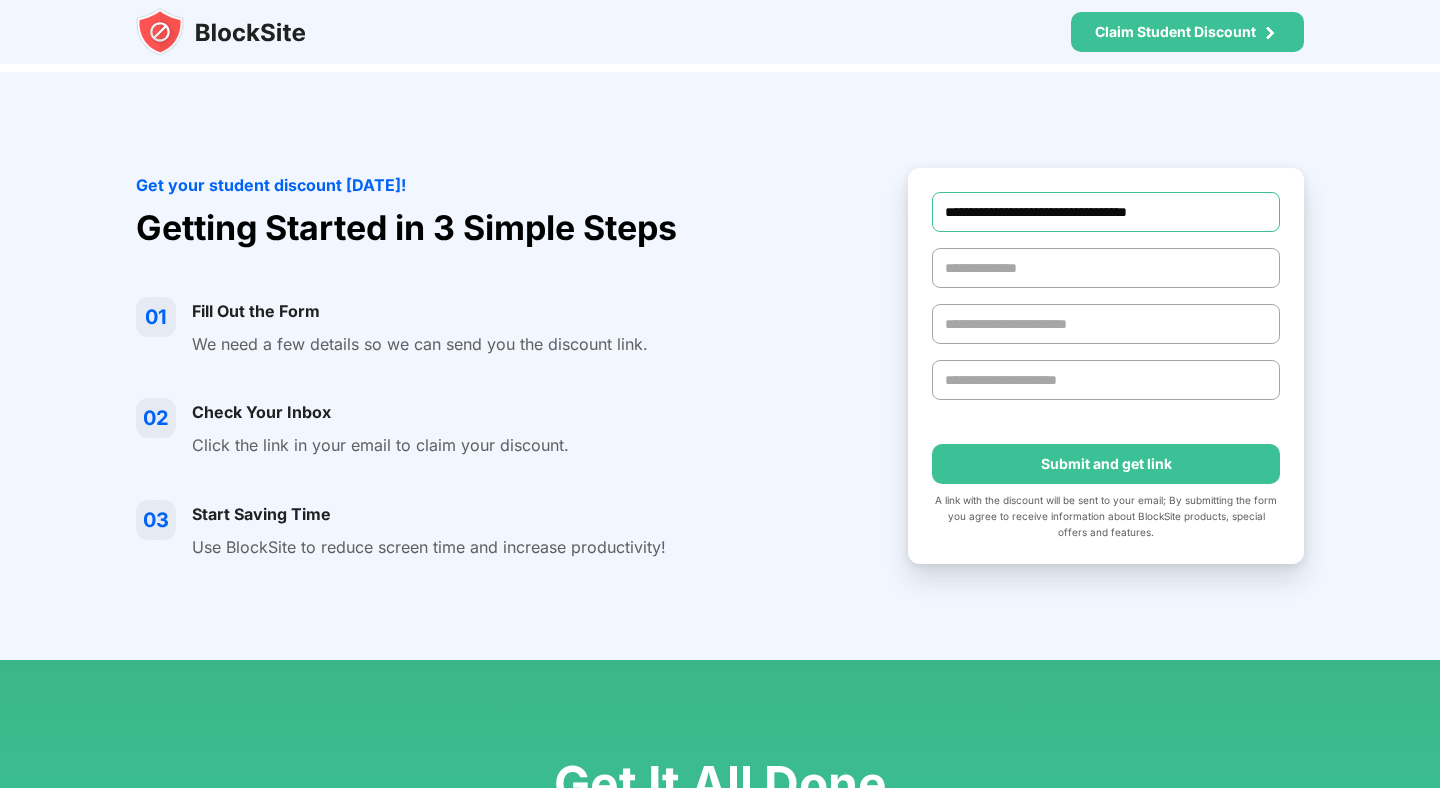 type on "**********" 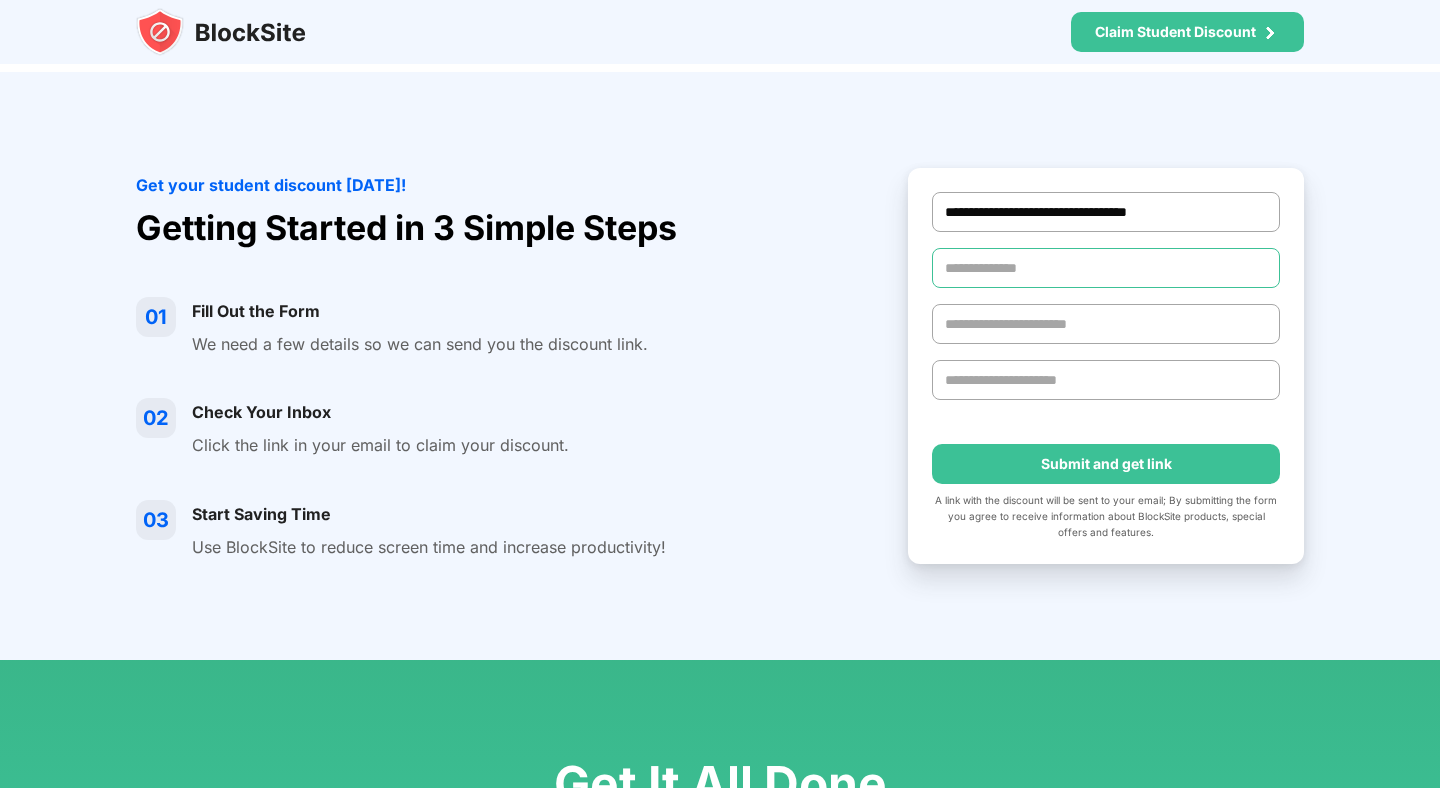 click at bounding box center (1106, 268) 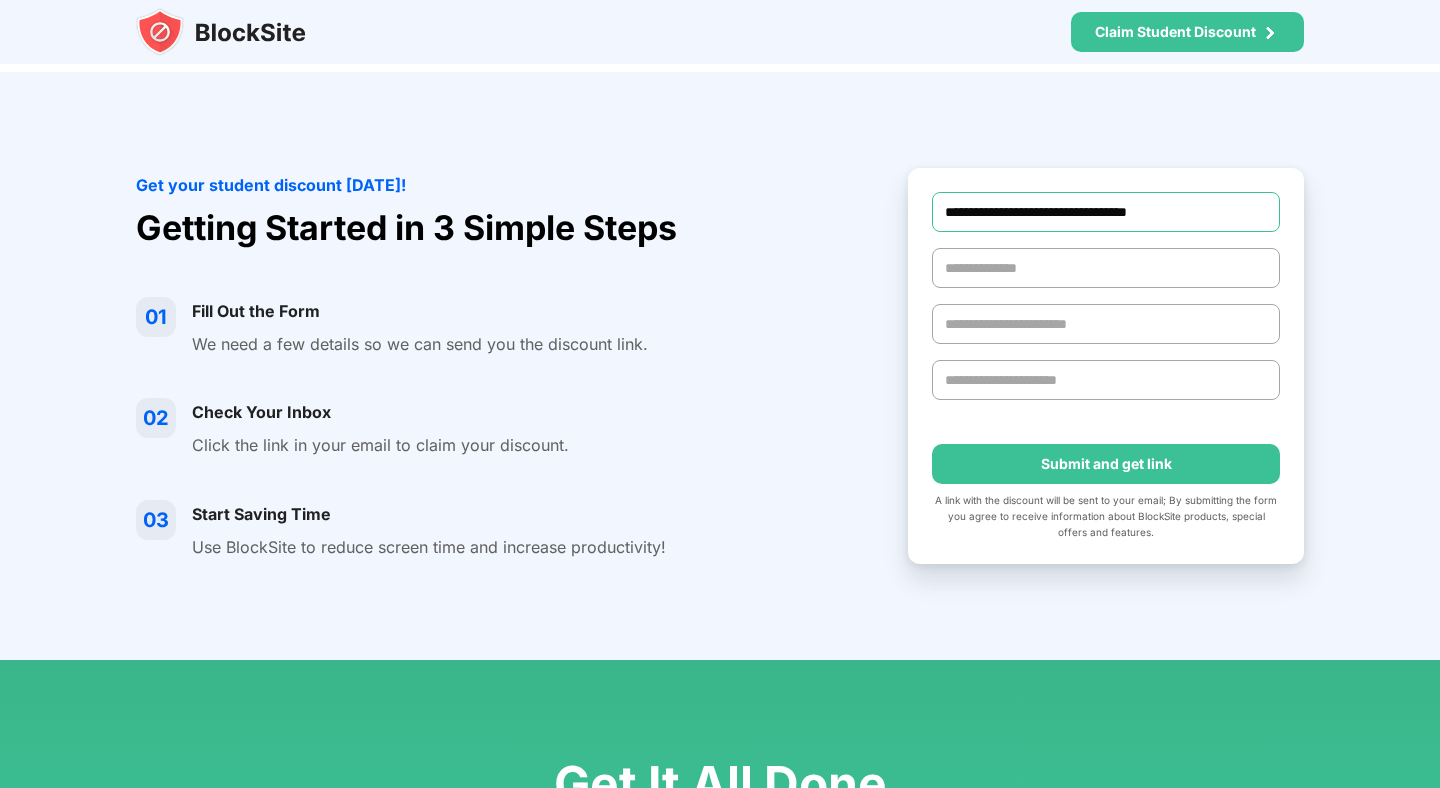 click on "**********" at bounding box center (1106, 212) 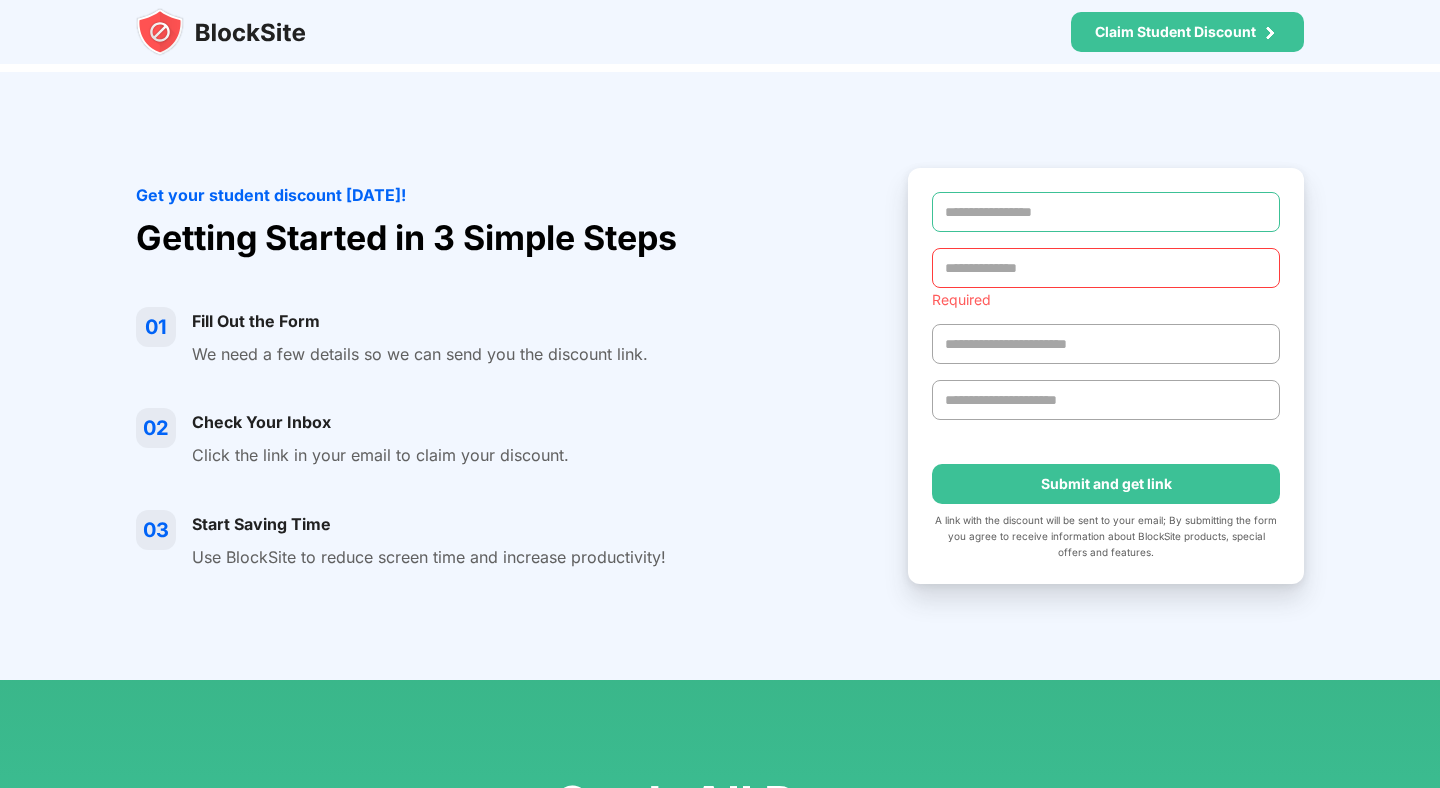type on "**********" 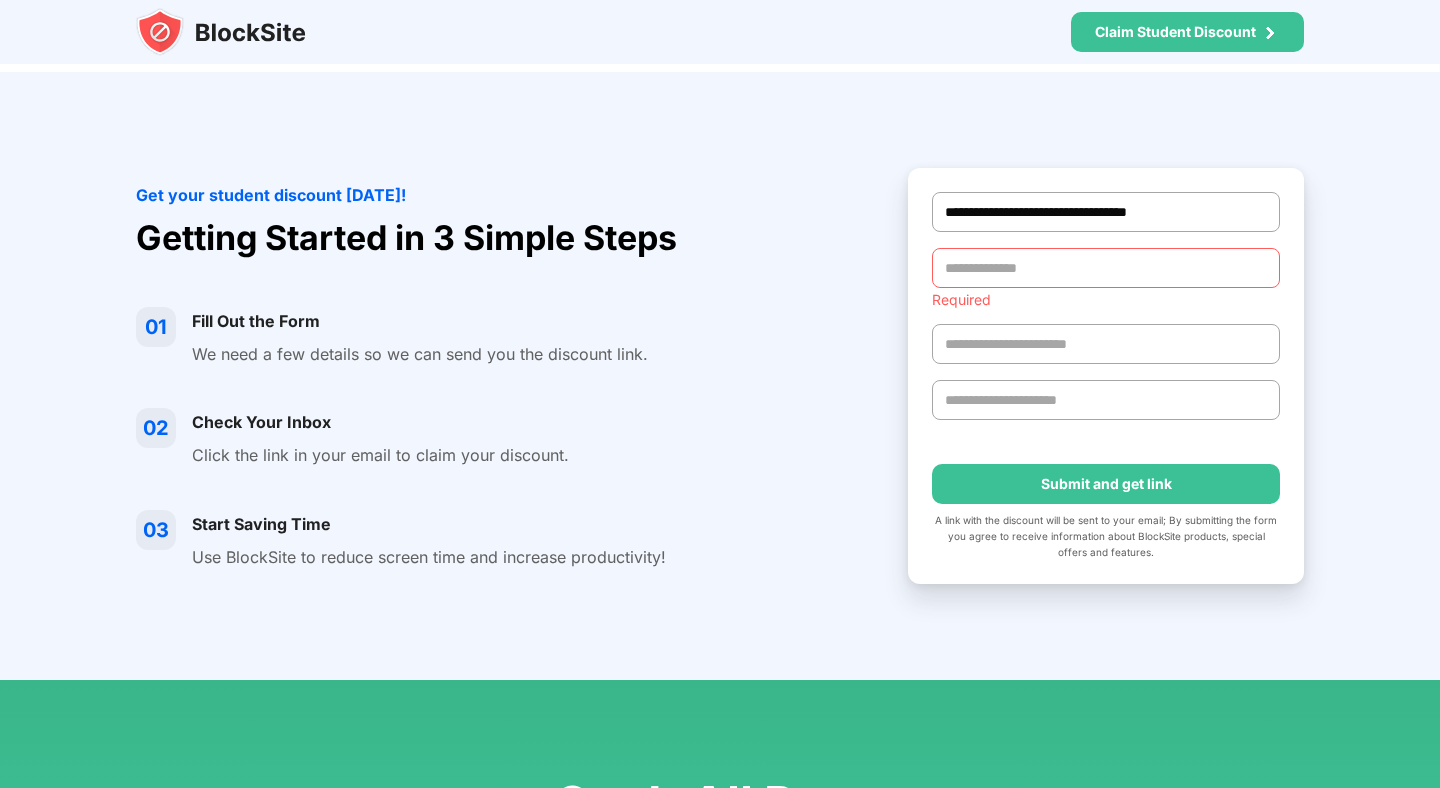 click at bounding box center (1106, 268) 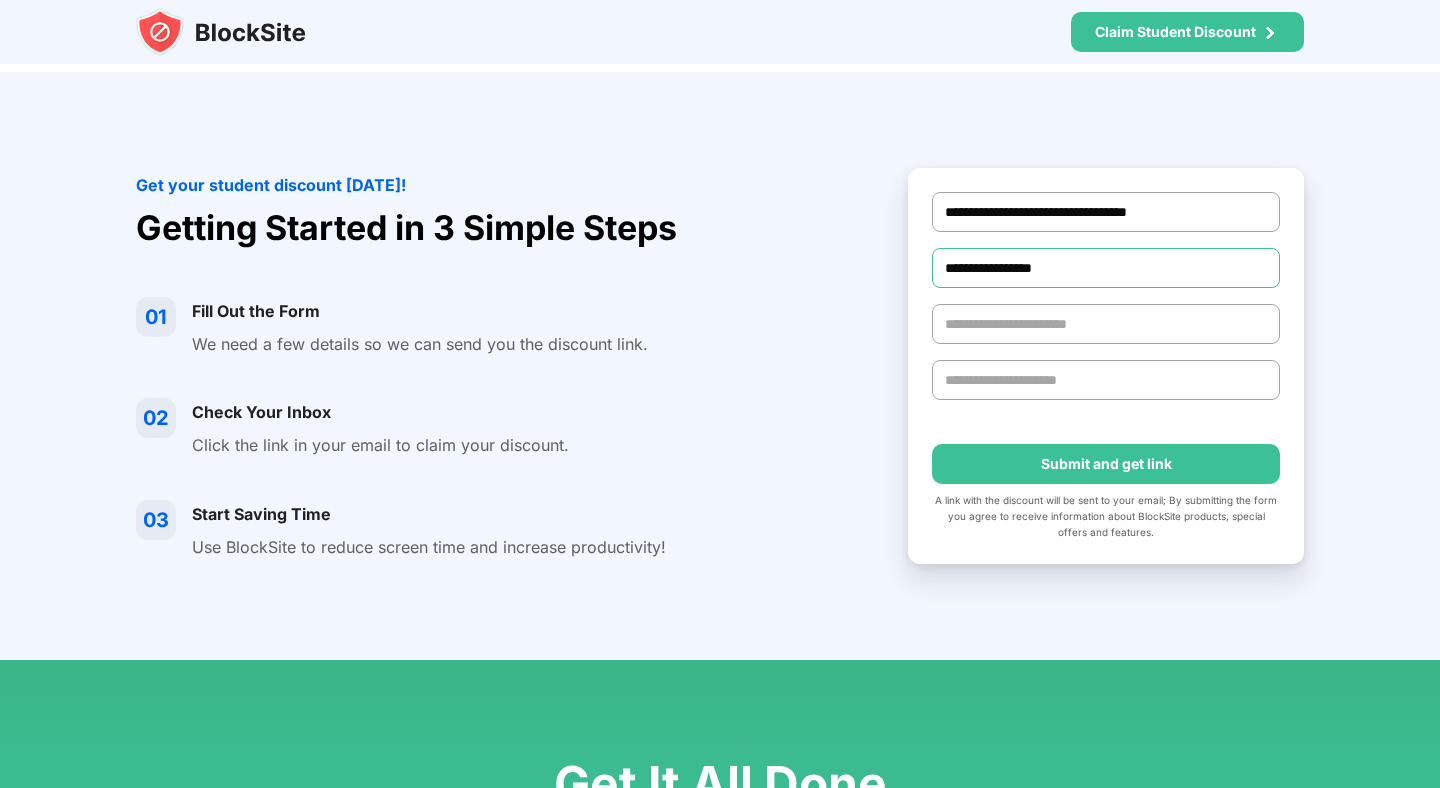 type on "**********" 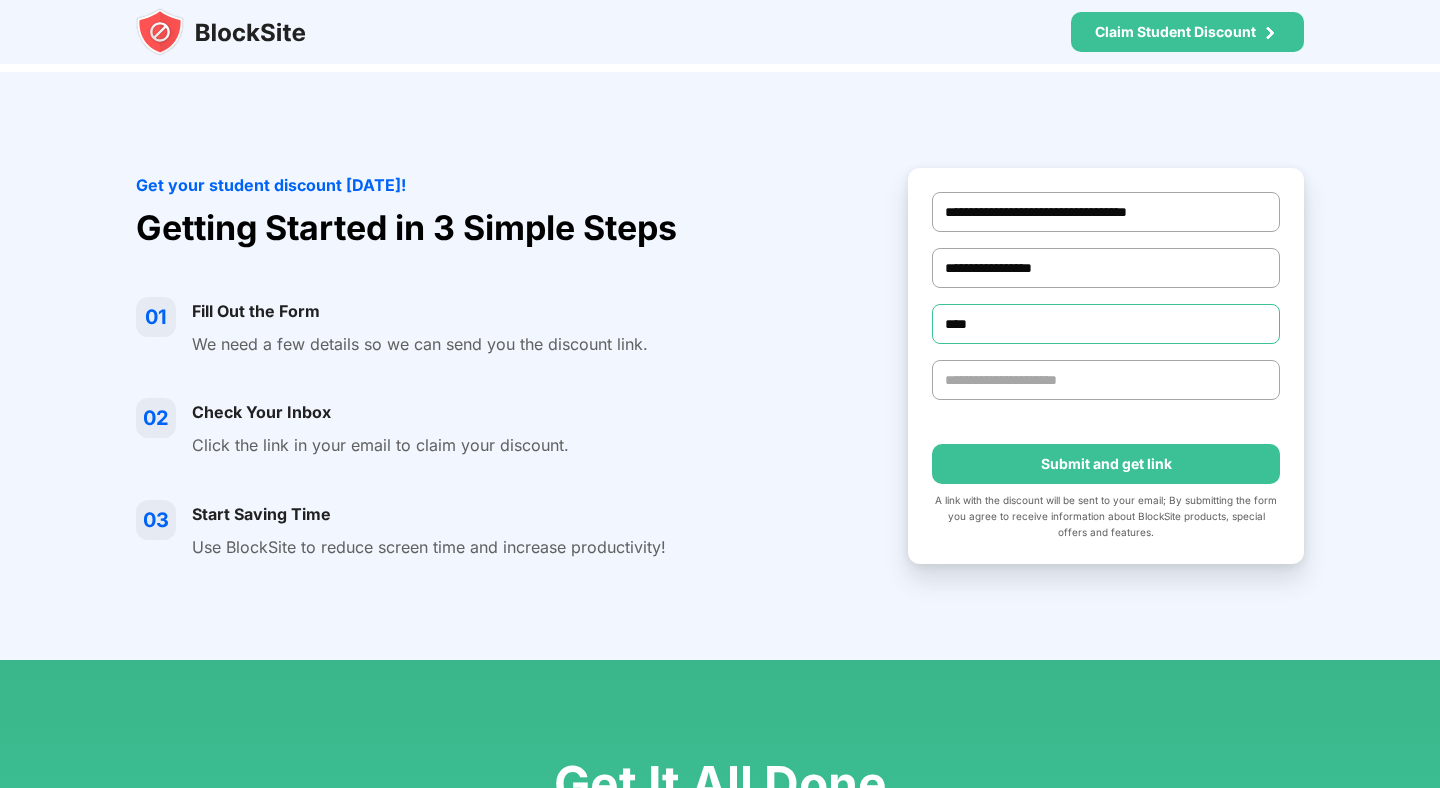 type on "****" 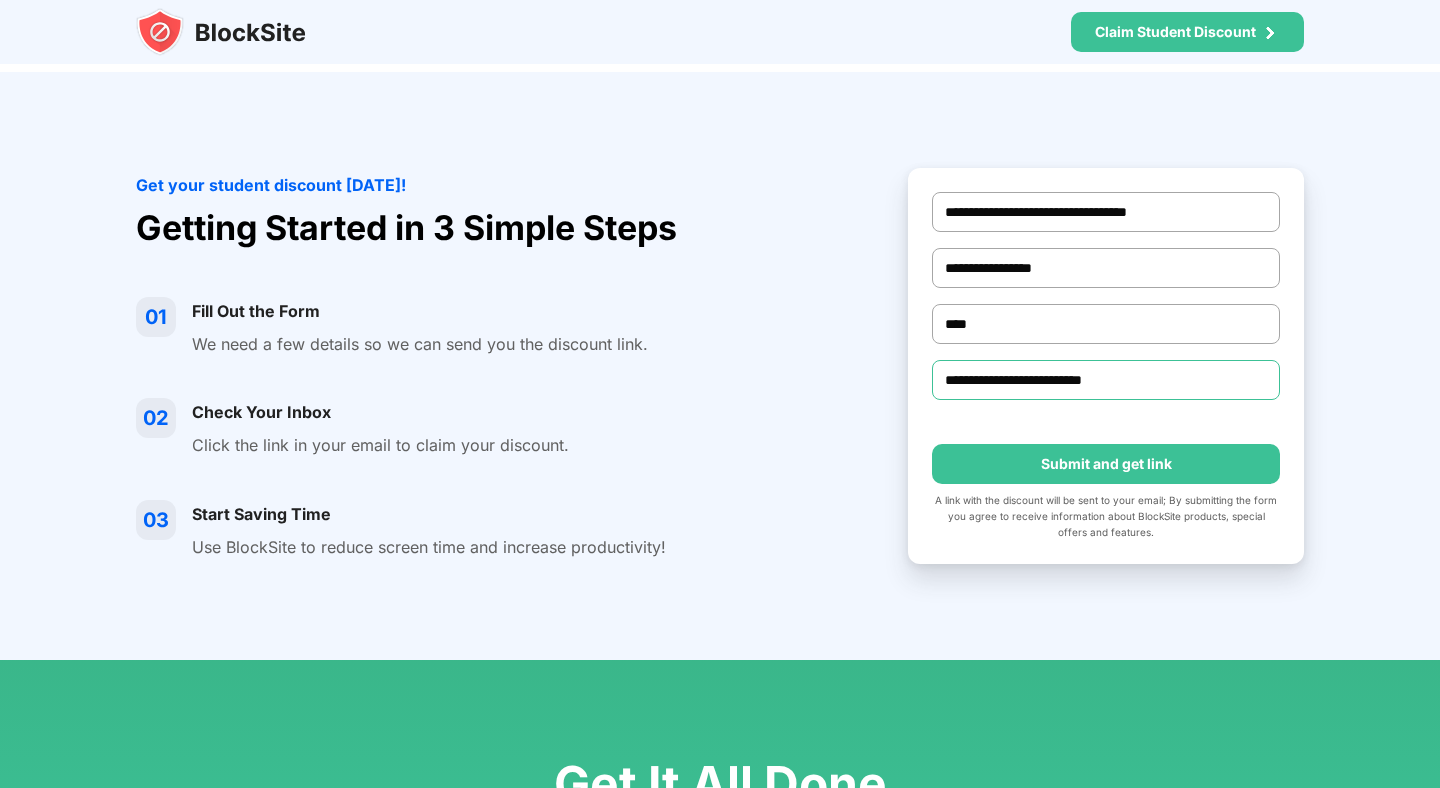 type on "**********" 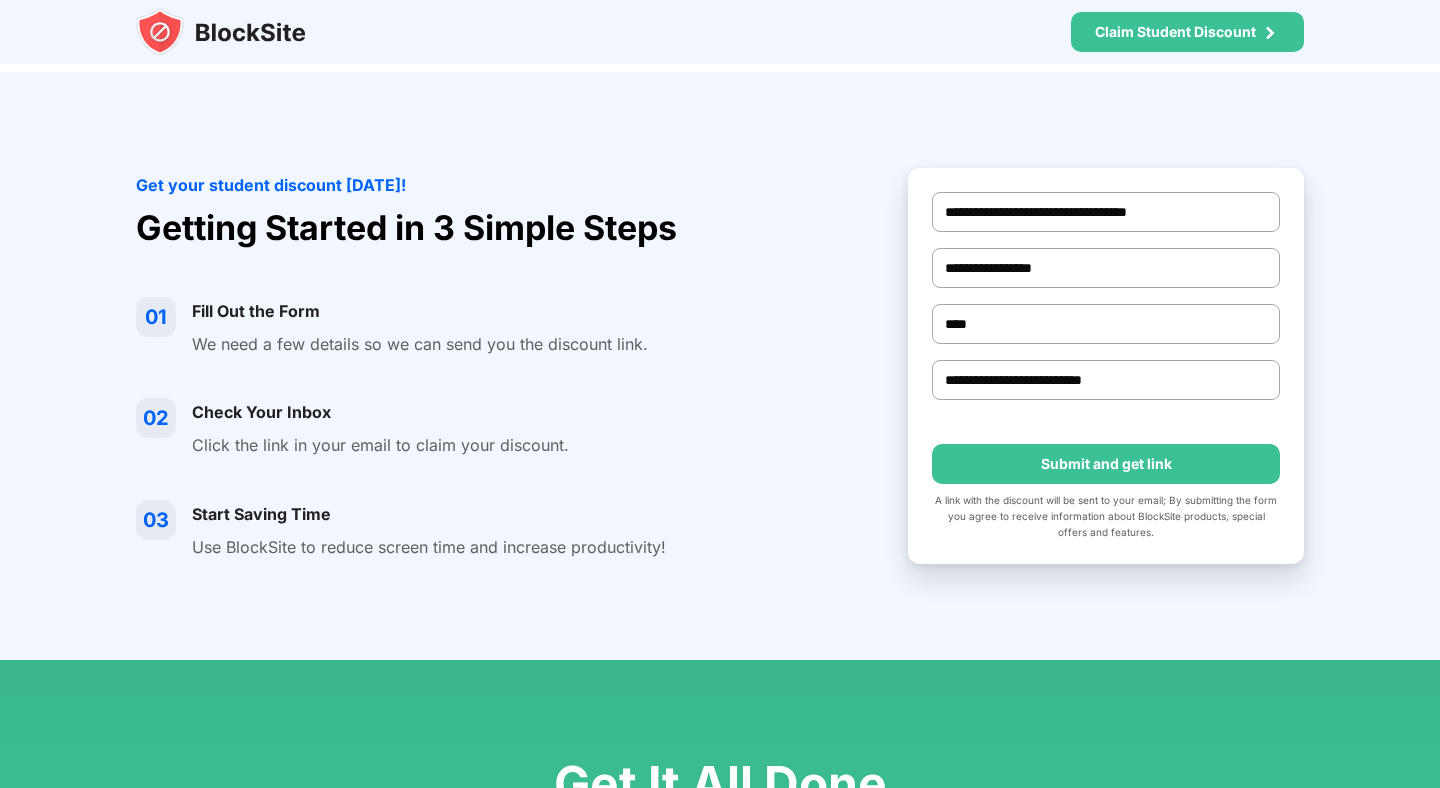 click on "Submit and get link" at bounding box center [1106, 464] 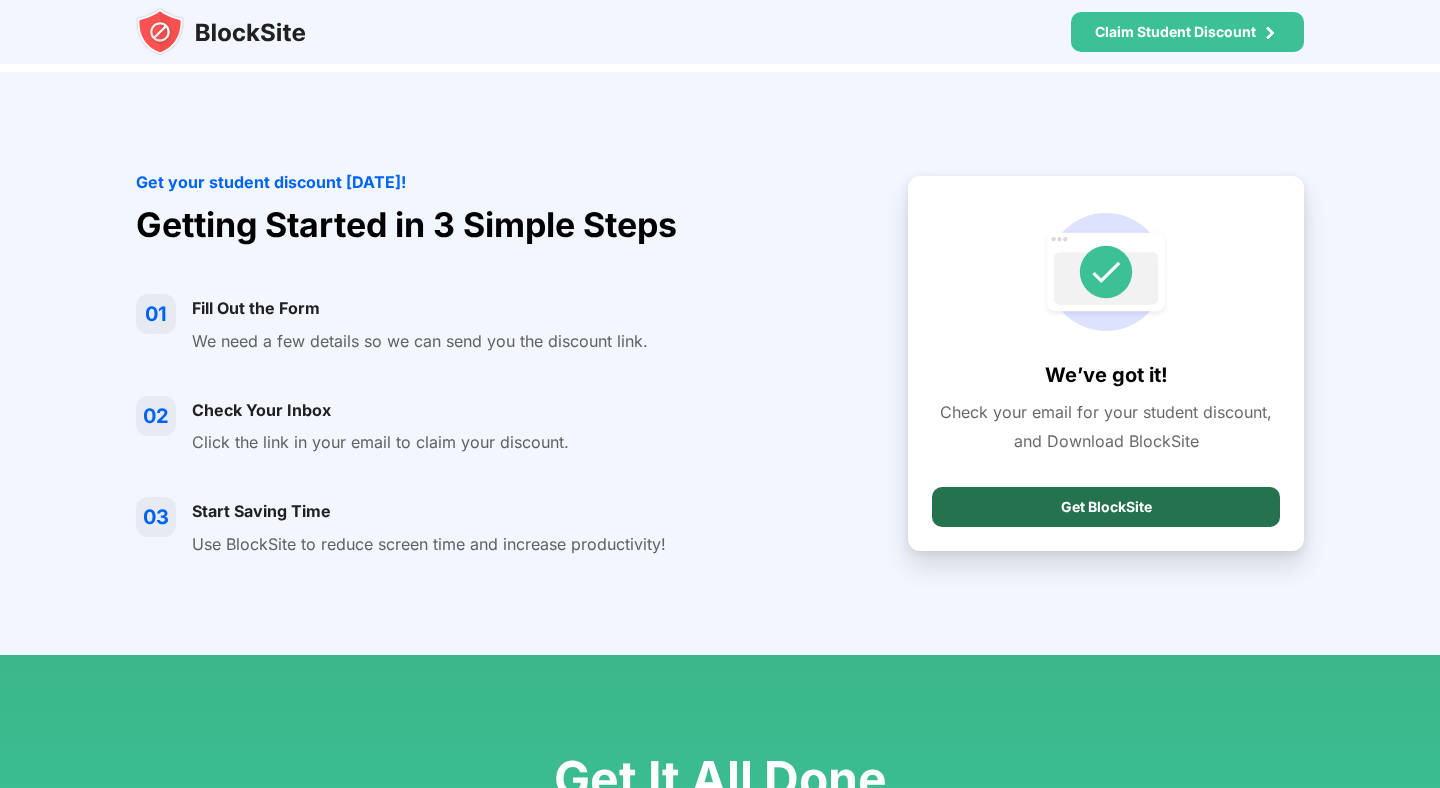 click on "Get BlockSite" at bounding box center [1106, 507] 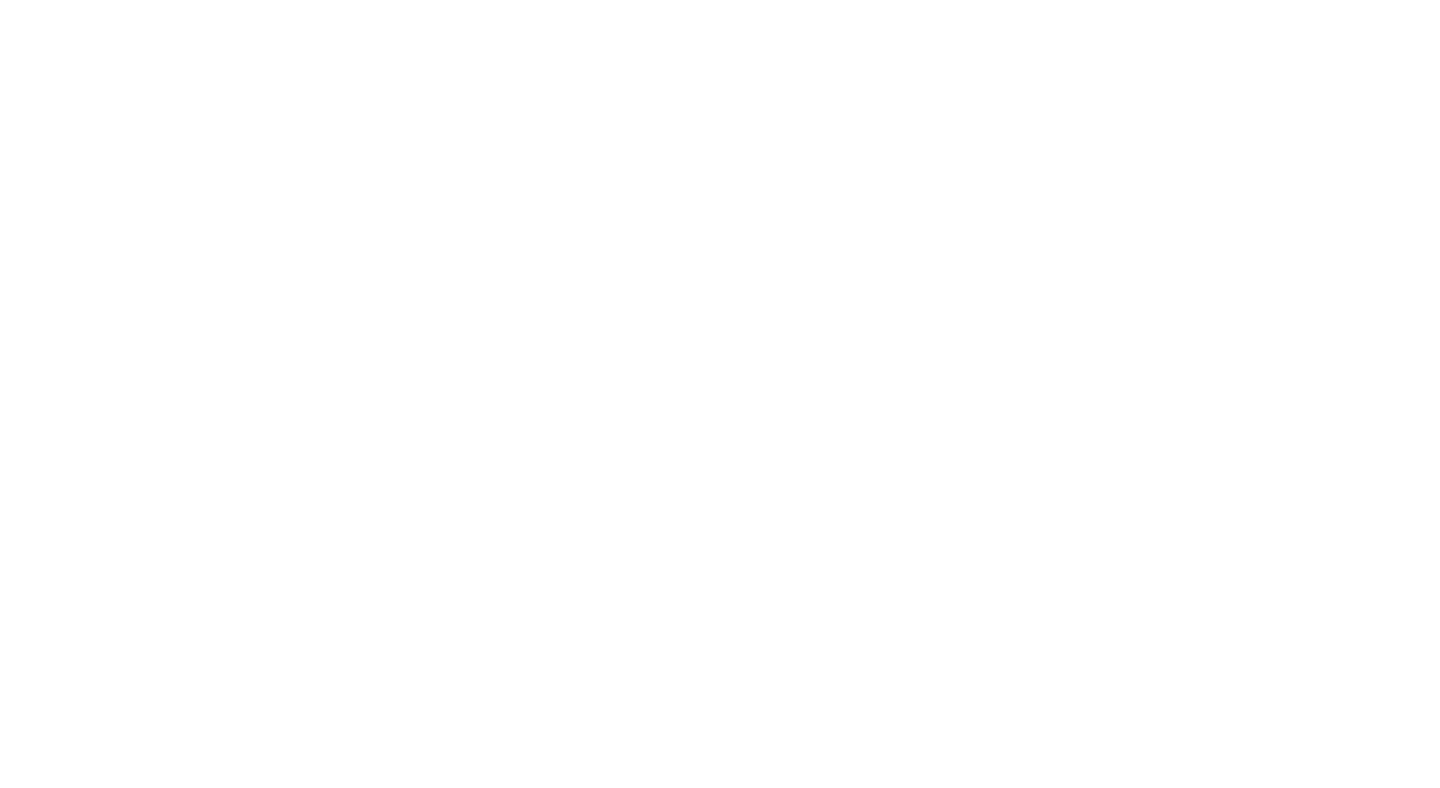 scroll, scrollTop: 0, scrollLeft: 0, axis: both 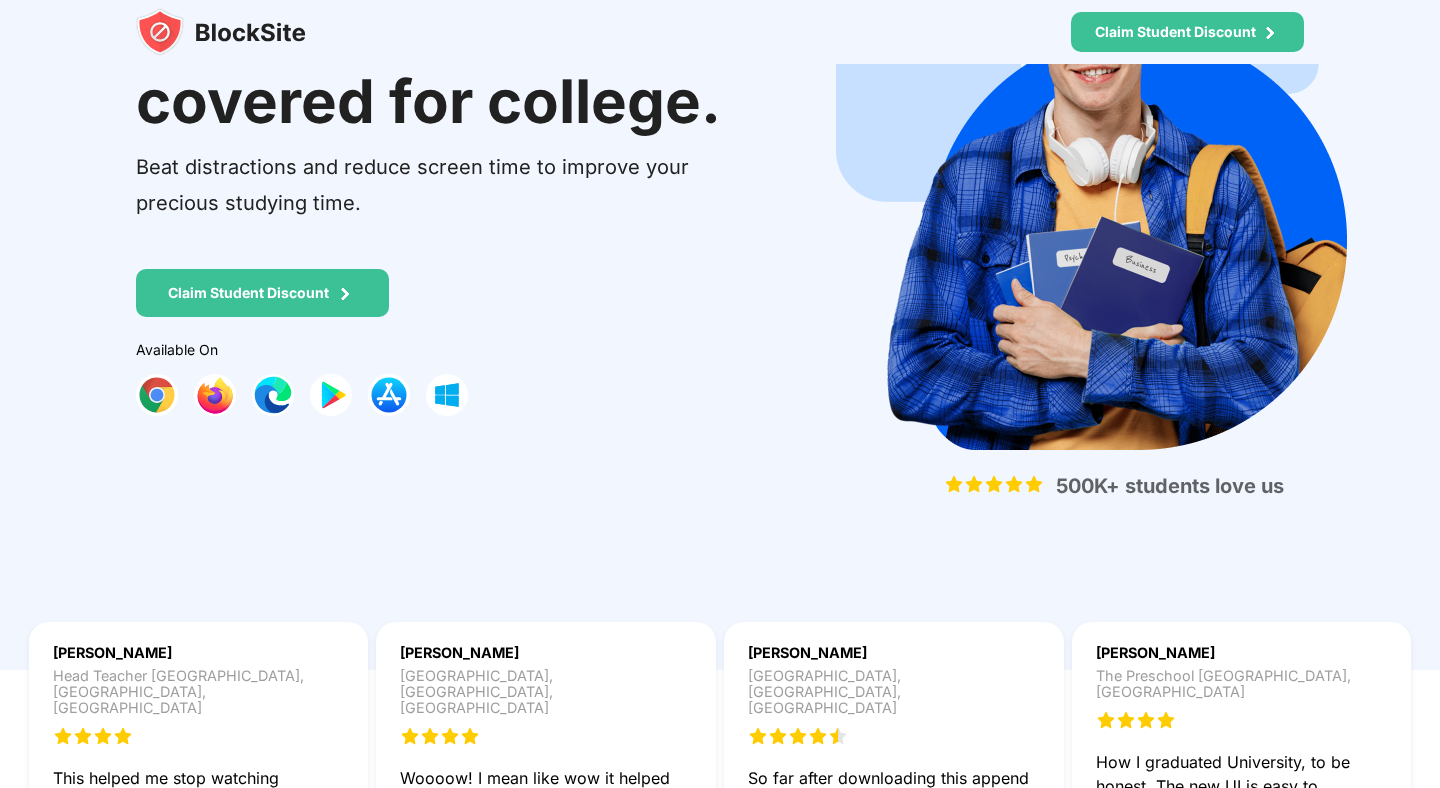 click on "Claim Student Discount" at bounding box center (262, 293) 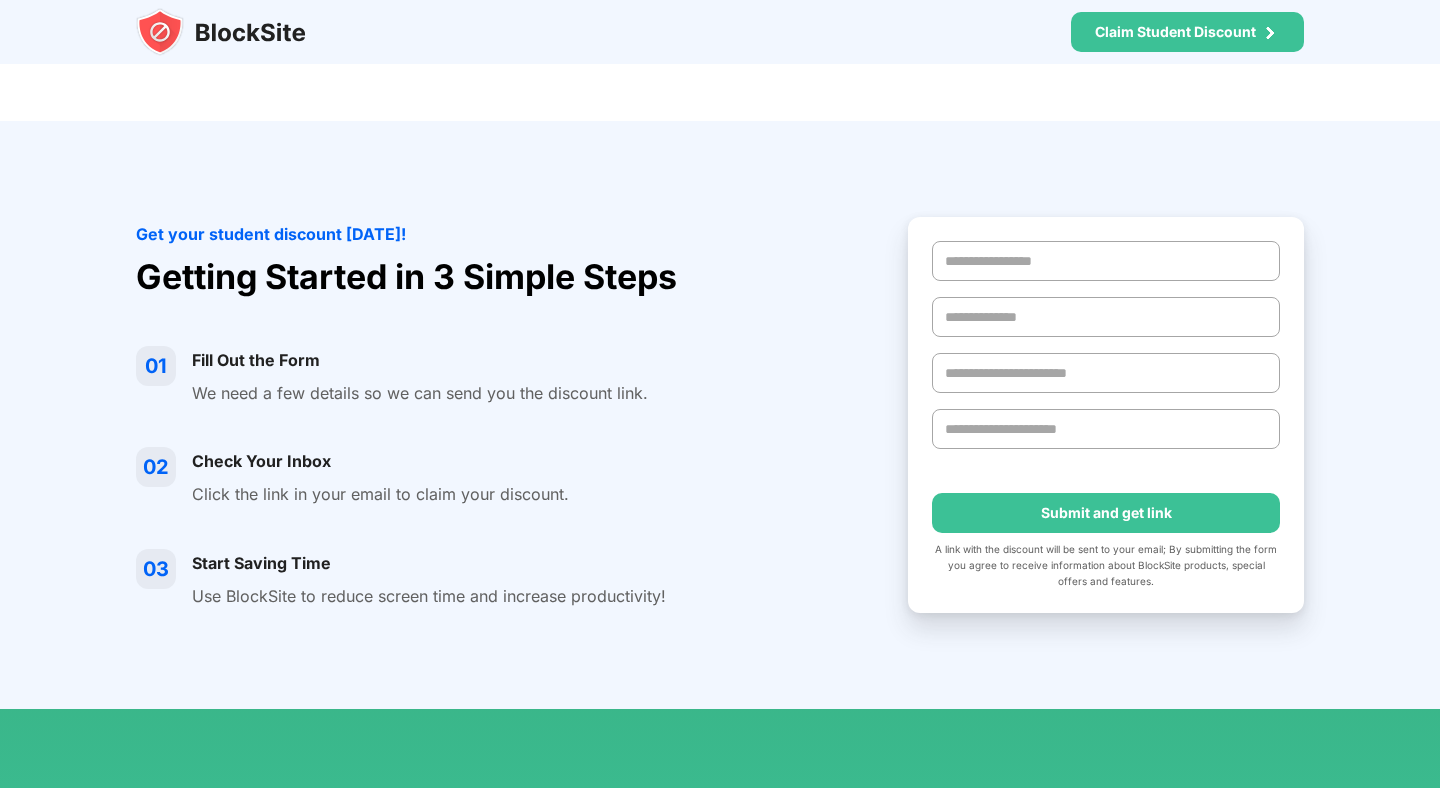 scroll, scrollTop: 1455, scrollLeft: 0, axis: vertical 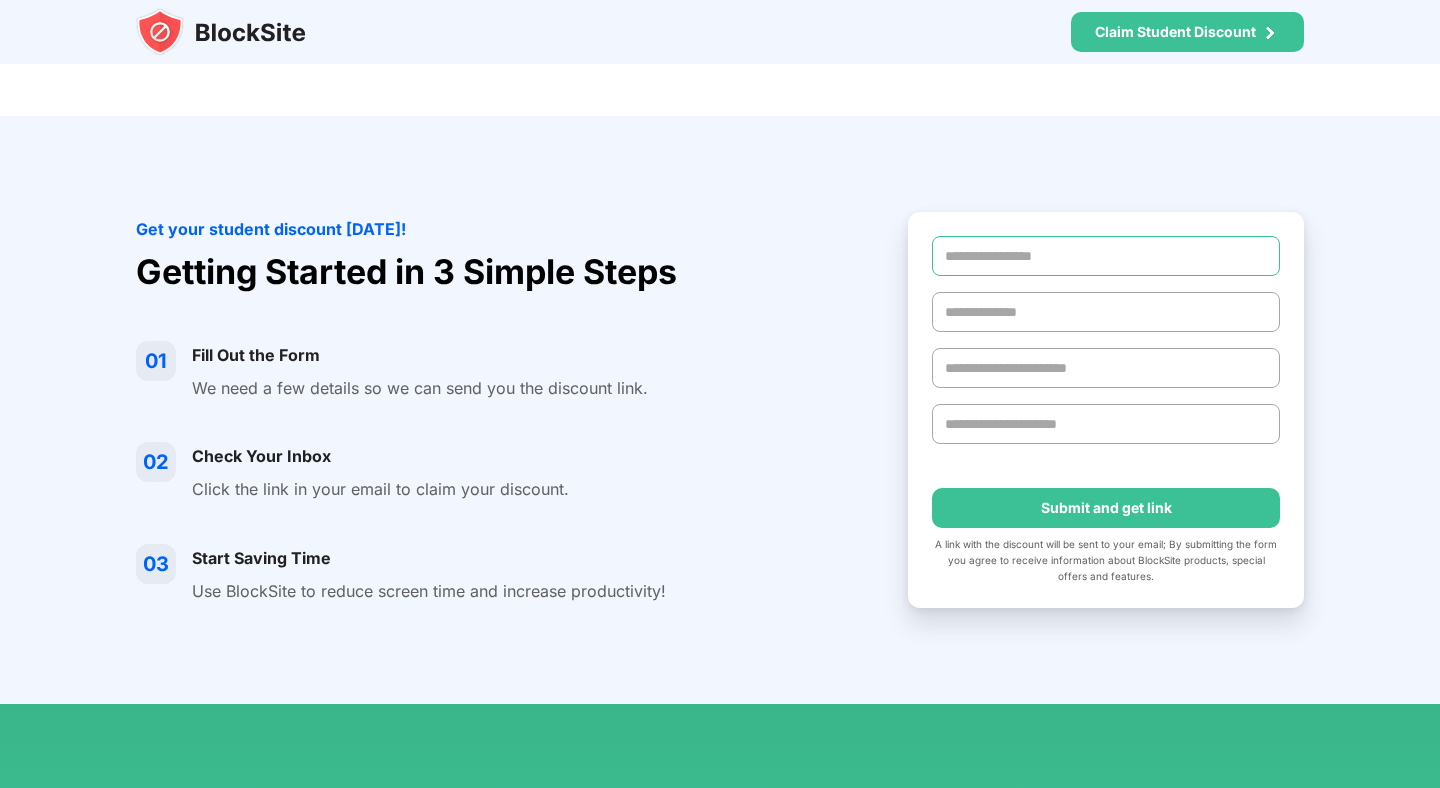 click at bounding box center [1106, 256] 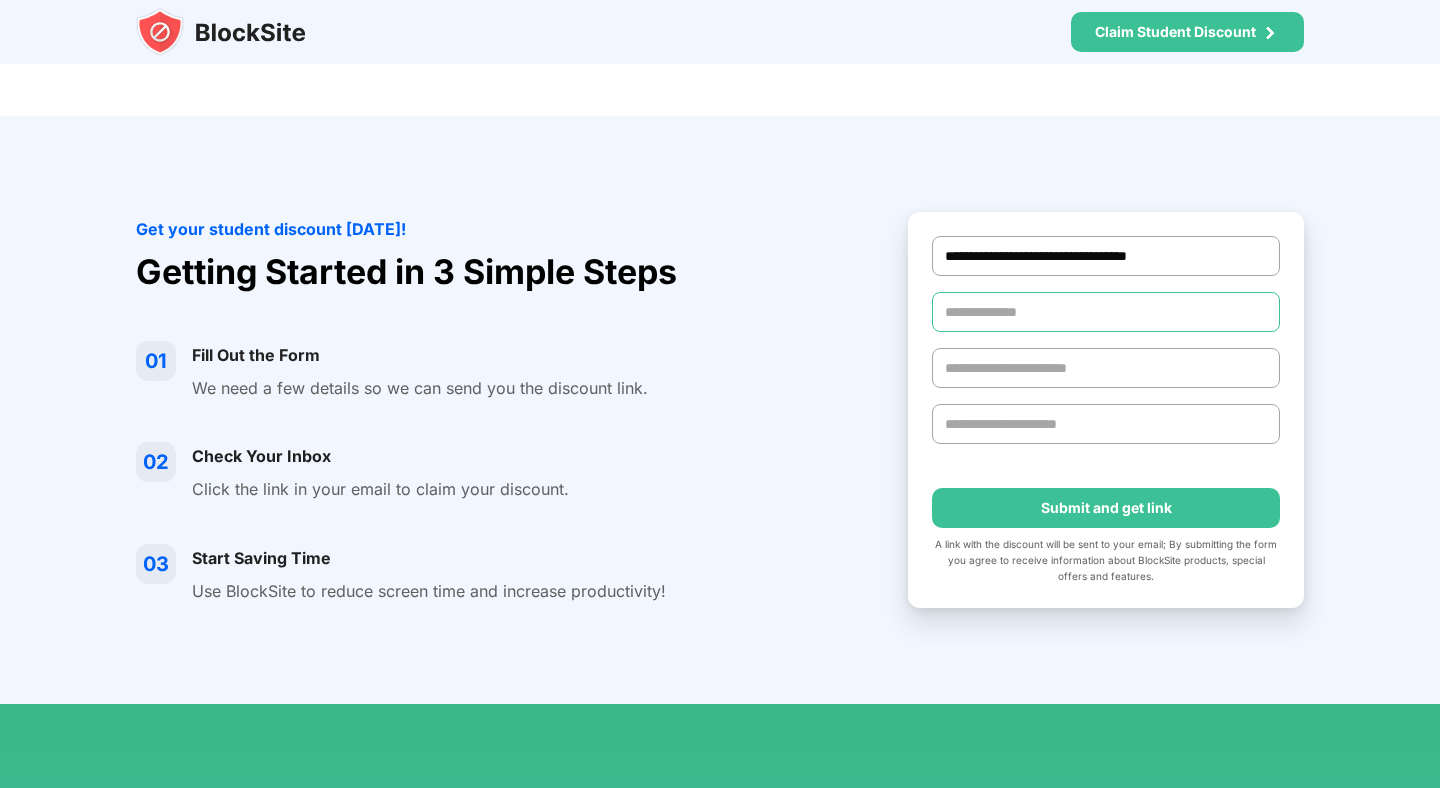 click at bounding box center [1106, 312] 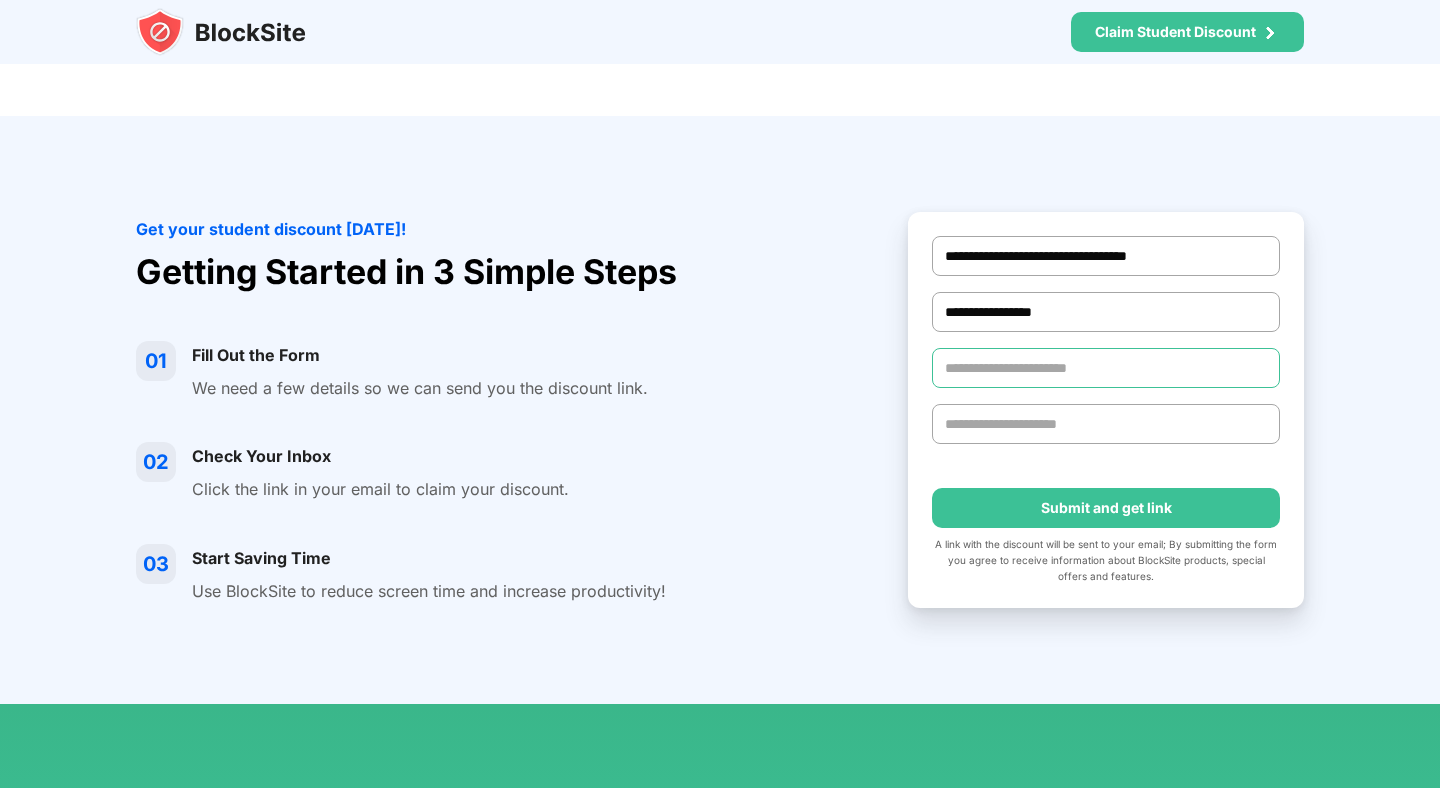 click at bounding box center [1106, 368] 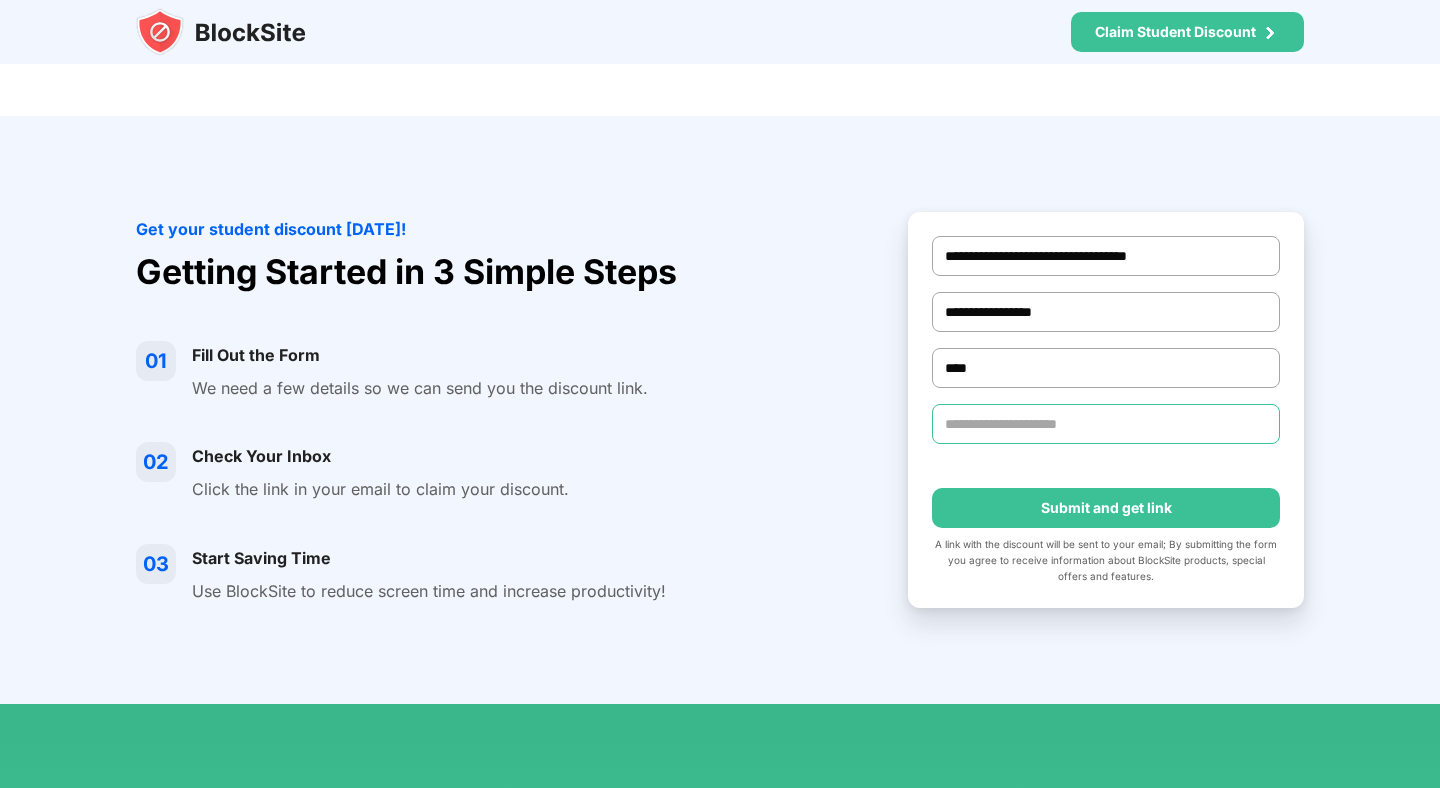 click at bounding box center [1106, 424] 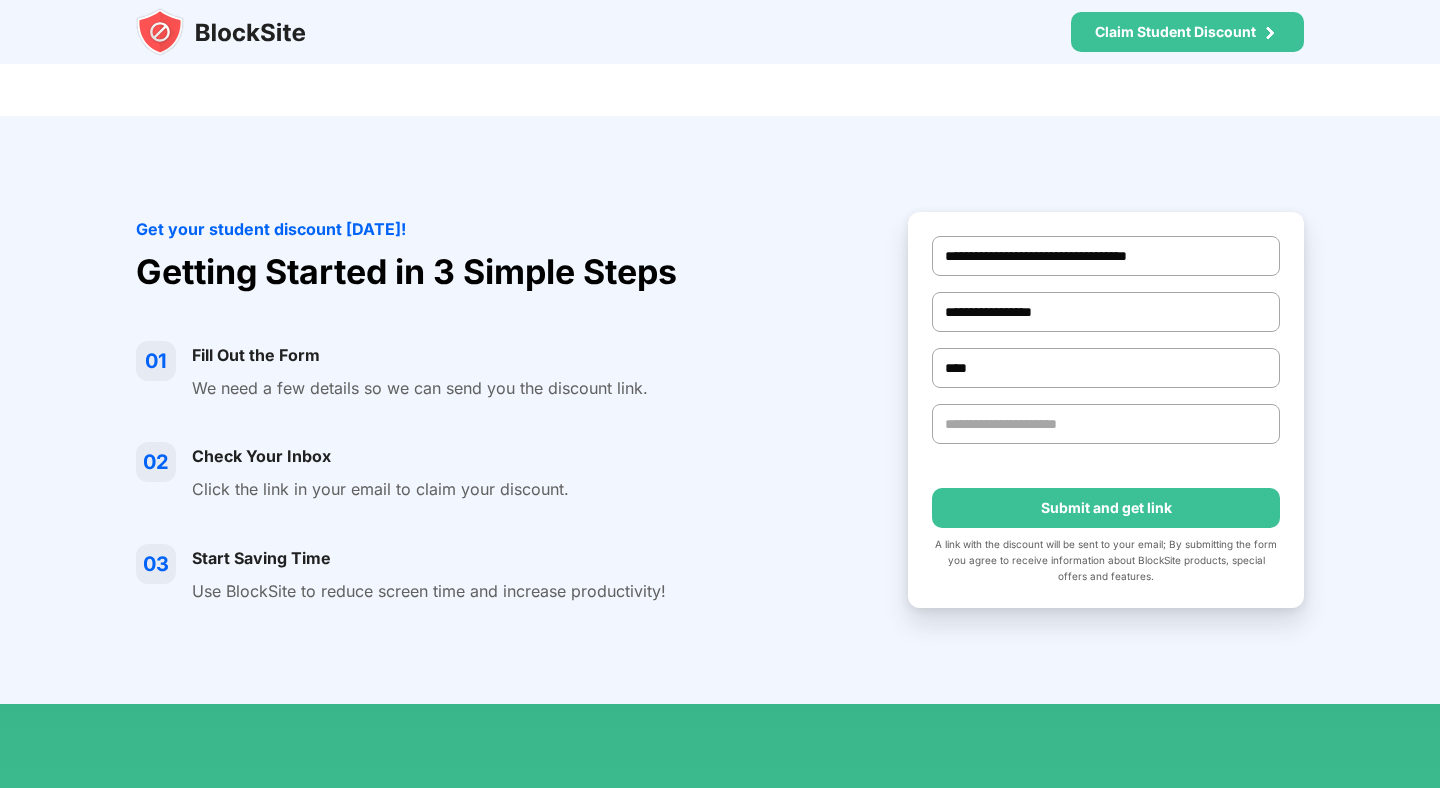 click on "01 Fill Out the Form We need a few details so we can send you the discount link. 02 Check Your Inbox Click the link in your email to claim your discount. 03 Start Saving Time Use BlockSite to reduce screen time and increase productivity!" at bounding box center (502, 473) 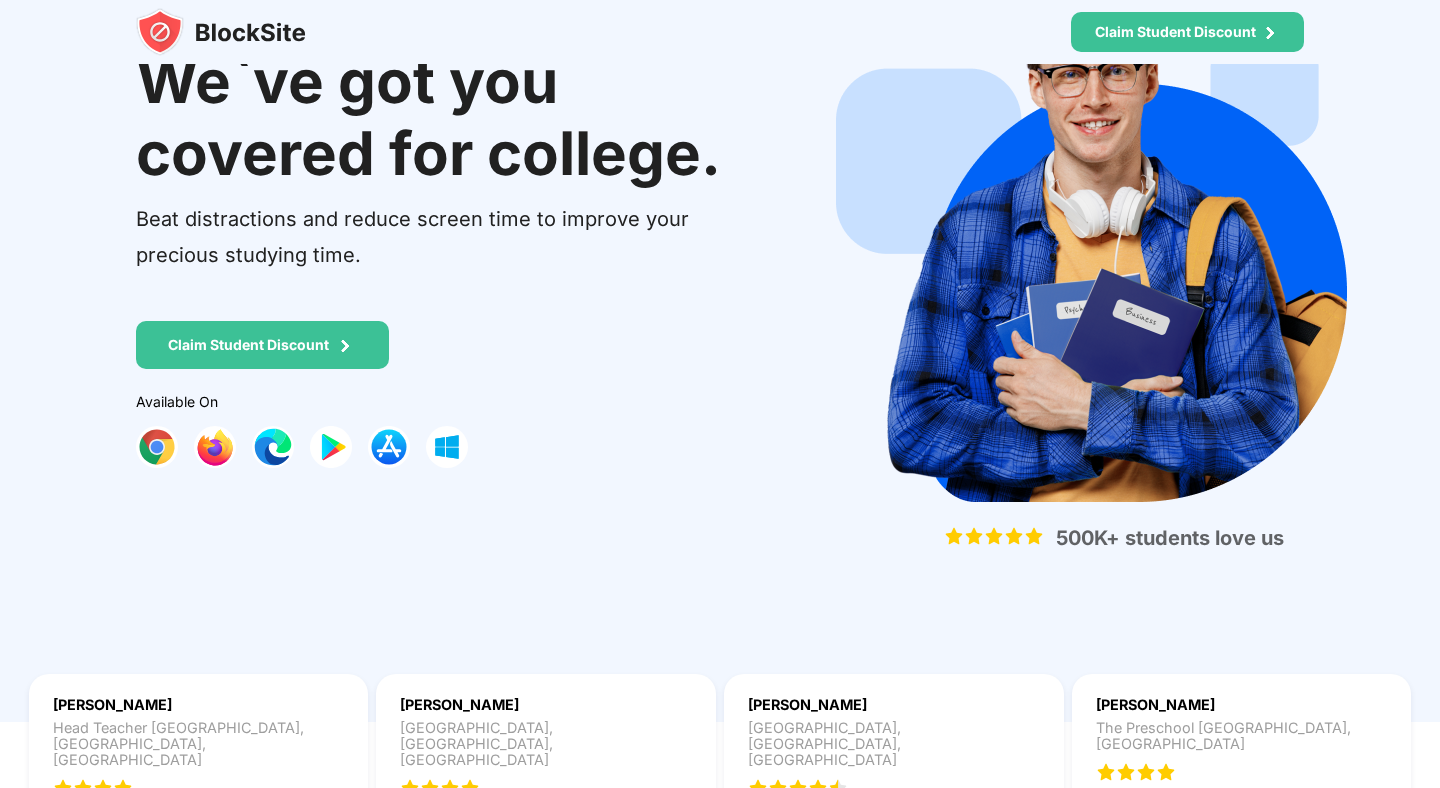 scroll, scrollTop: 0, scrollLeft: 0, axis: both 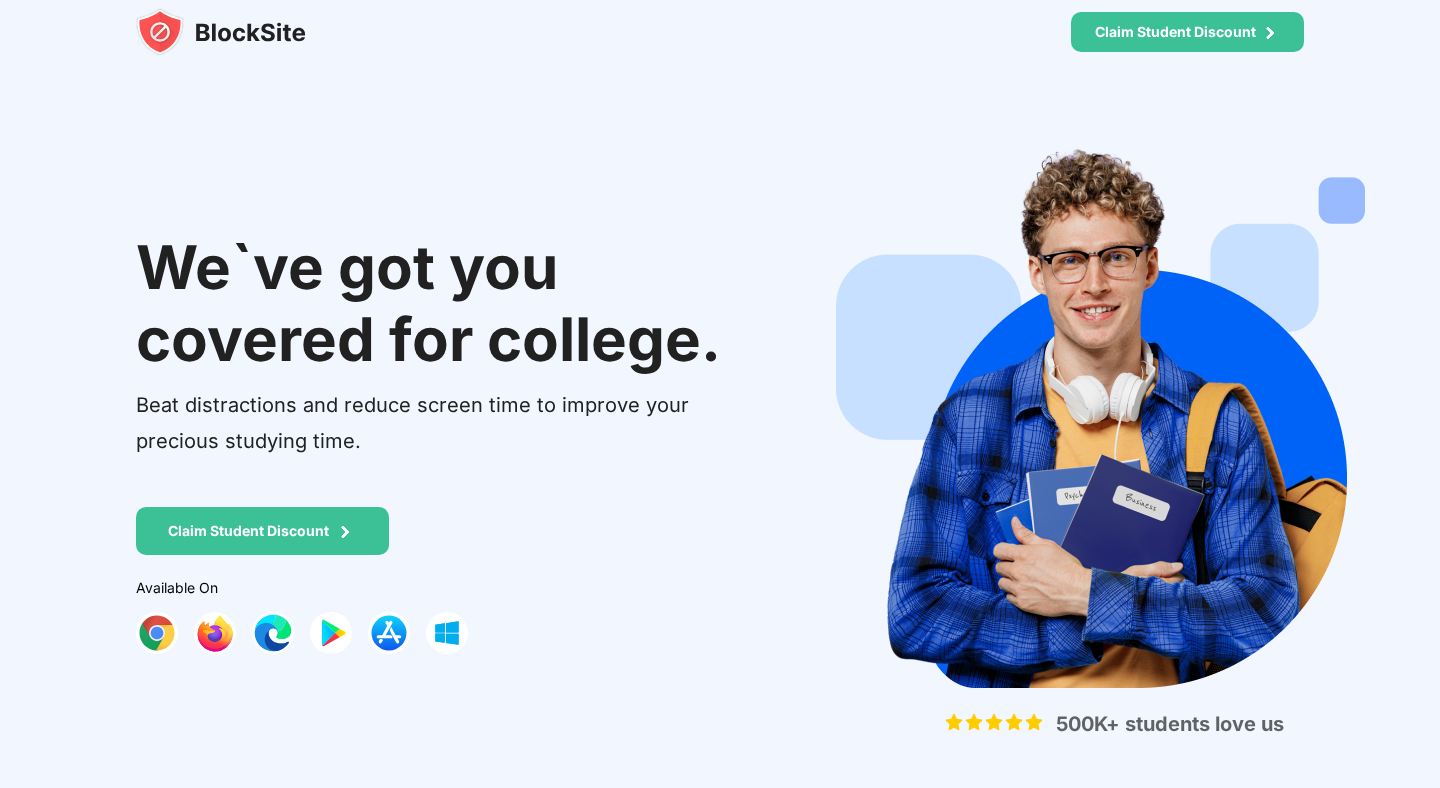 click at bounding box center (221, 32) 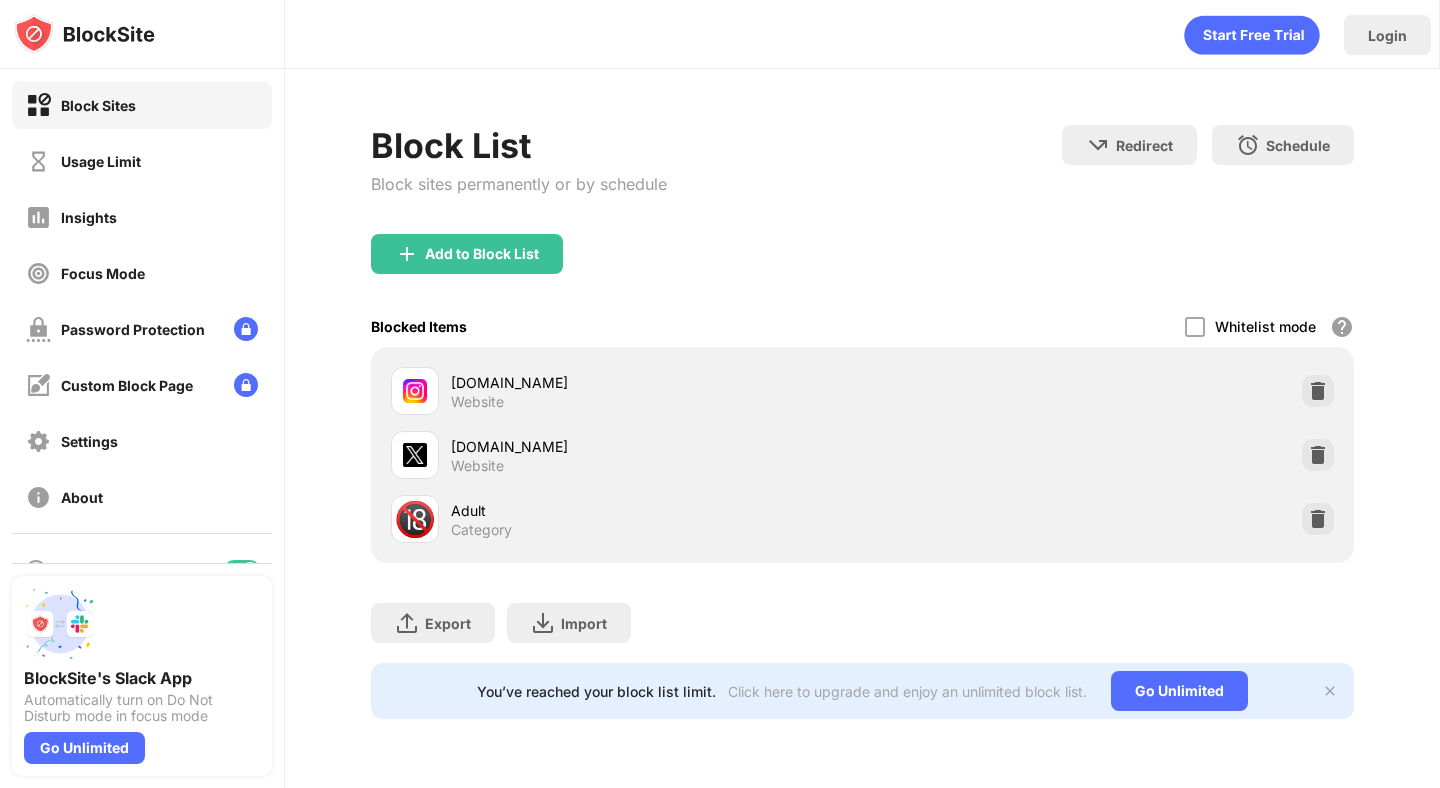 scroll, scrollTop: 0, scrollLeft: 0, axis: both 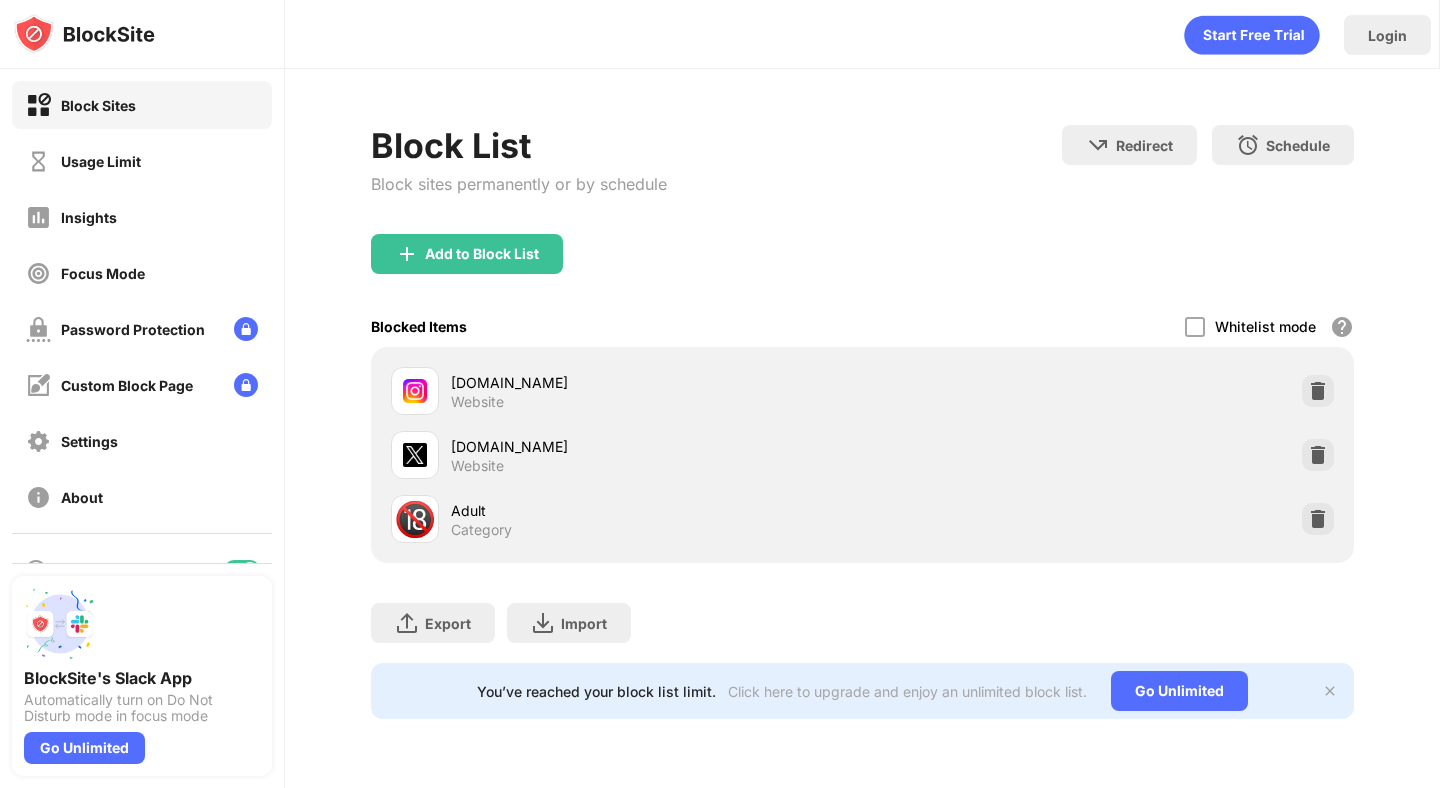 click at bounding box center (1330, 691) 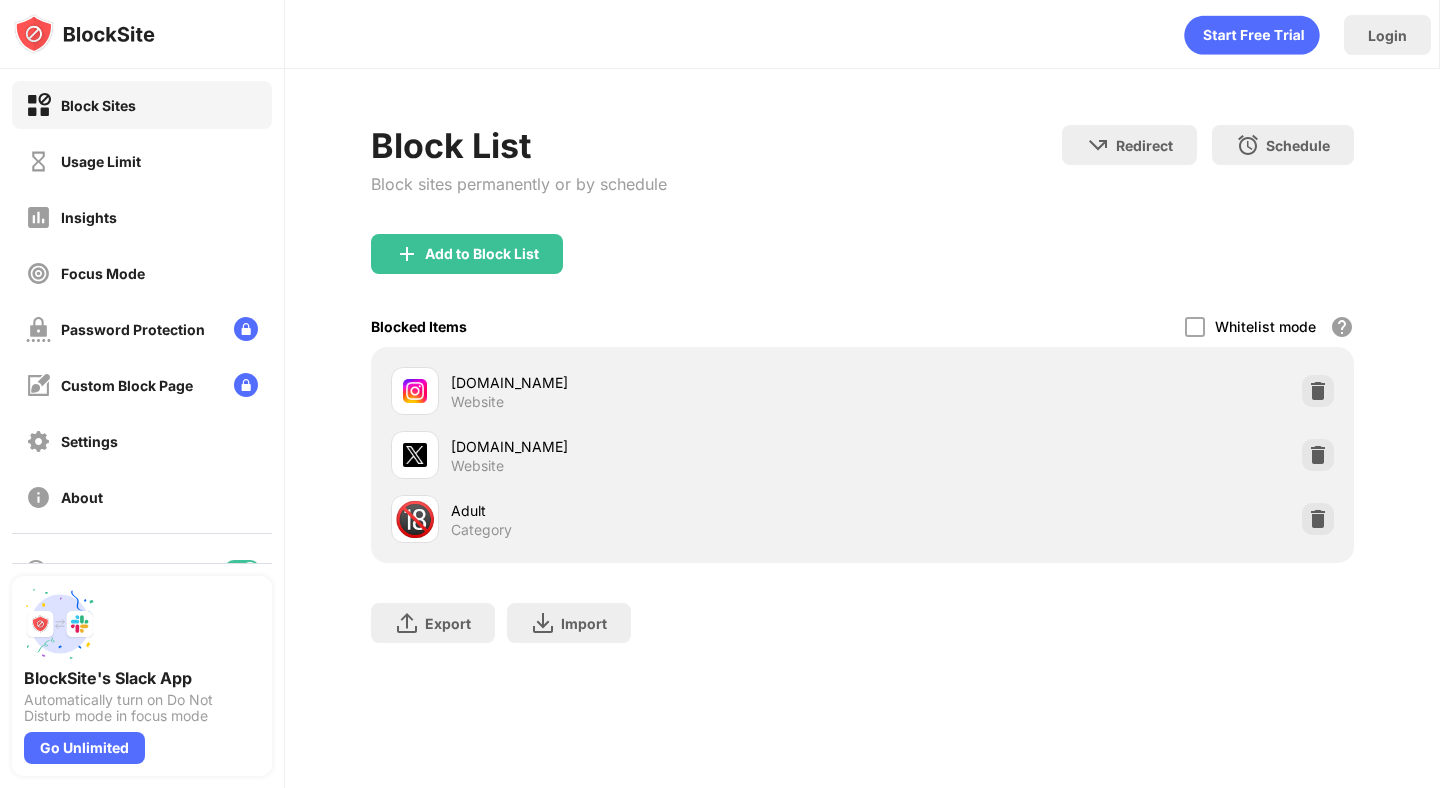 click on "Add to Block List" at bounding box center (862, 270) 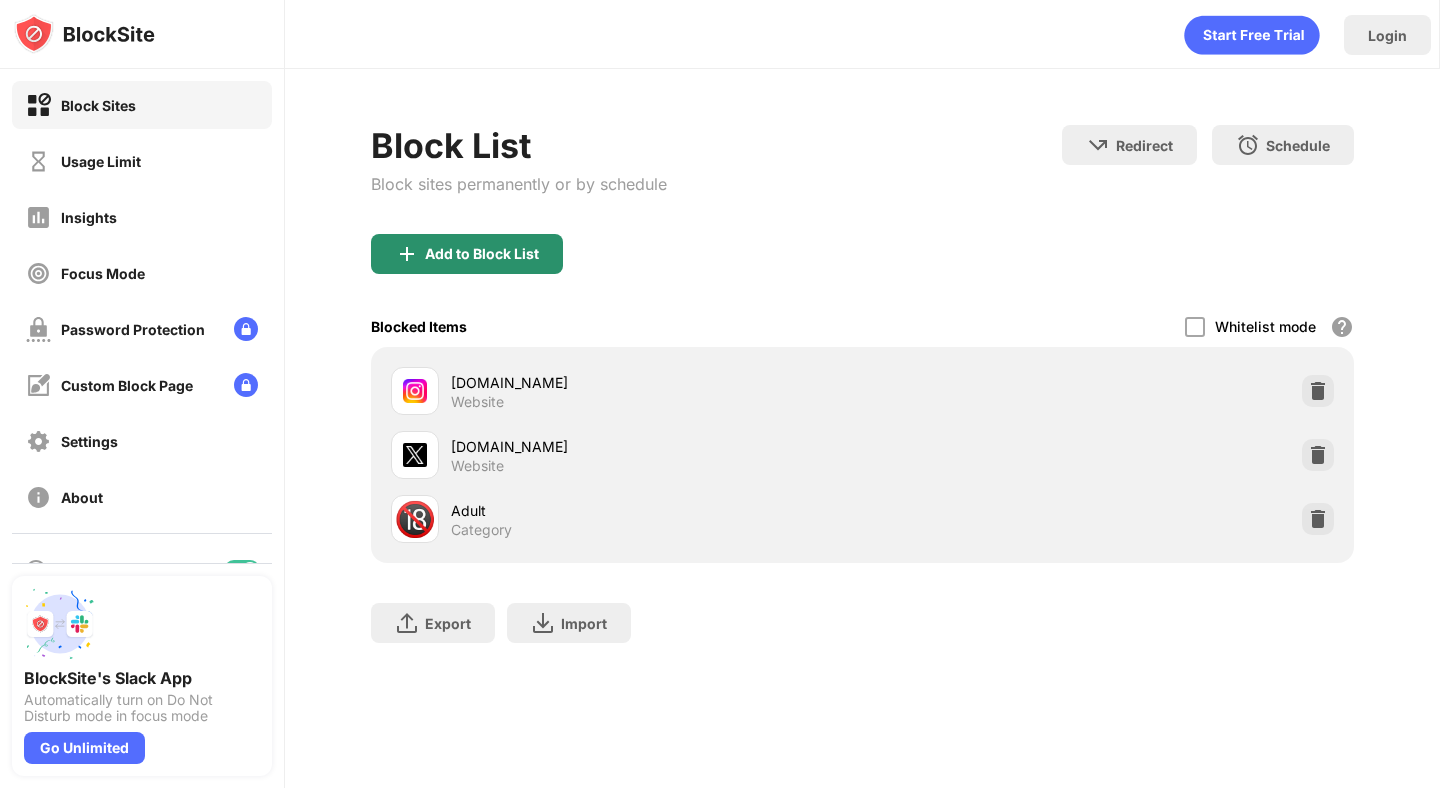 click on "Add to Block List" at bounding box center [467, 254] 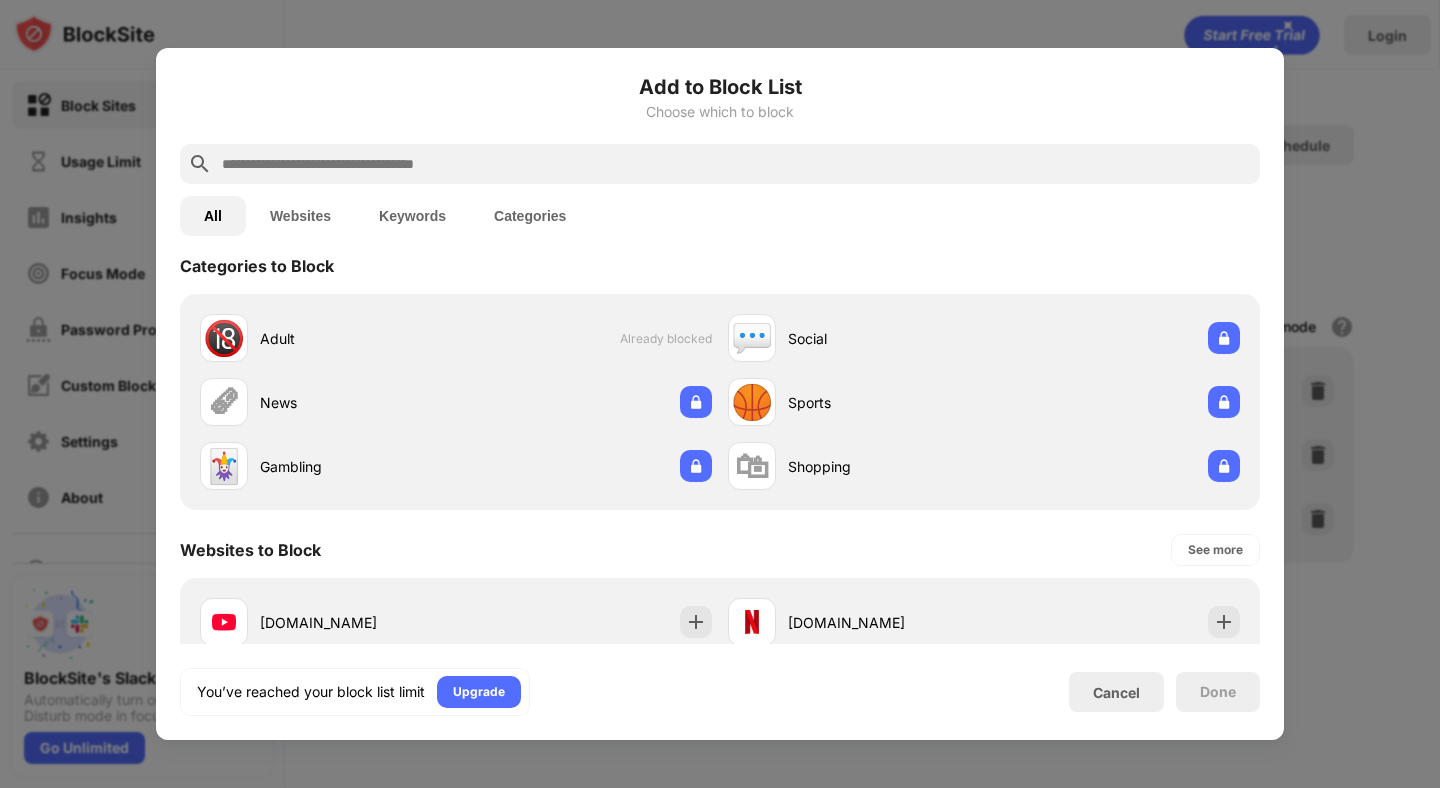 scroll, scrollTop: 0, scrollLeft: 0, axis: both 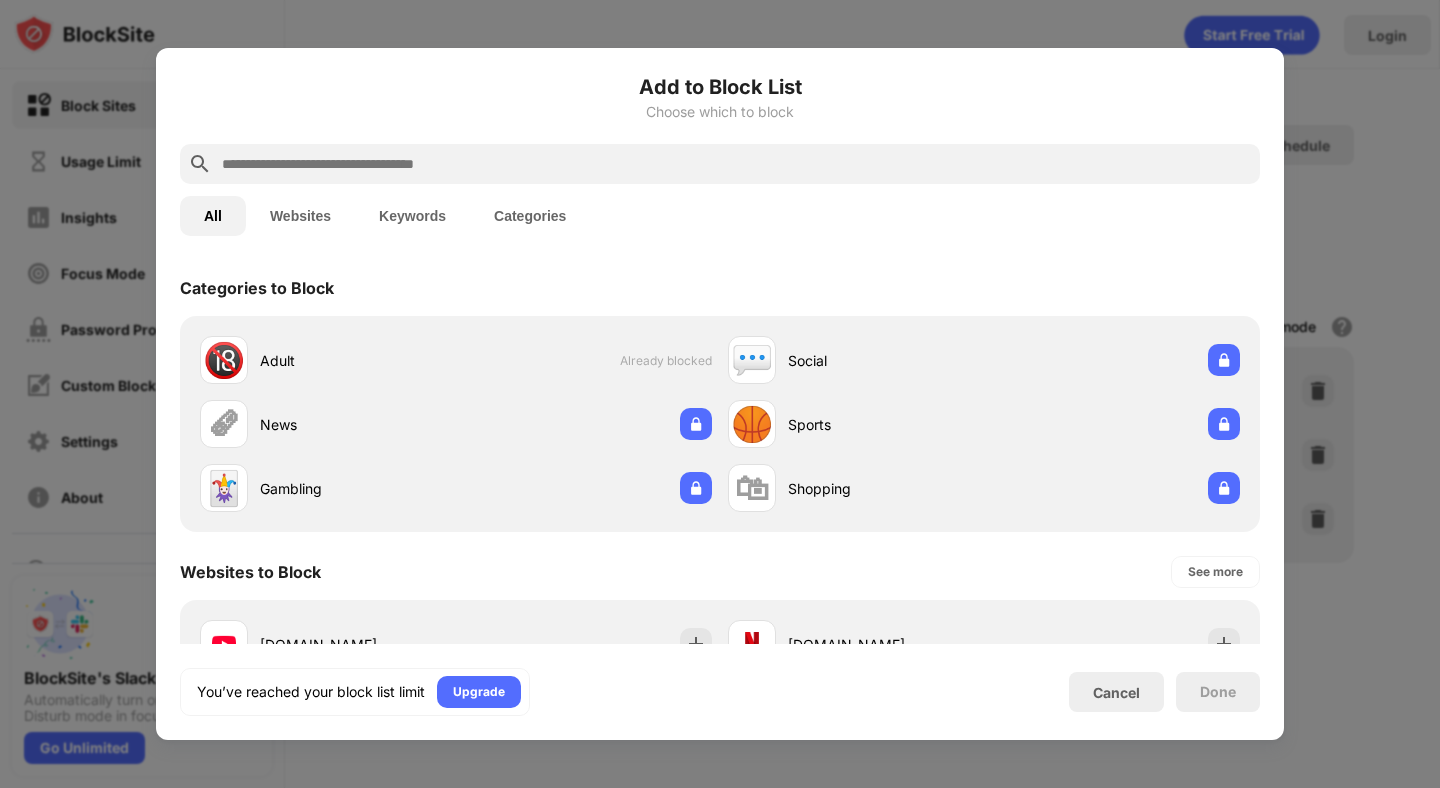 click on "Categories" at bounding box center [530, 216] 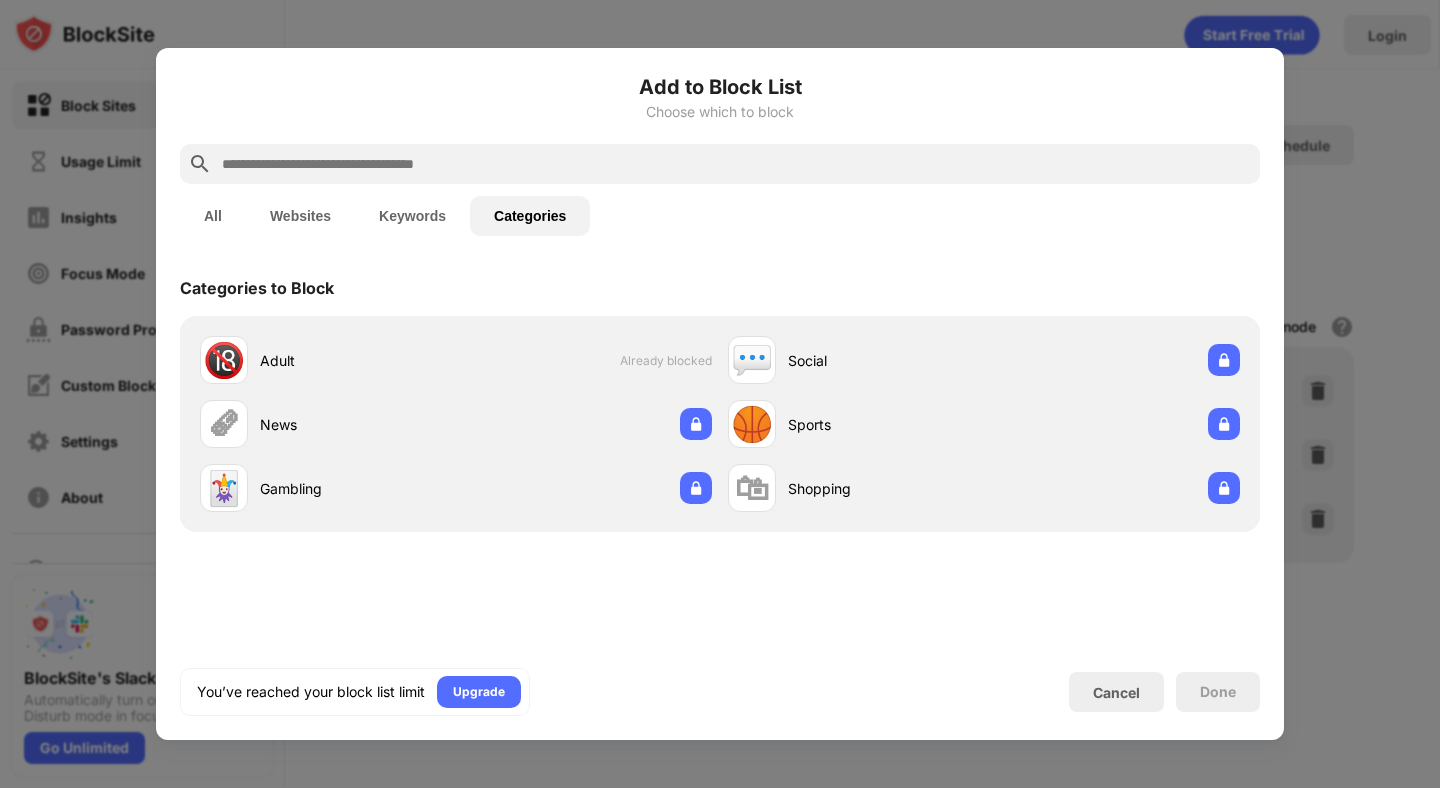 click on "Keywords" at bounding box center [412, 216] 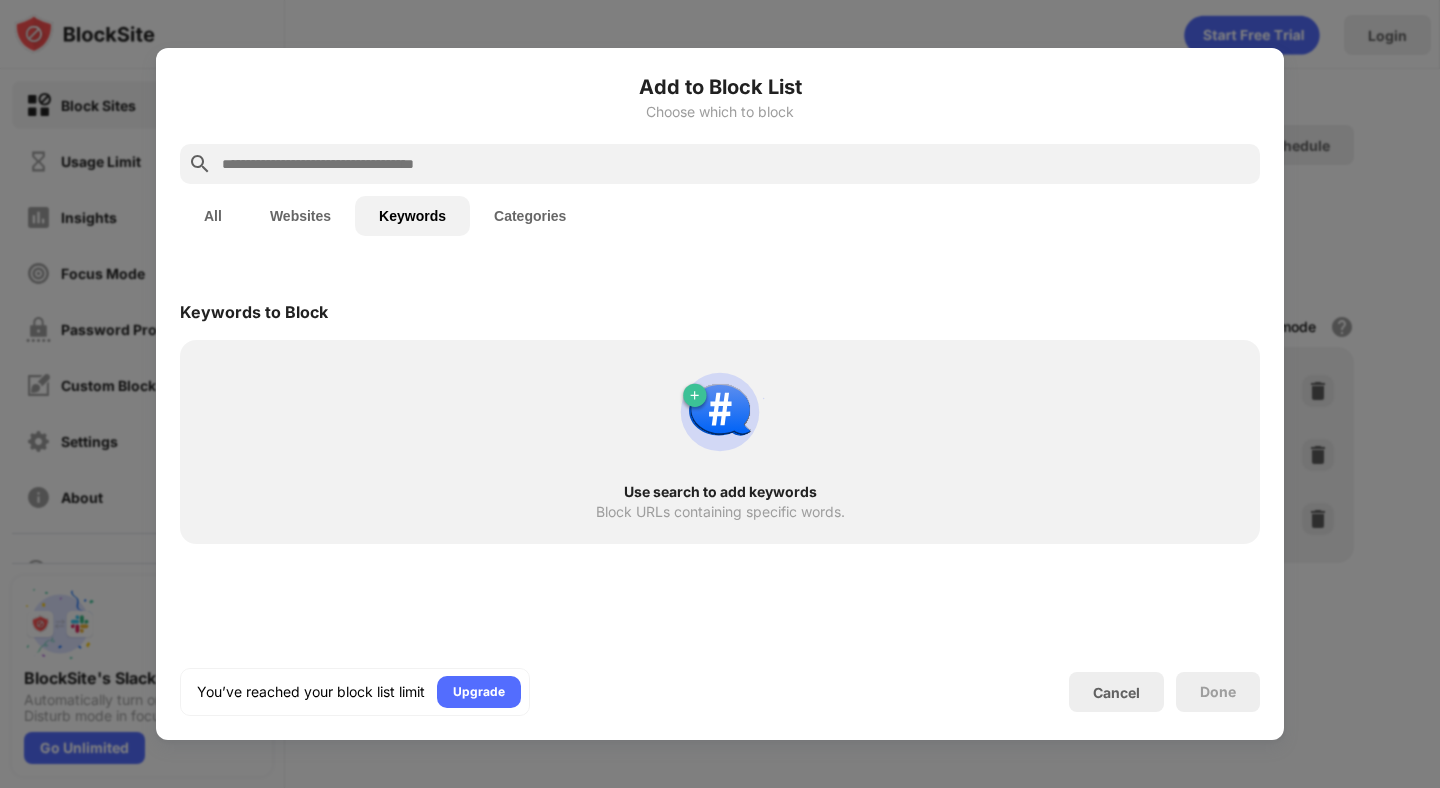 click on "Websites" at bounding box center (300, 216) 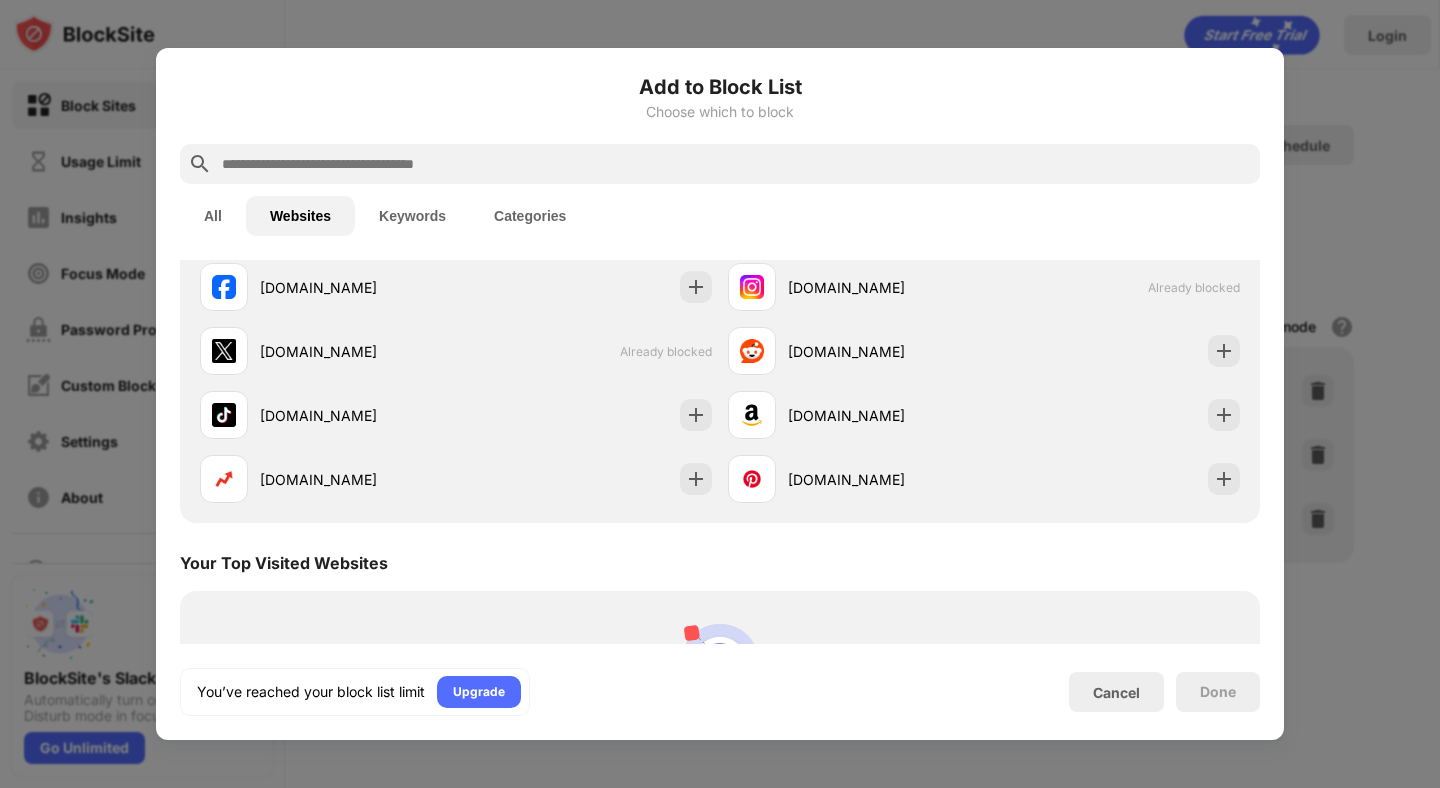 scroll, scrollTop: 0, scrollLeft: 0, axis: both 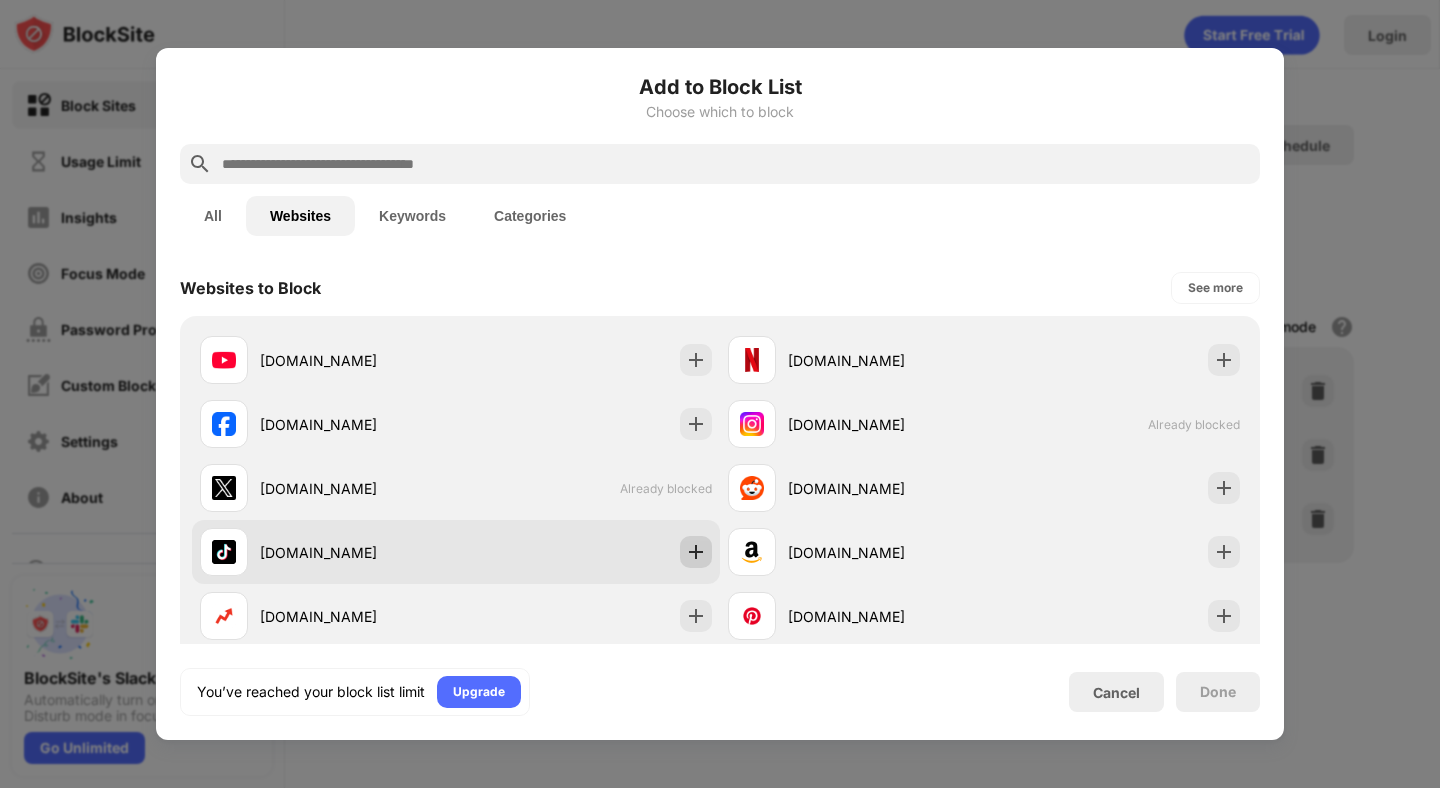 click at bounding box center [696, 552] 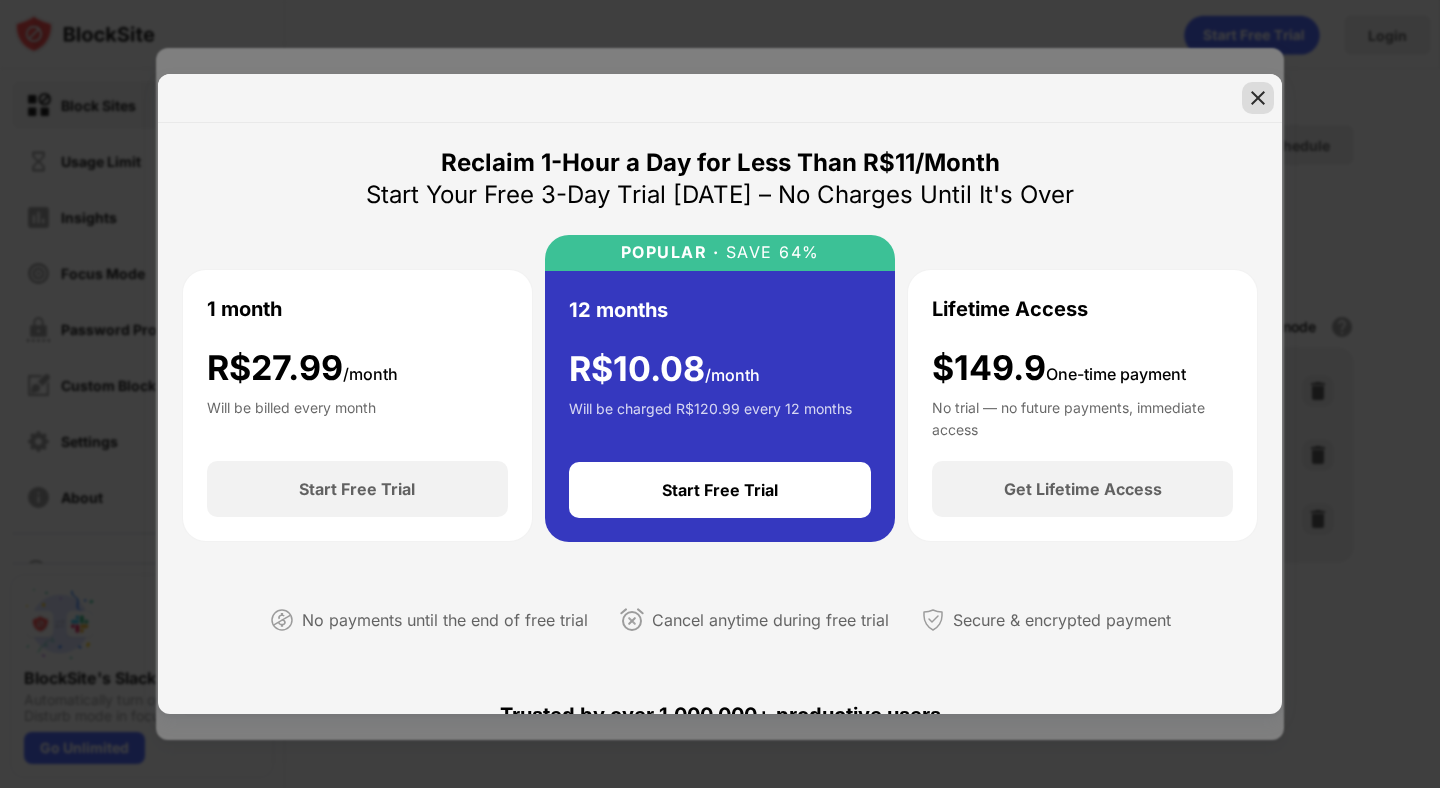 click at bounding box center (1258, 98) 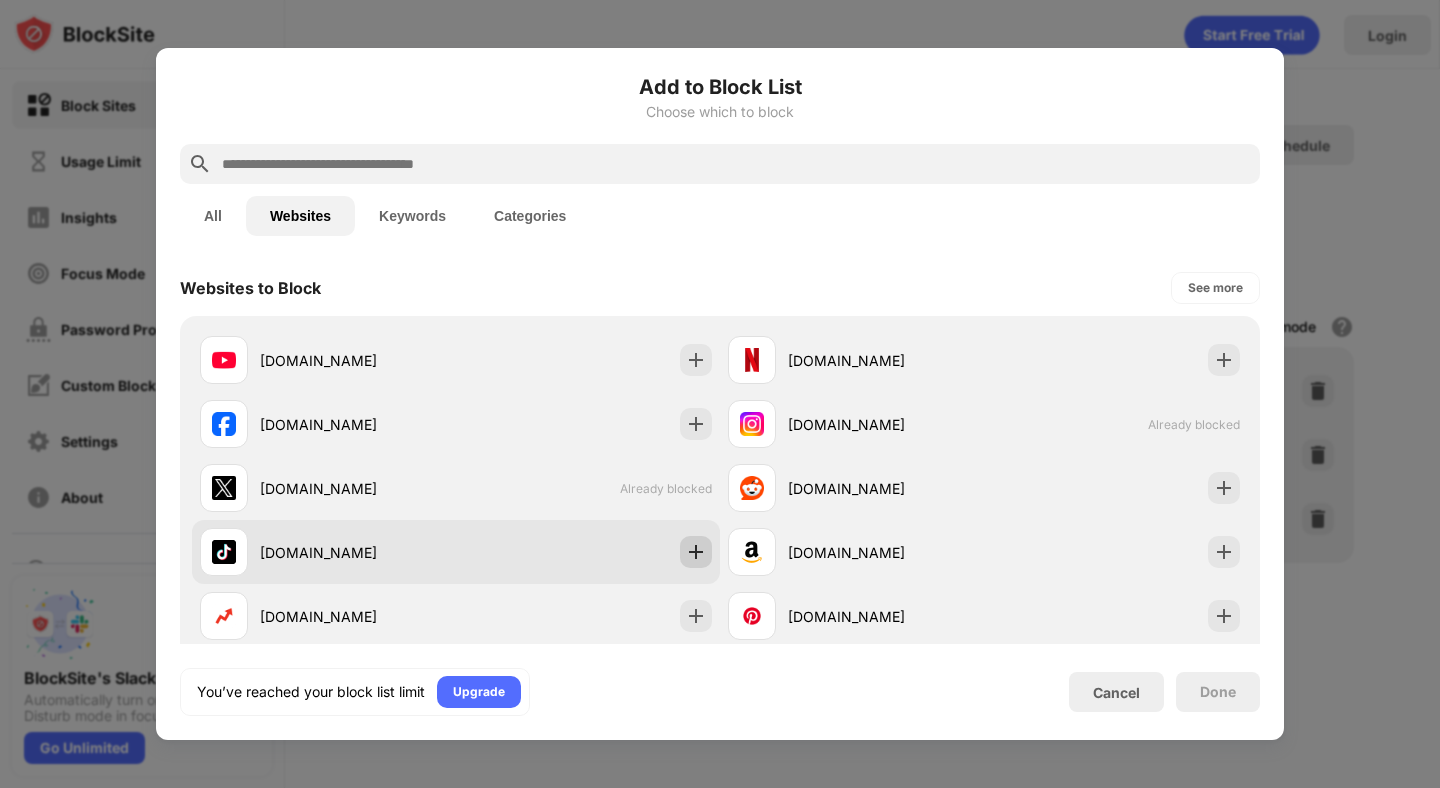 click at bounding box center [696, 552] 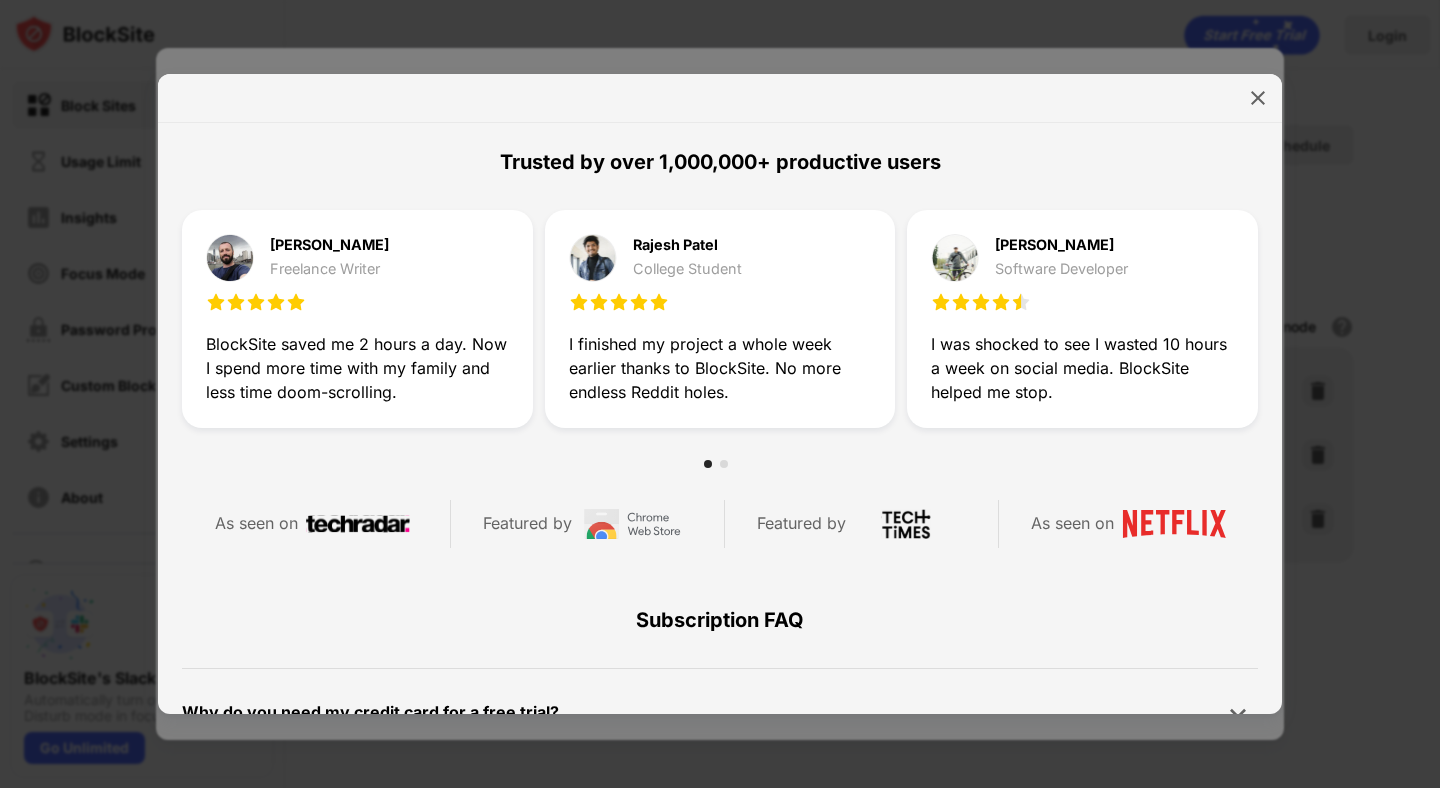 scroll, scrollTop: 952, scrollLeft: 0, axis: vertical 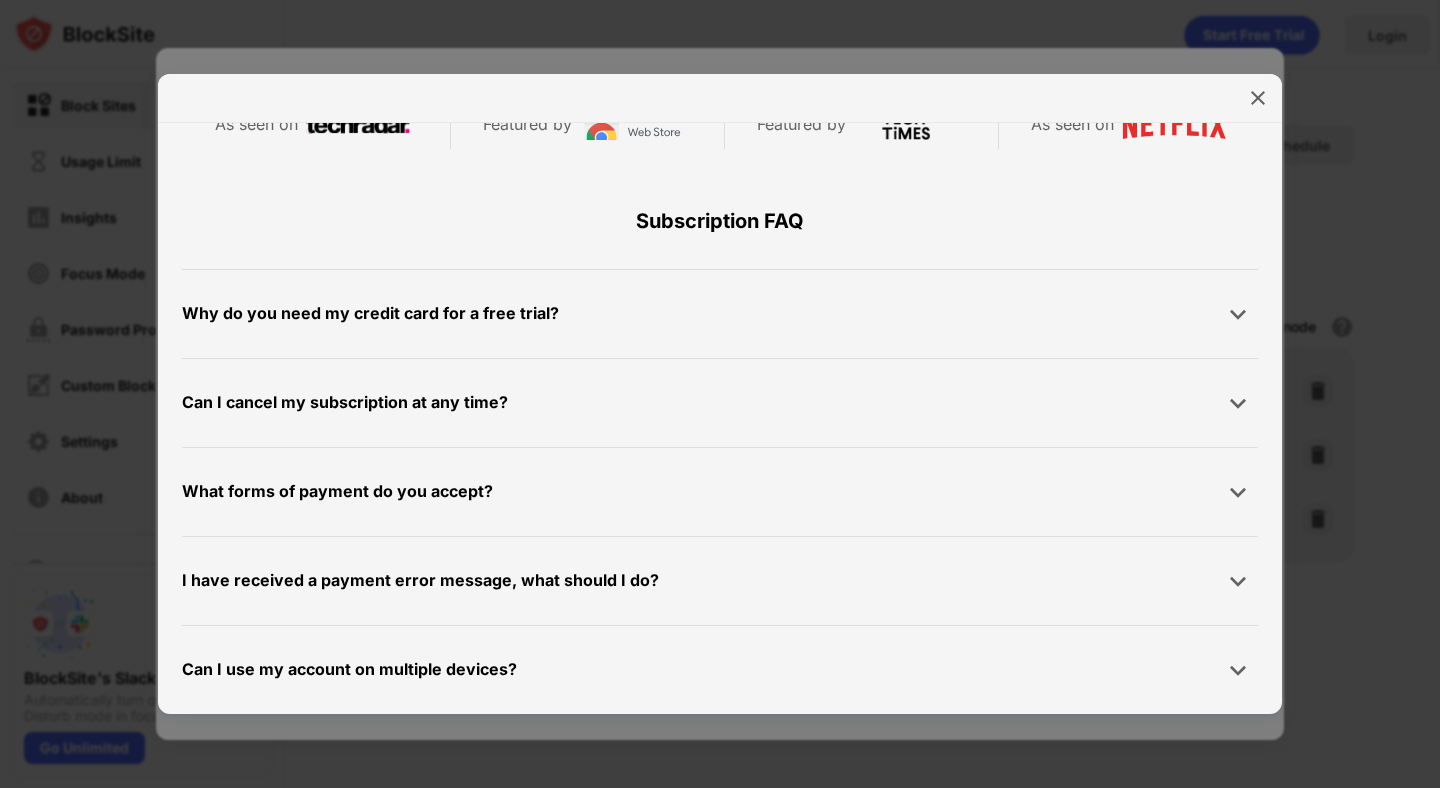 click at bounding box center [720, 394] 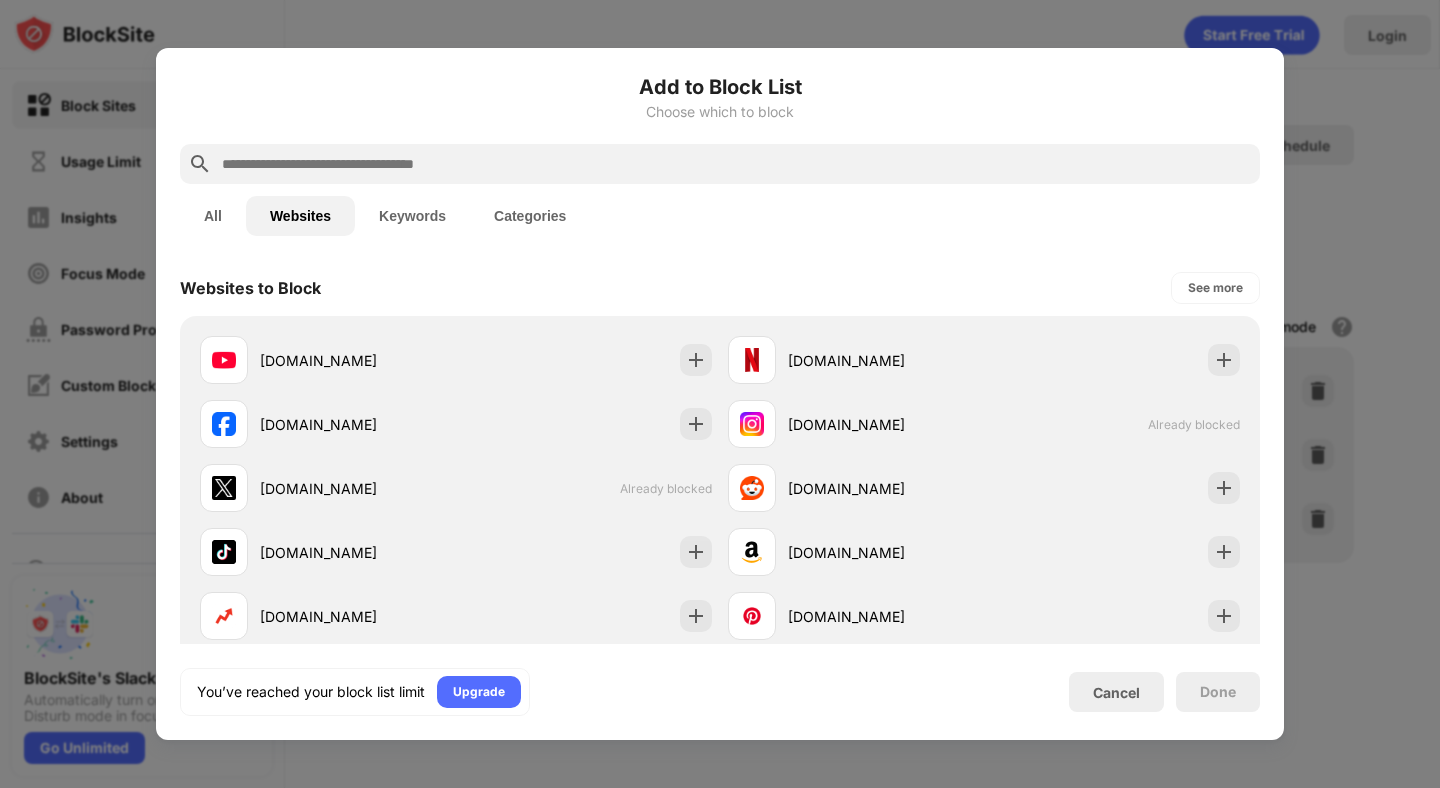 click at bounding box center [720, 394] 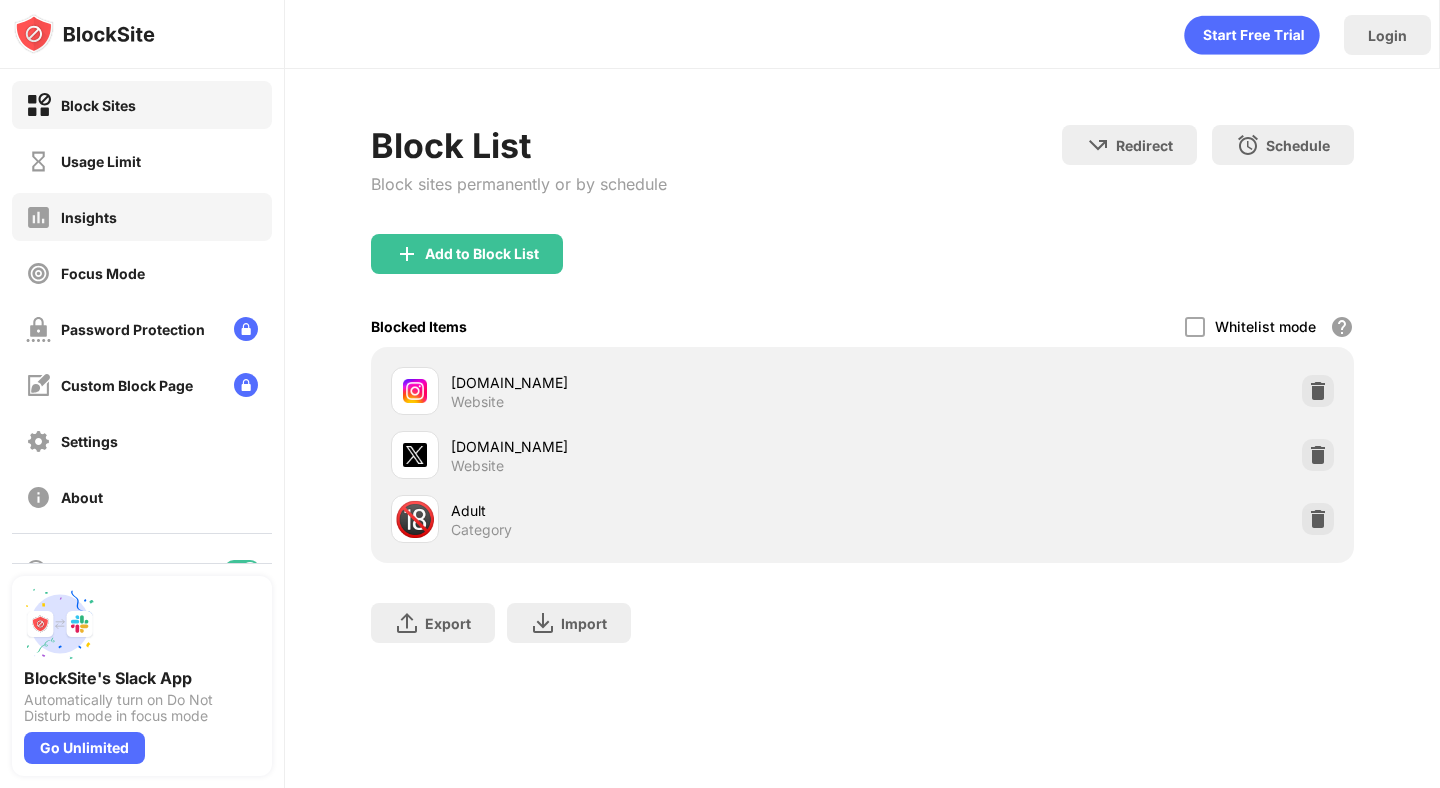 click on "Insights" at bounding box center (142, 217) 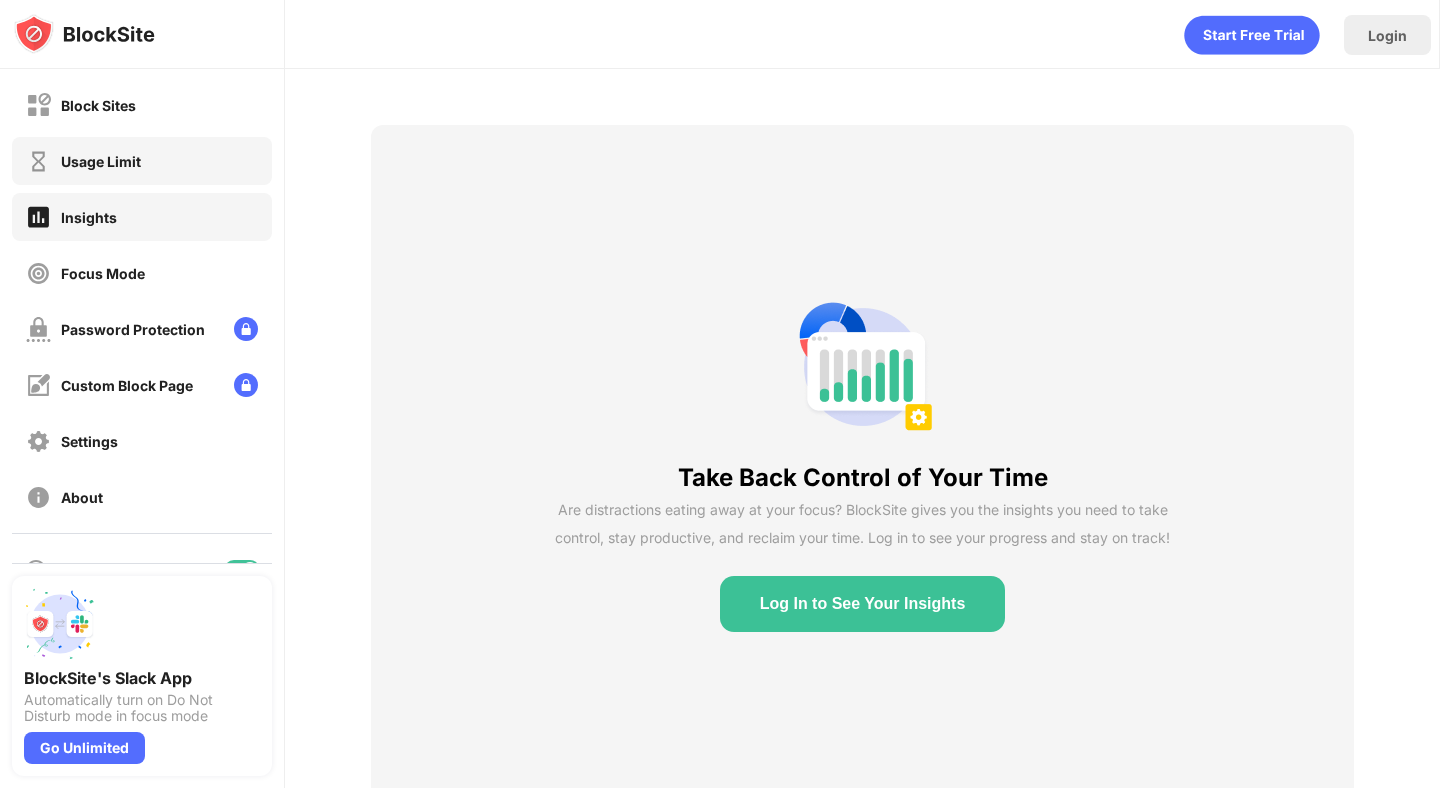 click on "Usage Limit" at bounding box center (142, 161) 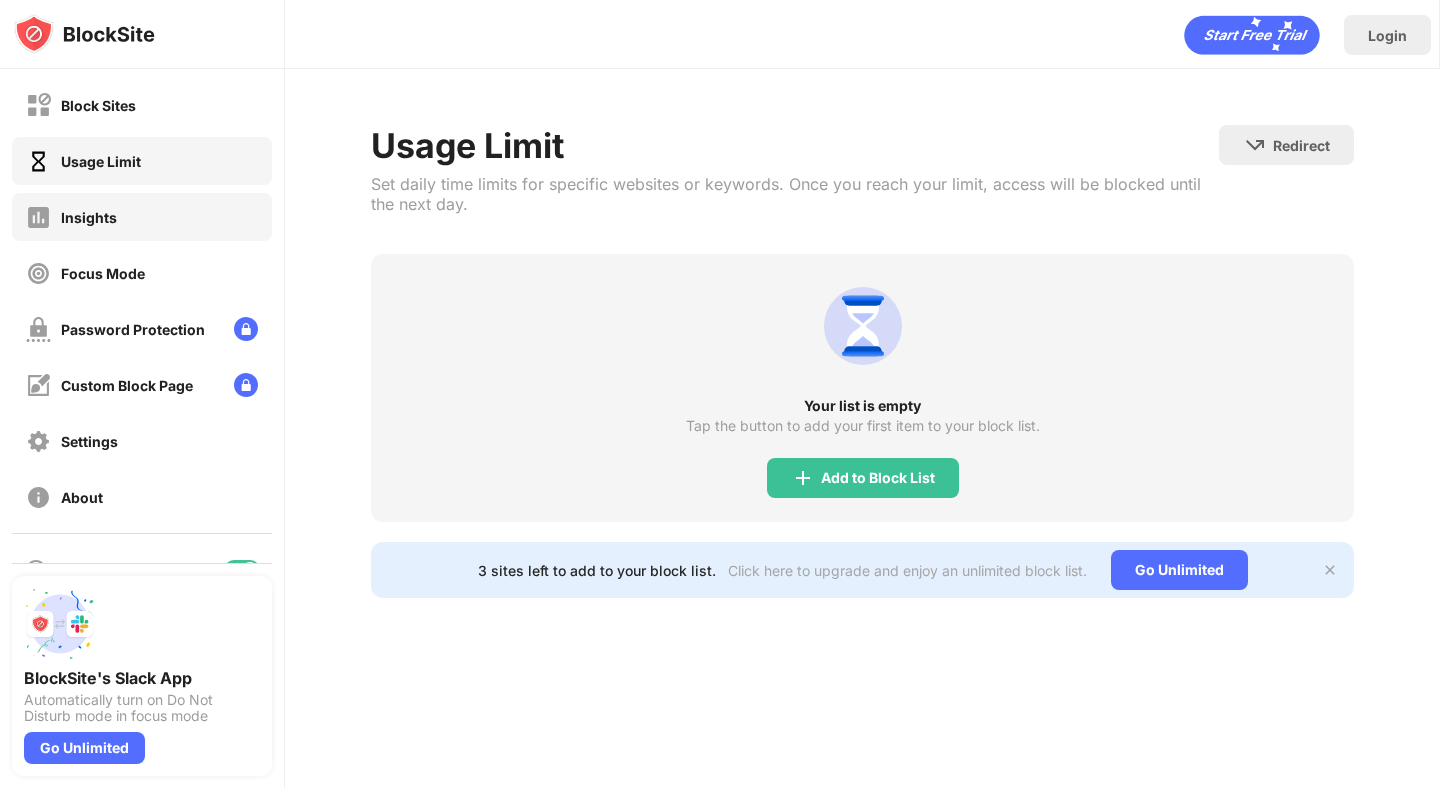 click on "Insights" at bounding box center (142, 217) 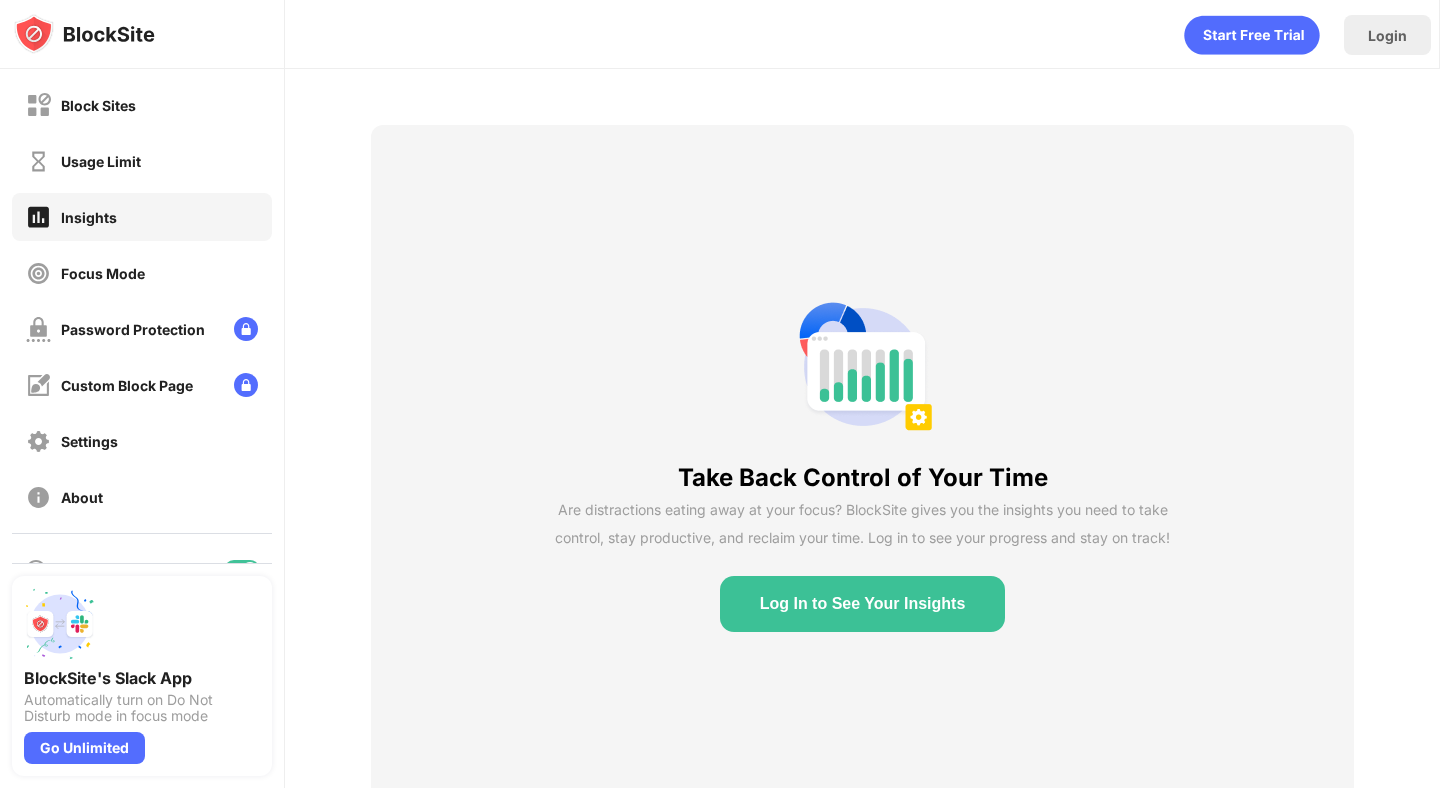click on "Block Sites Usage Limit Insights Focus Mode Password Protection Custom Block Page Settings About" at bounding box center [142, 301] 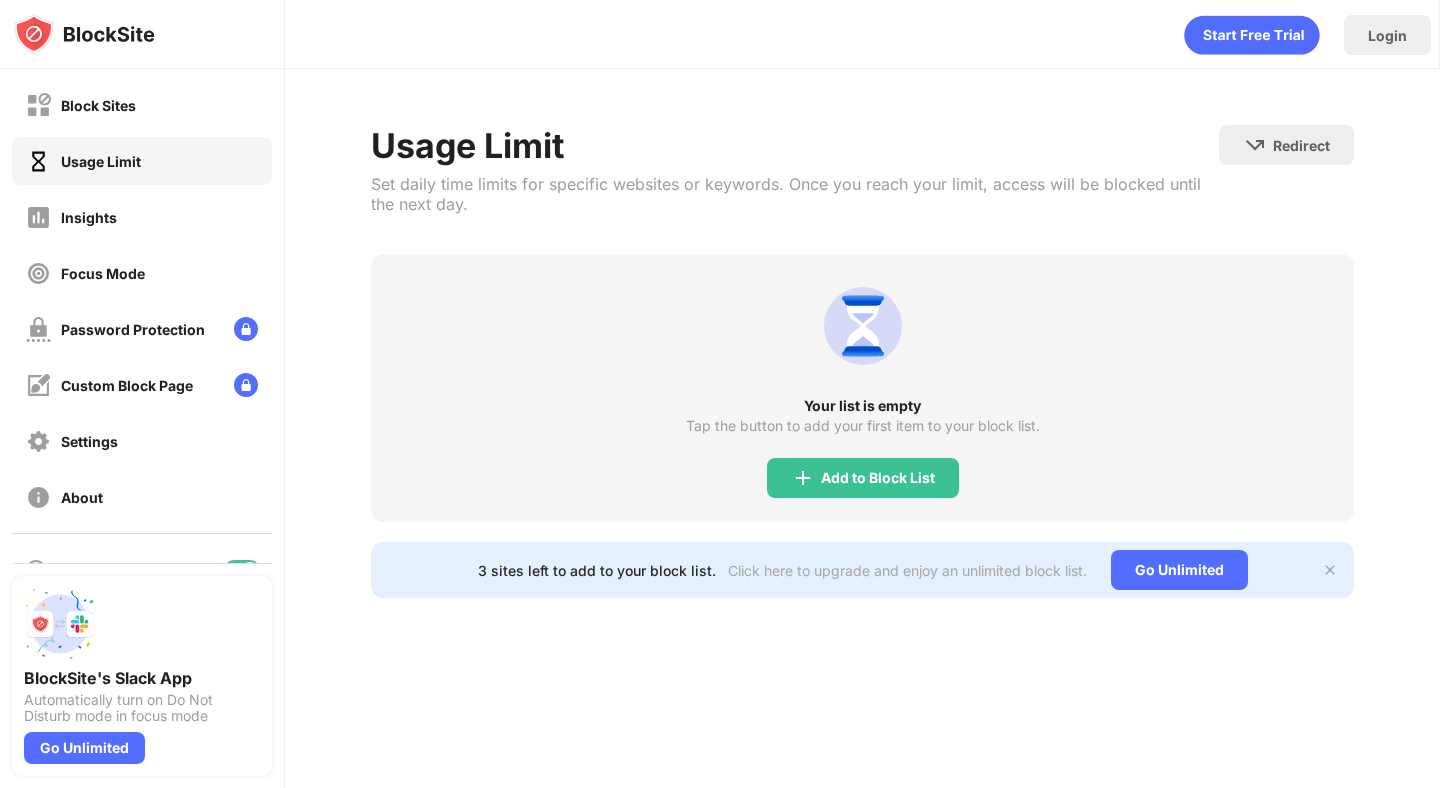click on "Block Sites Usage Limit Insights Focus Mode Password Protection Custom Block Page Settings About" at bounding box center (142, 301) 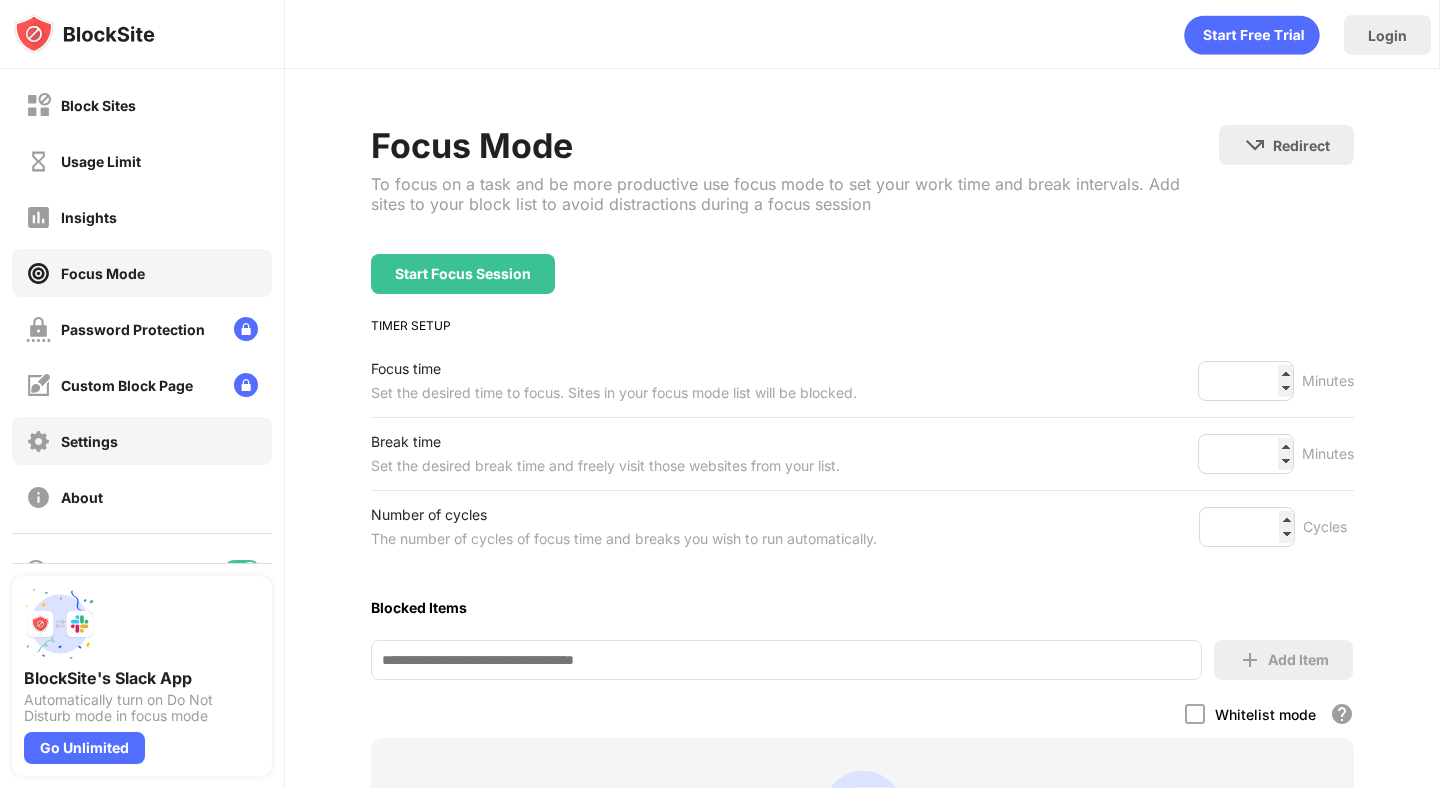 click on "Settings" at bounding box center (142, 441) 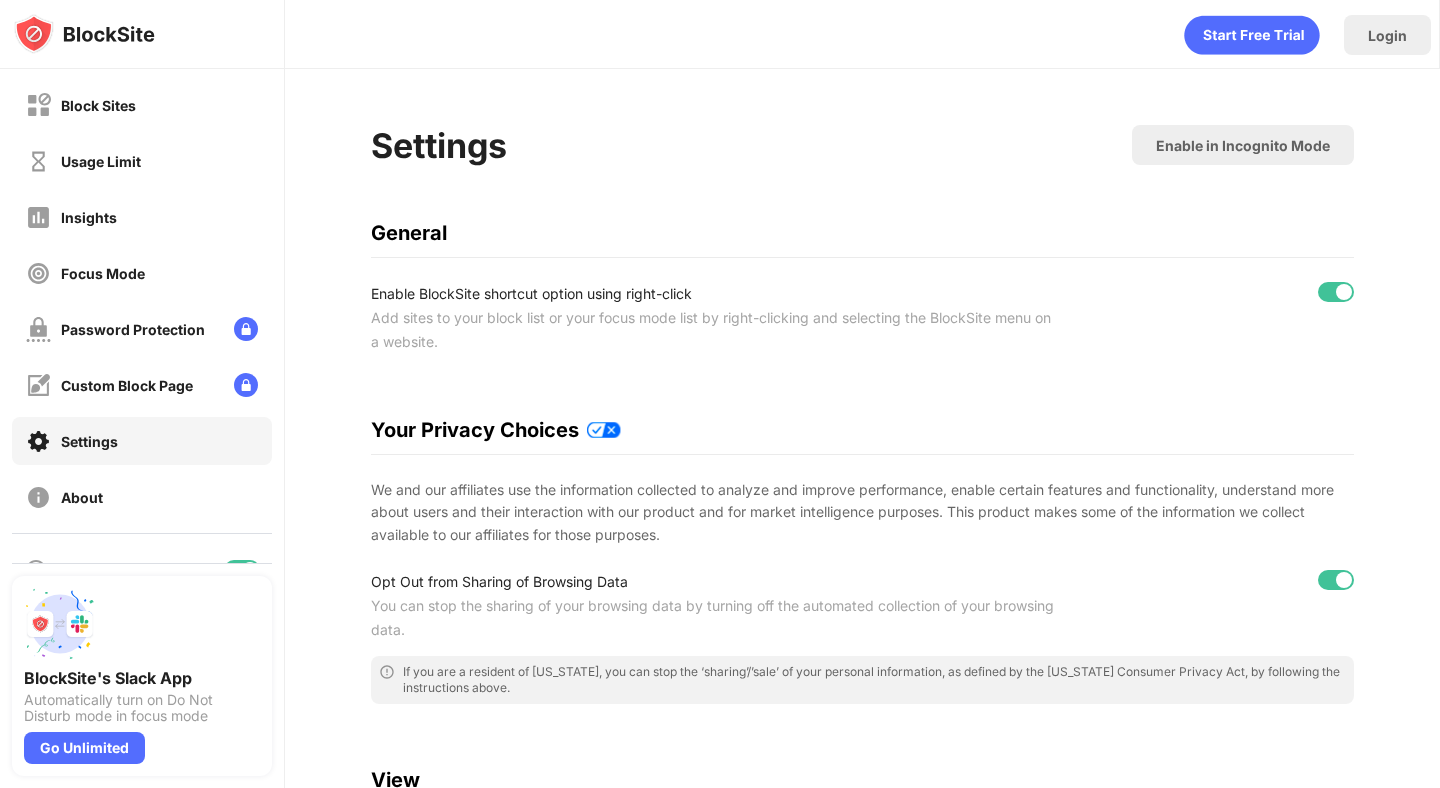 click at bounding box center (1336, 292) 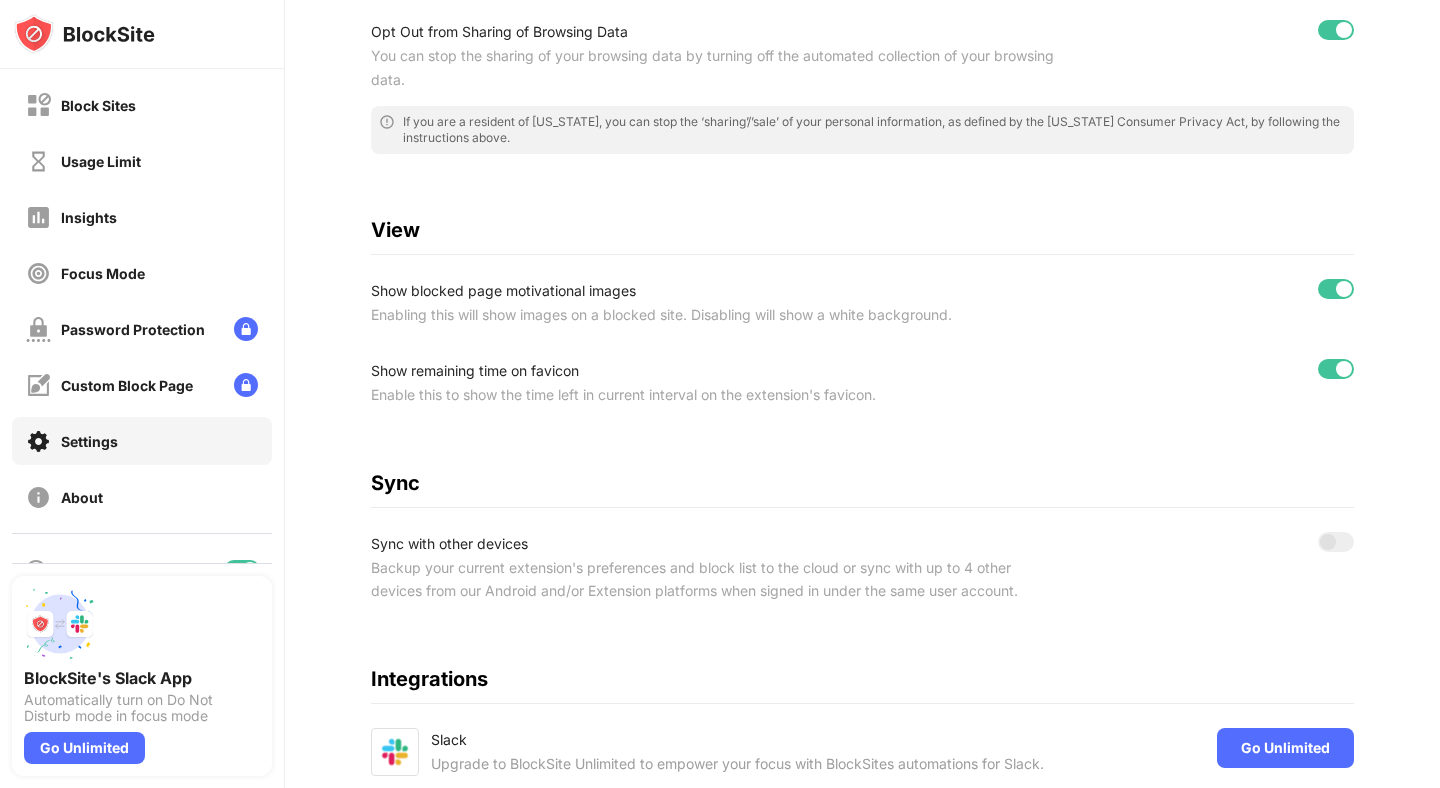 scroll, scrollTop: 598, scrollLeft: 0, axis: vertical 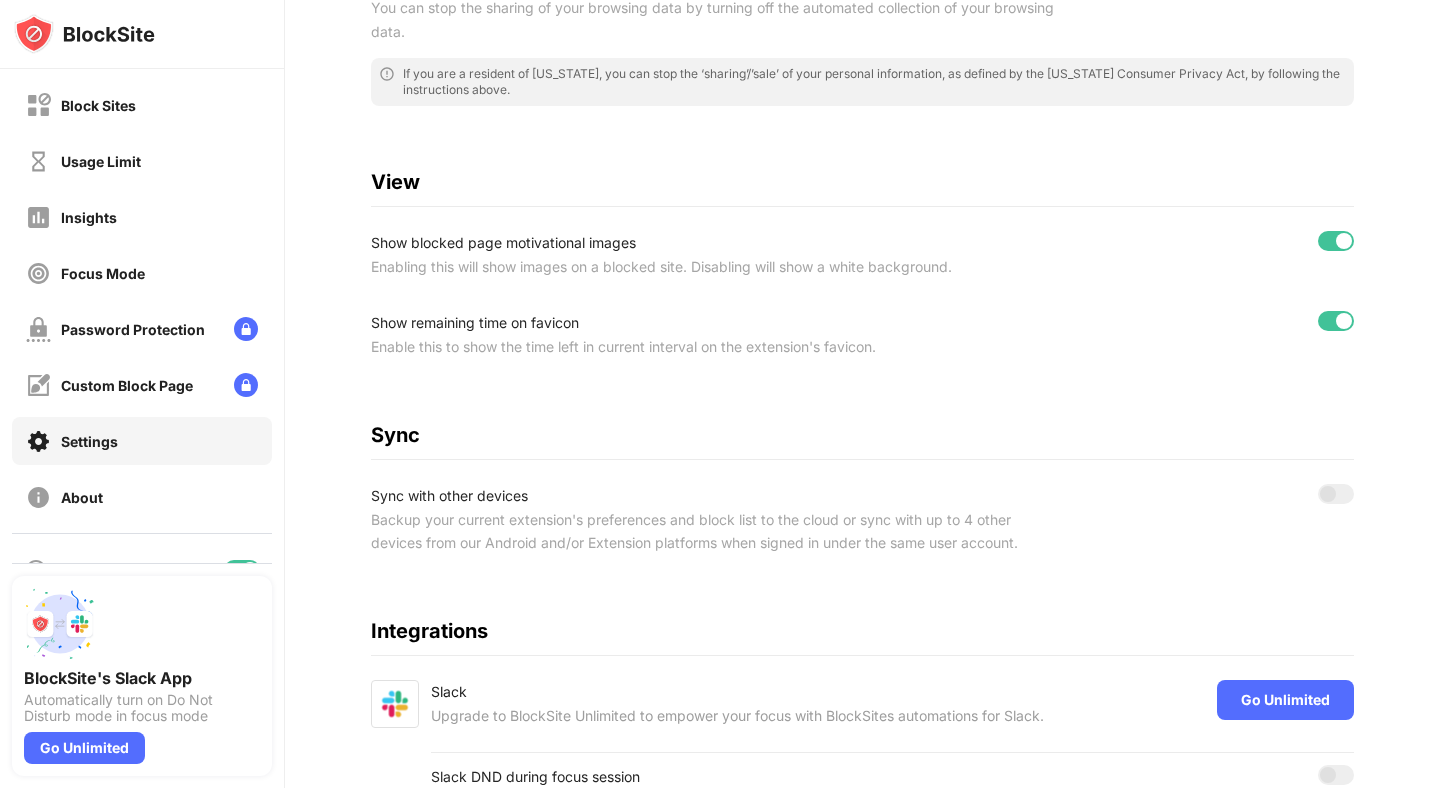 click on "Show blocked page motivational images Enabling this will show images on a blocked site. Disabling will show a white background." at bounding box center (862, 255) 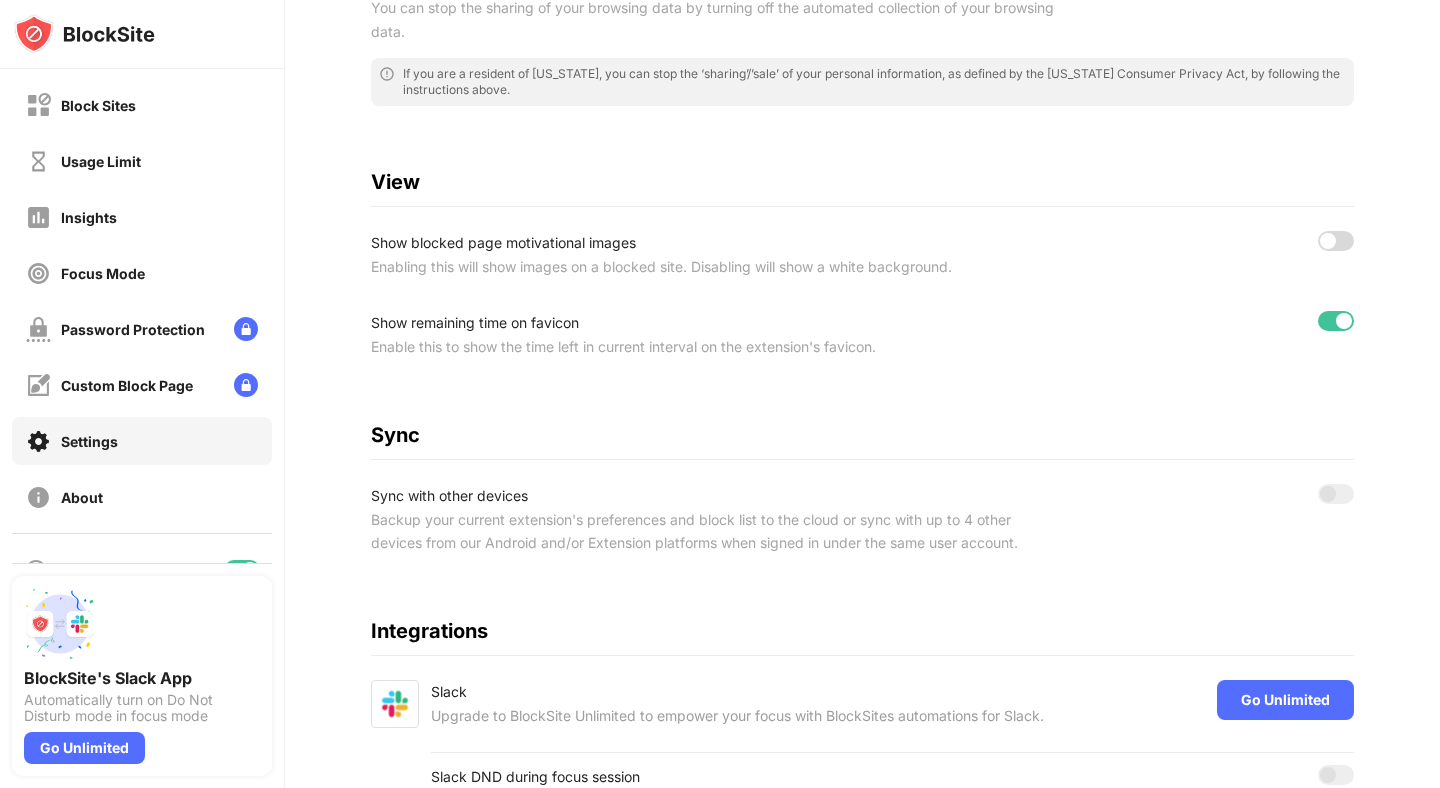 click at bounding box center [1344, 321] 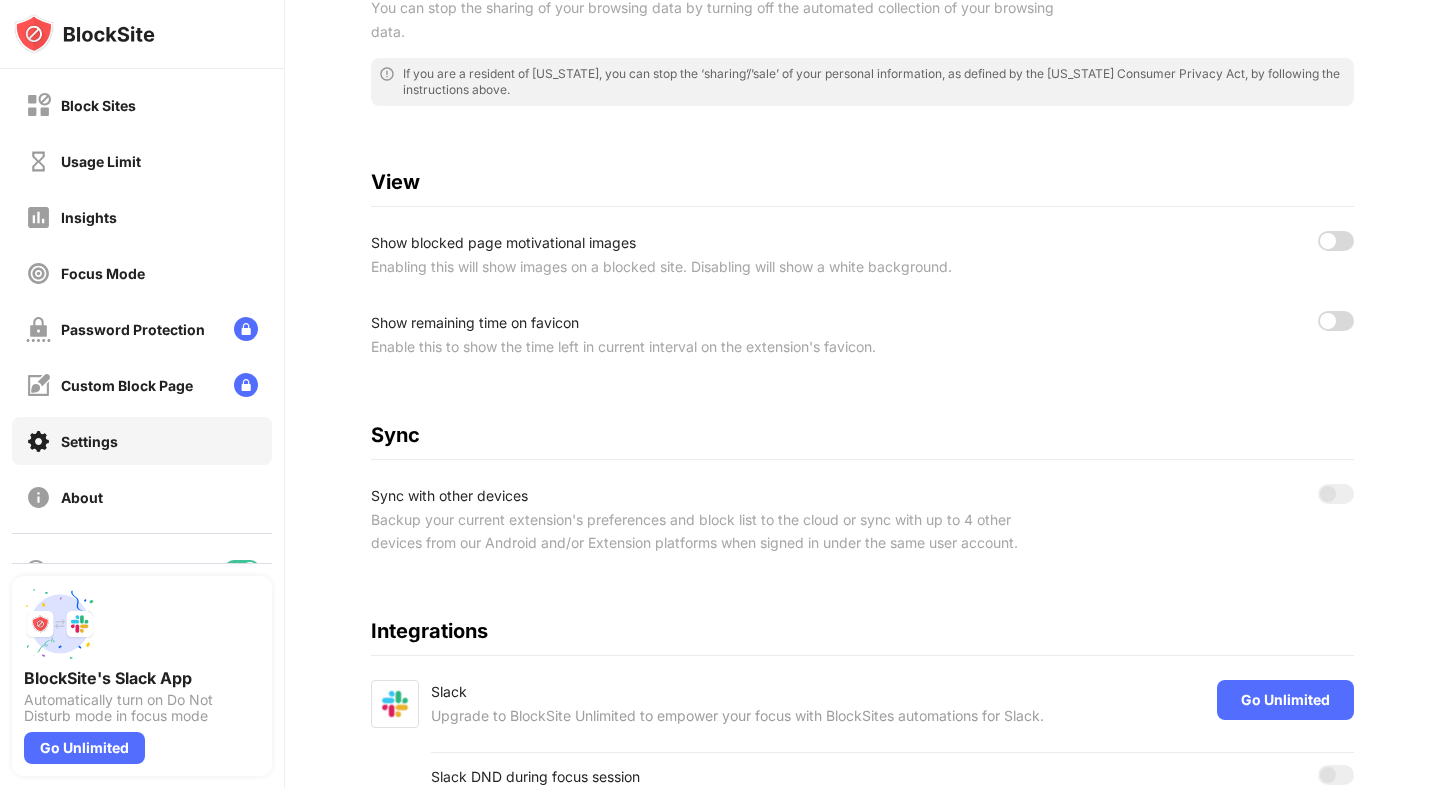 click at bounding box center [1328, 321] 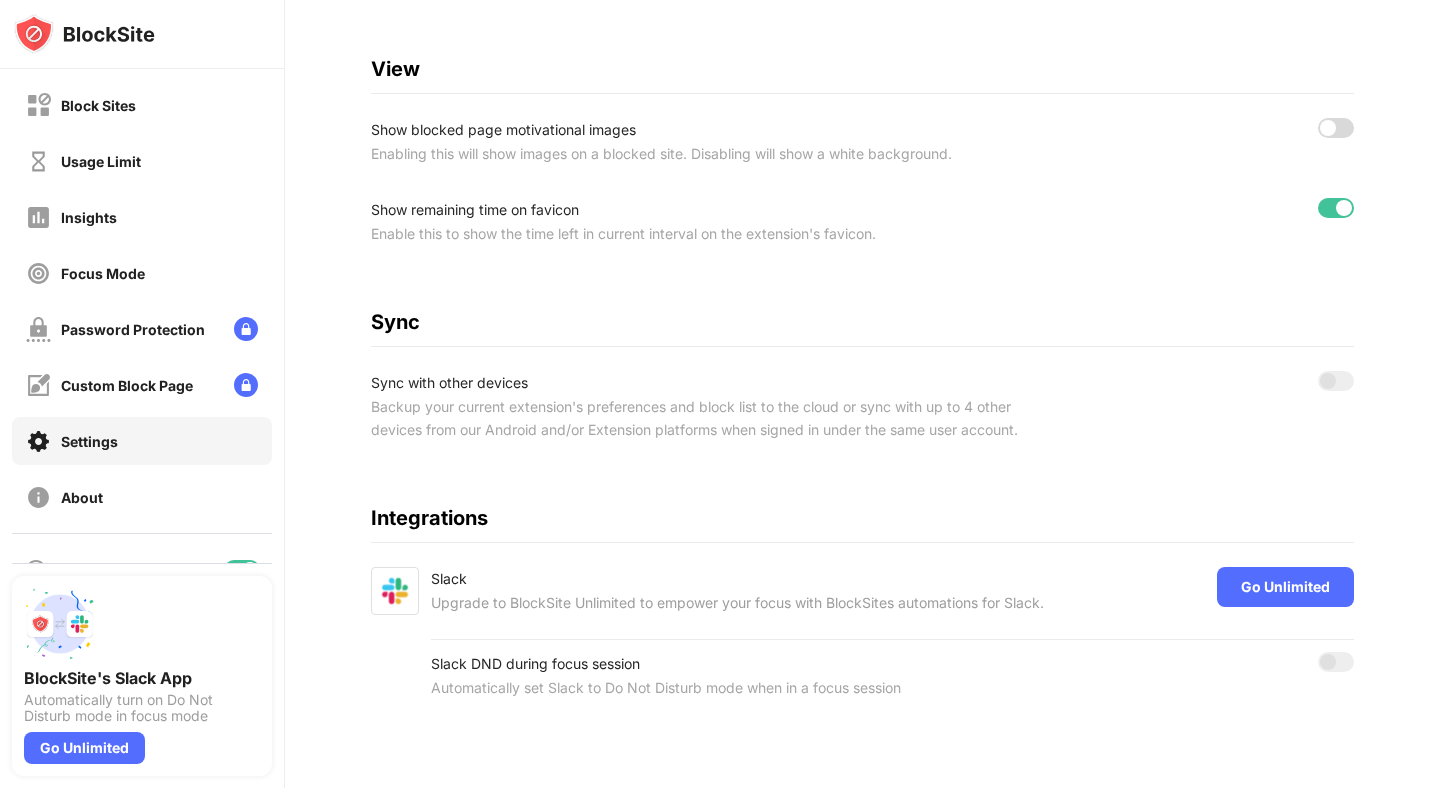 scroll, scrollTop: 0, scrollLeft: 0, axis: both 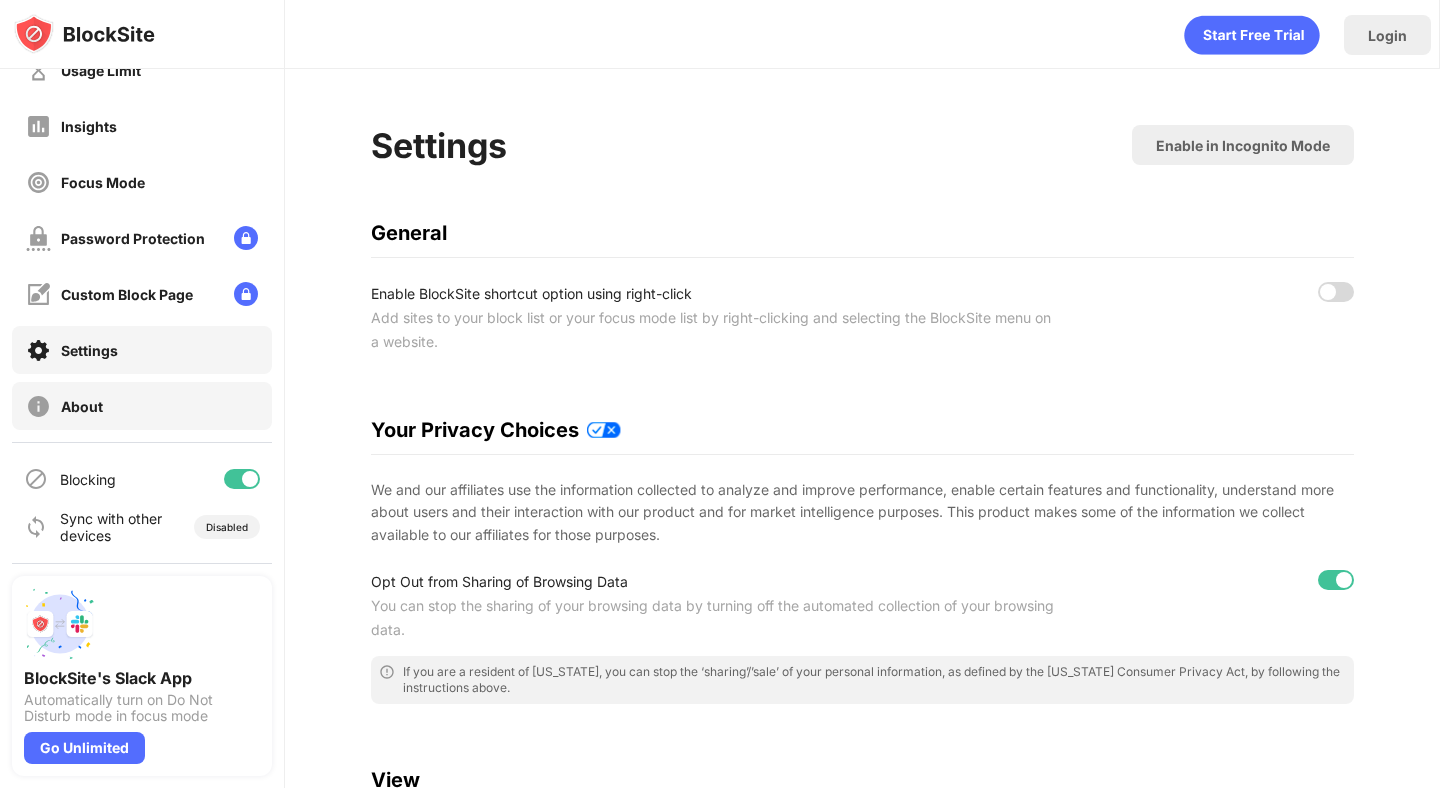 click on "About" at bounding box center [142, 406] 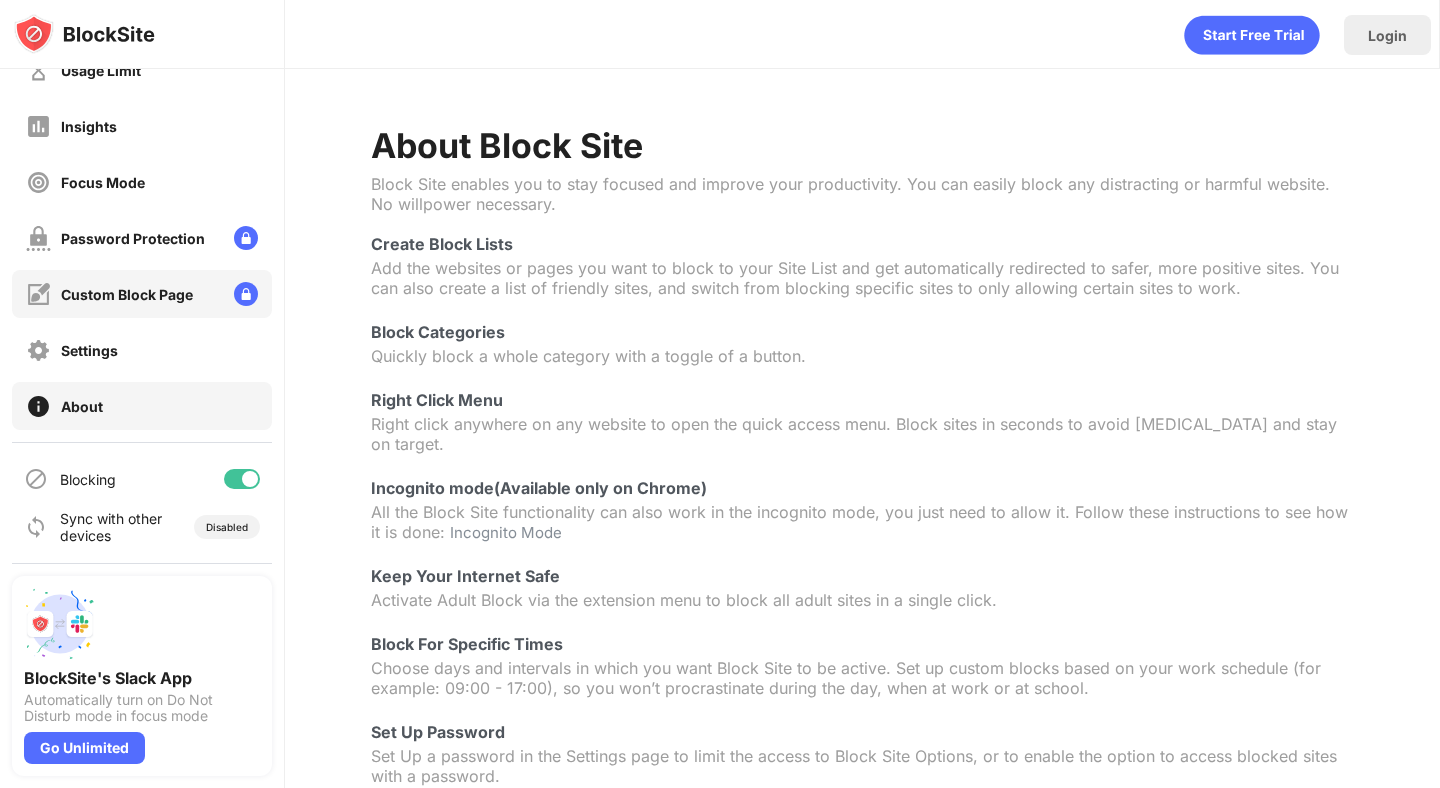scroll, scrollTop: 0, scrollLeft: 0, axis: both 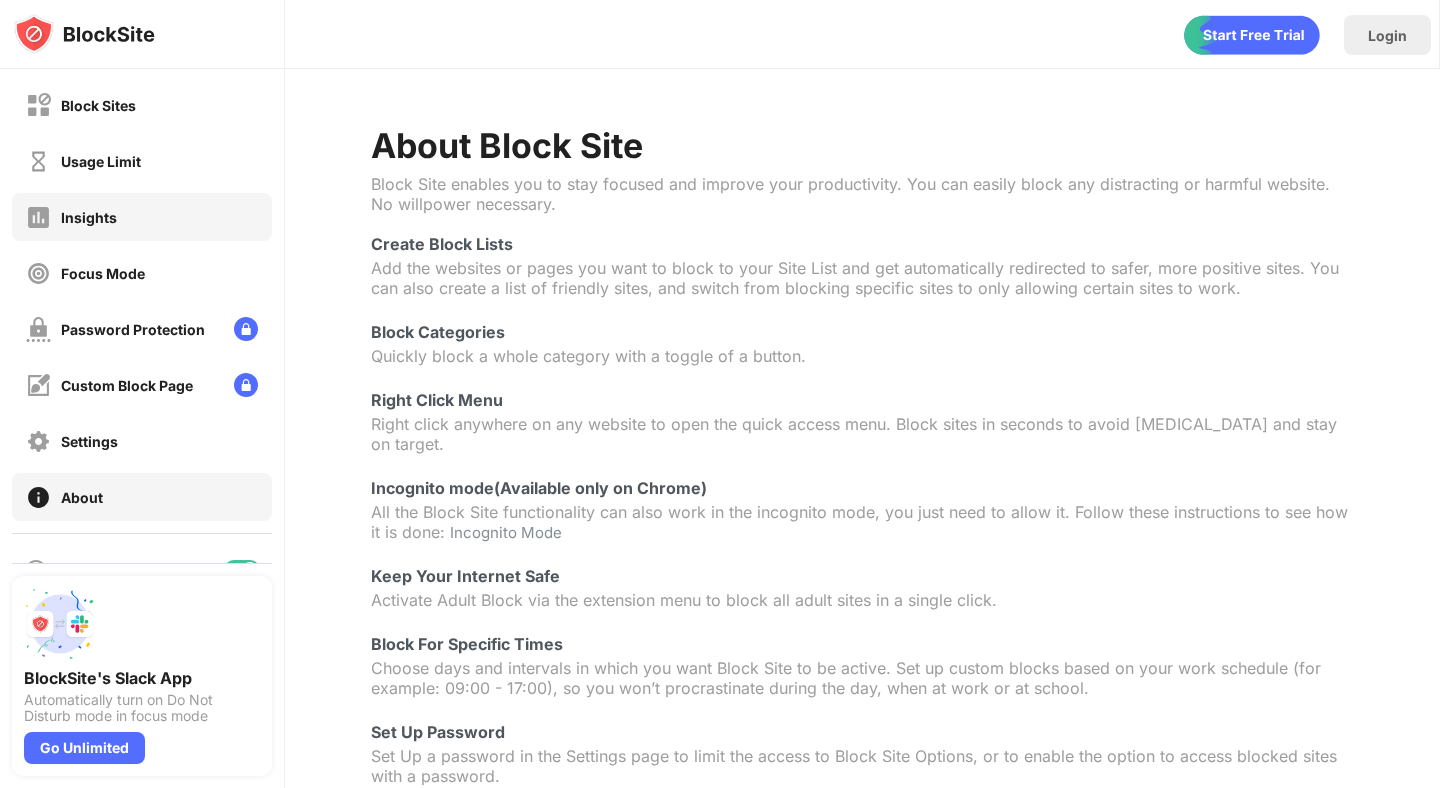 click on "Insights" at bounding box center (142, 217) 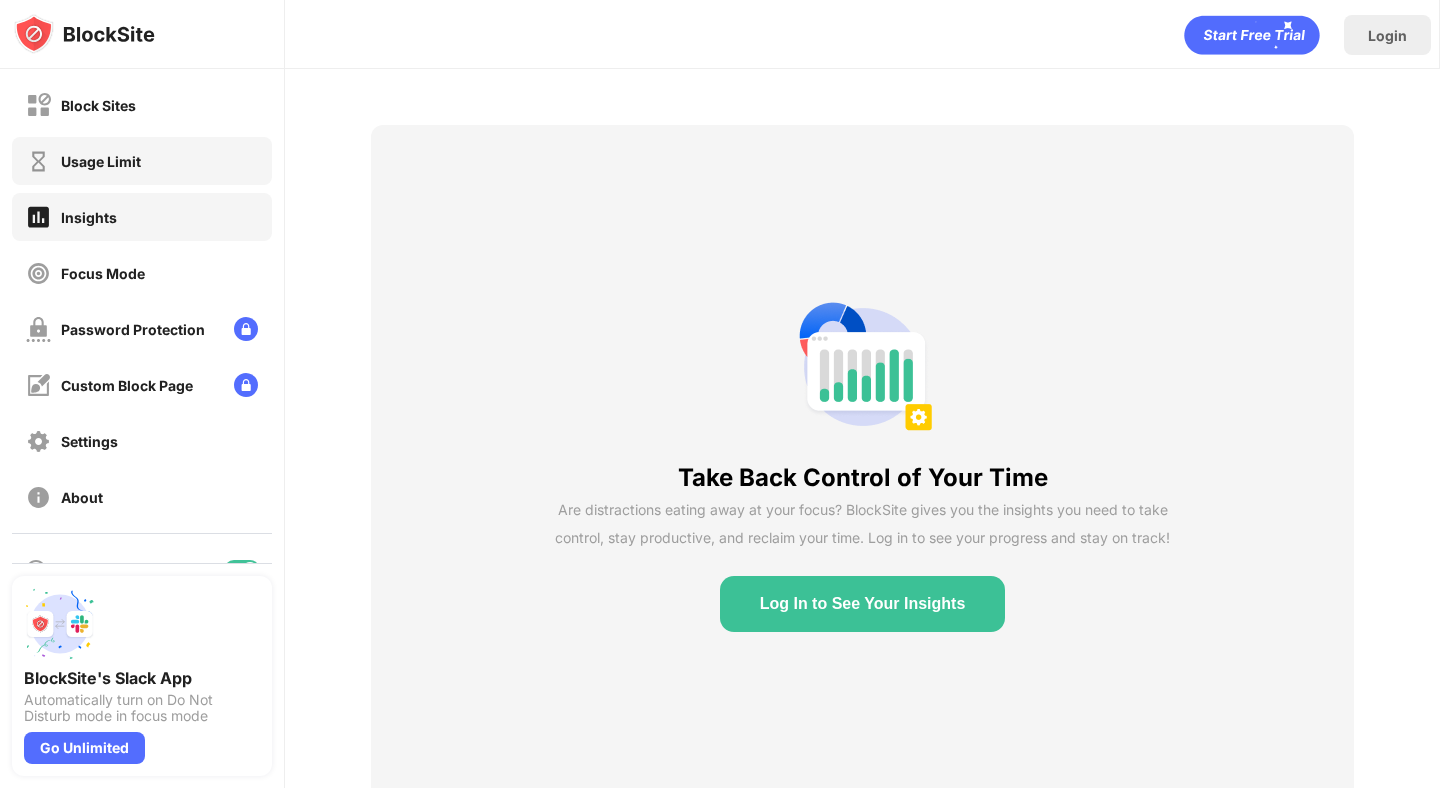 click on "Usage Limit" at bounding box center (142, 161) 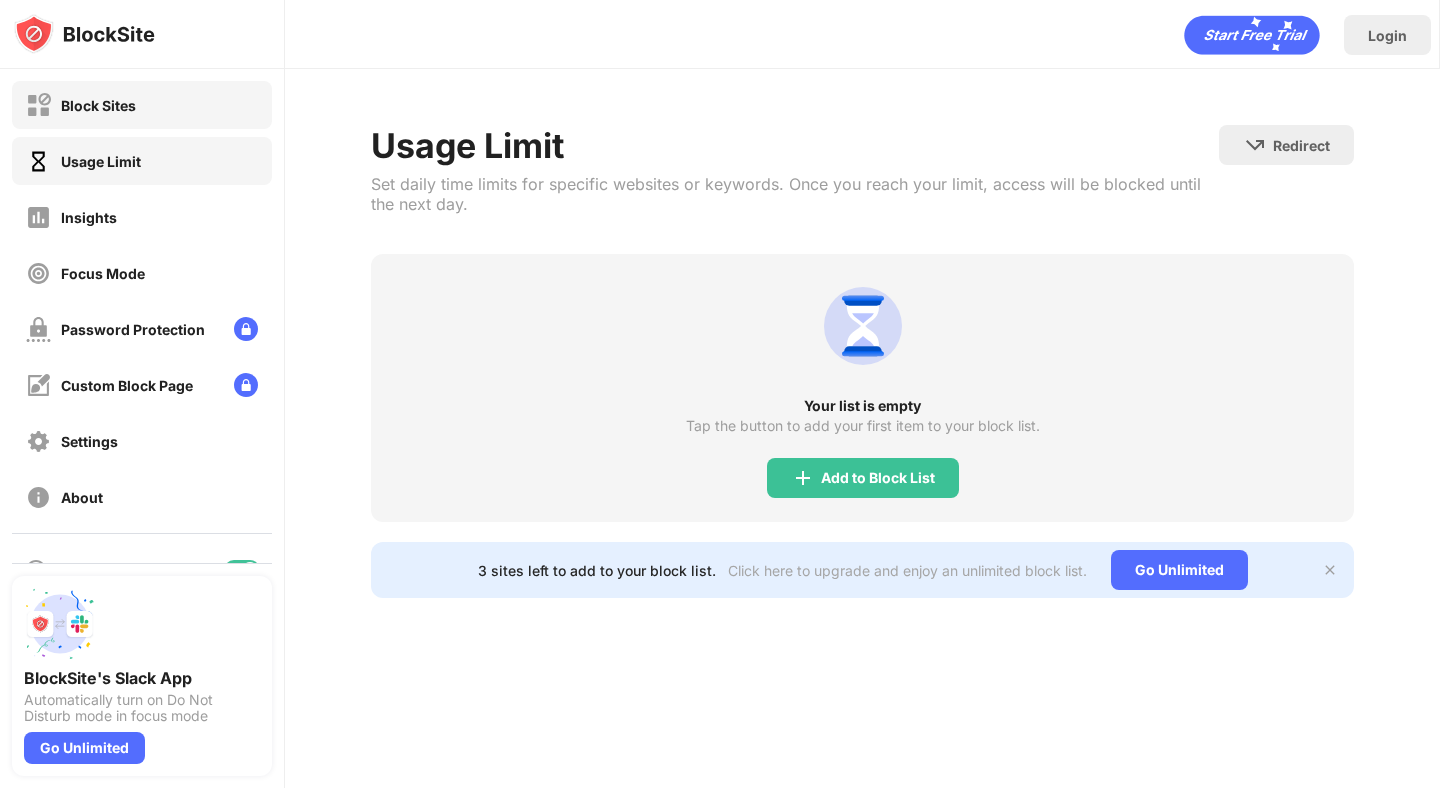 click on "Block Sites" at bounding box center [142, 105] 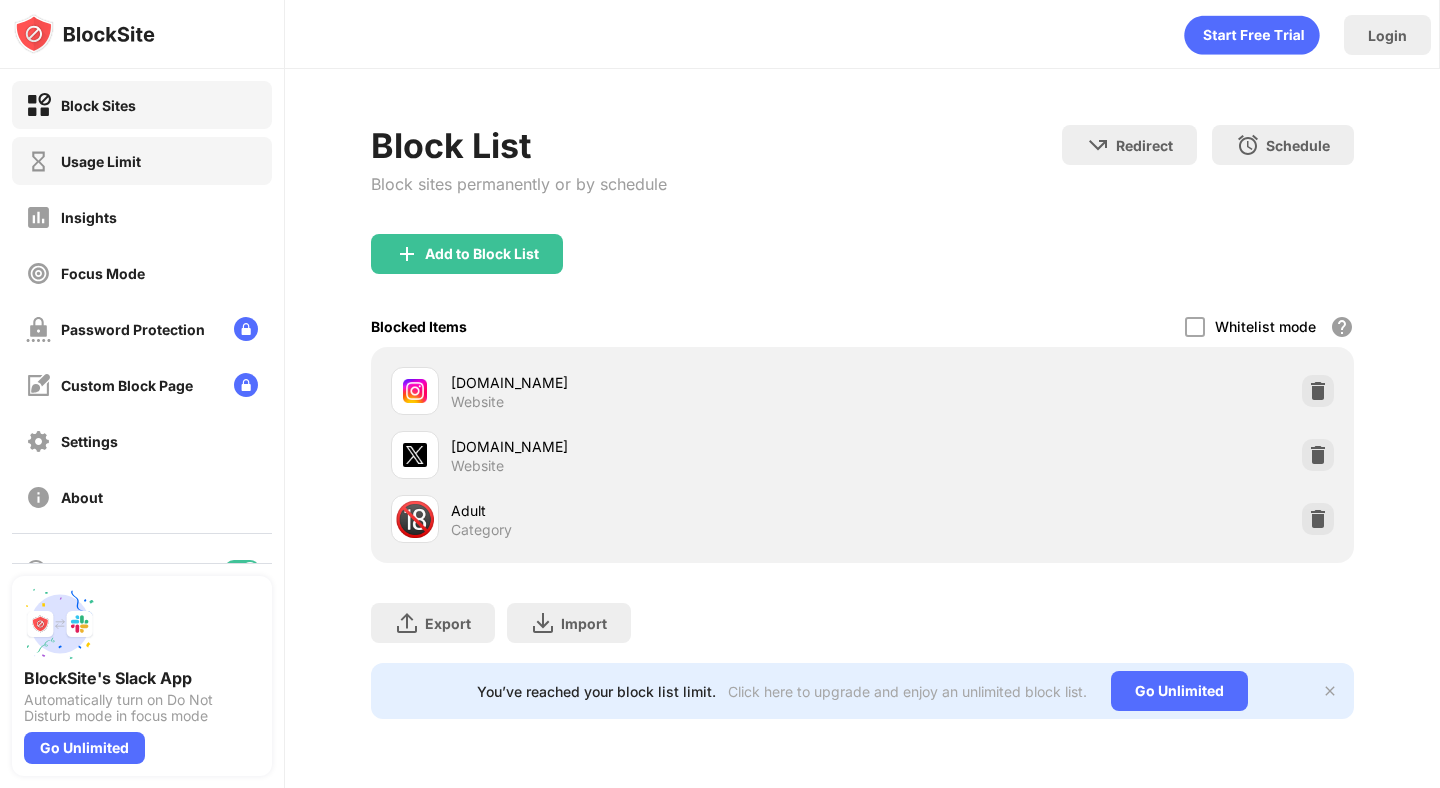 click on "Usage Limit" at bounding box center (142, 161) 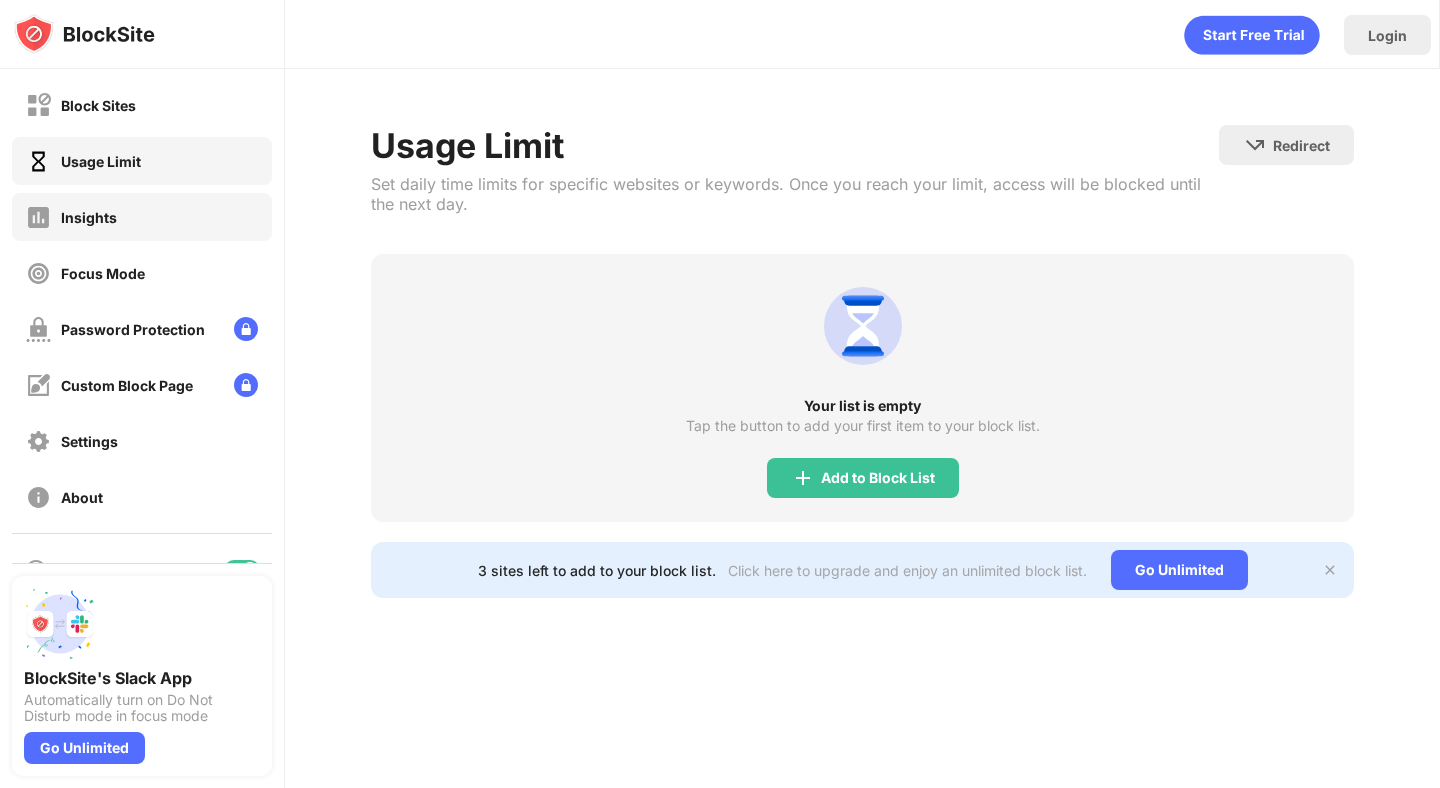 click on "Insights" at bounding box center (142, 217) 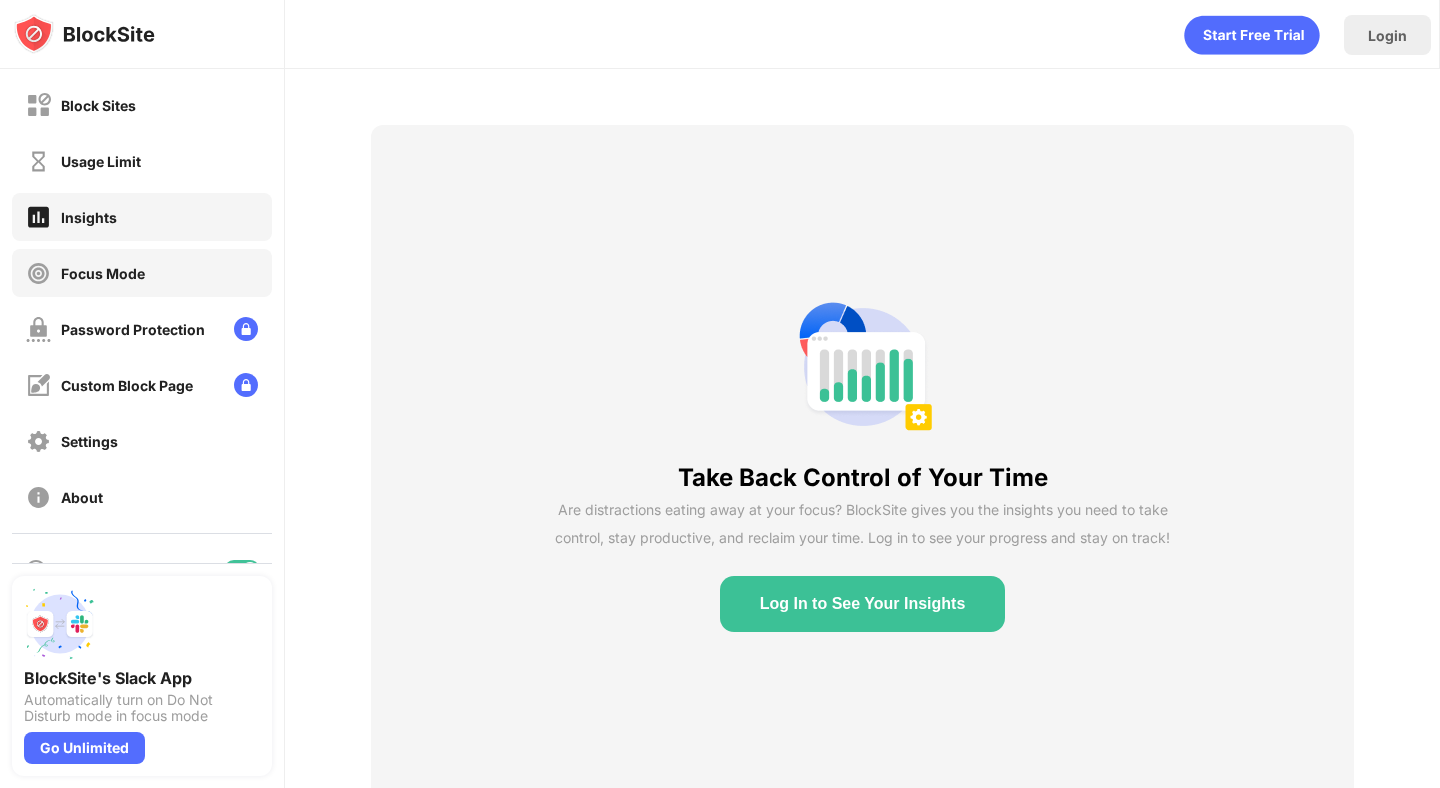 click on "Focus Mode" at bounding box center (103, 273) 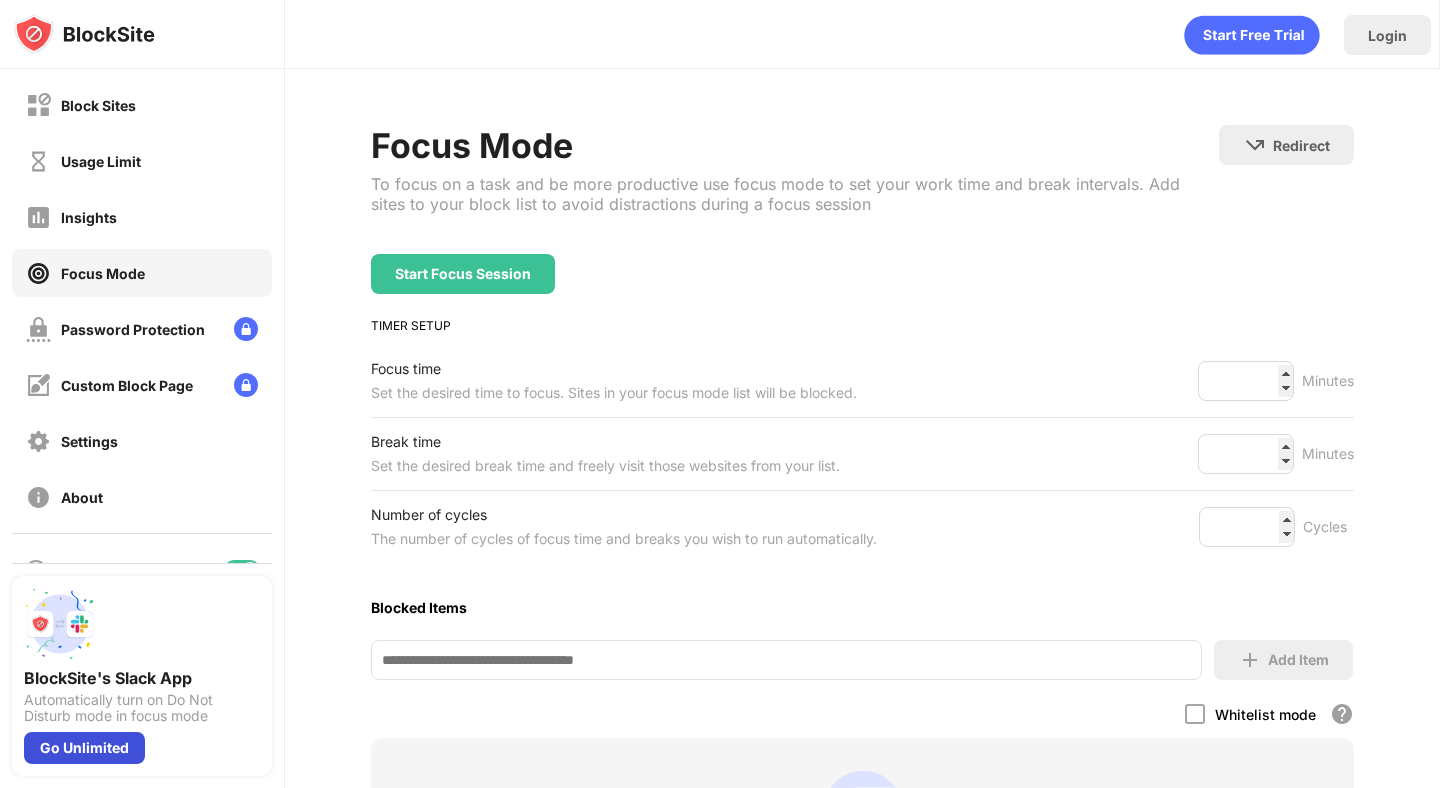 click on "Go Unlimited" at bounding box center (84, 748) 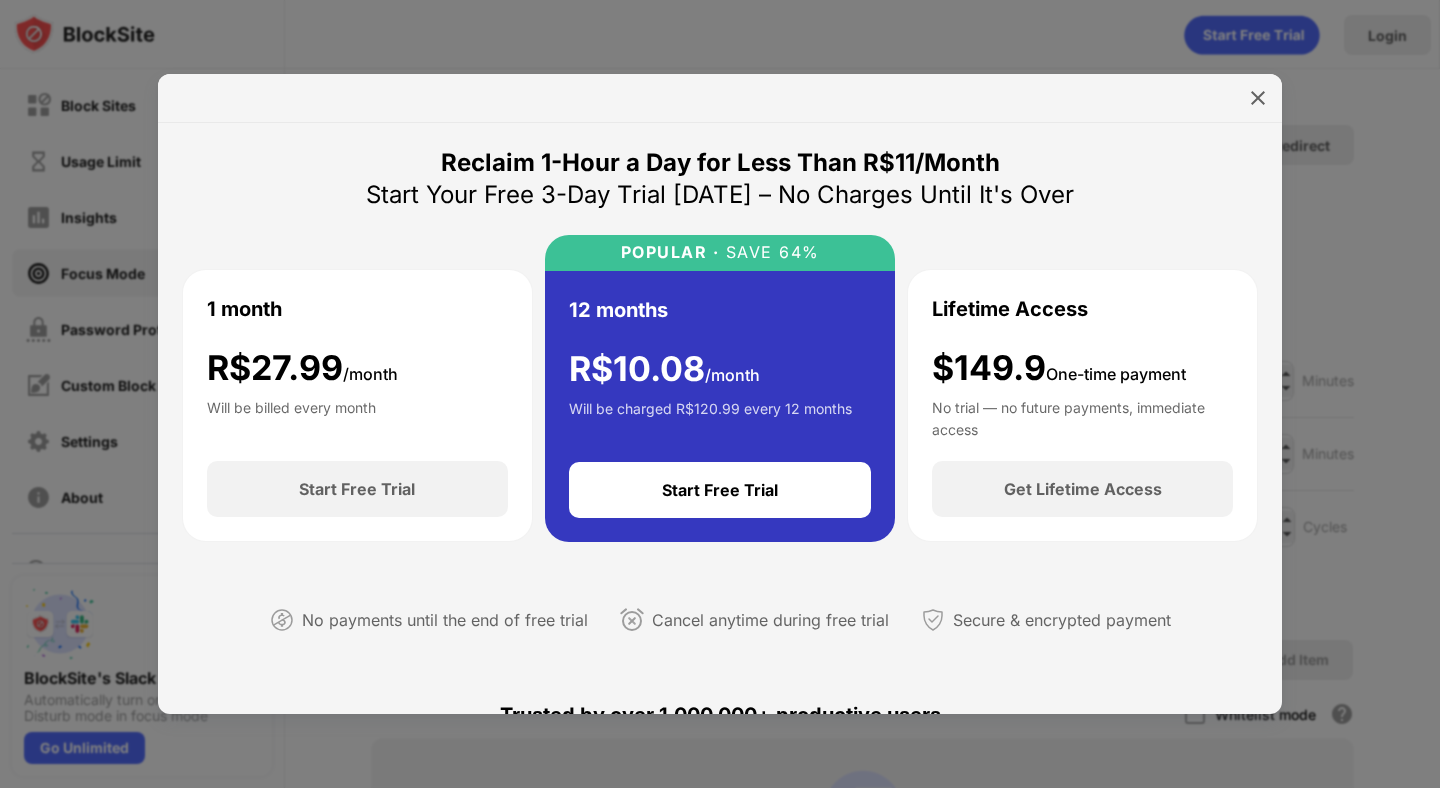 click on "Reclaim 1-Hour a Day for Less Than R$11/Month Start Your Free 3-Day Trial [DATE] – No Charges Until It's Over 1 month R$ 27.99  /month Will be billed every month Start Free Trial POPULAR ·   SAVE 64% 12 months R$ 10.08  /month Will be charged R$120.99 every 12 months Start Free Trial Lifetime Access $149.9  One-time payment No trial — no future payments, immediate access Get Lifetime Access No payments until the end of free trial Cancel anytime during free trial Secure & encrypted payment Trusted by over 1,000,000+ productive users [PERSON_NAME] Freelance Writer BlockSite saved me 2 hours a day. Now I spend more time with my family and less time doom-scrolling. [PERSON_NAME] College Student I finished my project a whole week earlier thanks to BlockSite. No more endless Reddit holes. [PERSON_NAME] Software Developer I was shocked to see I wasted 10 hours a week on social media. BlockSite helped me stop.   As seen on   Featured by   Featured by   As seen on Subscription FAQ" at bounding box center (720, 418) 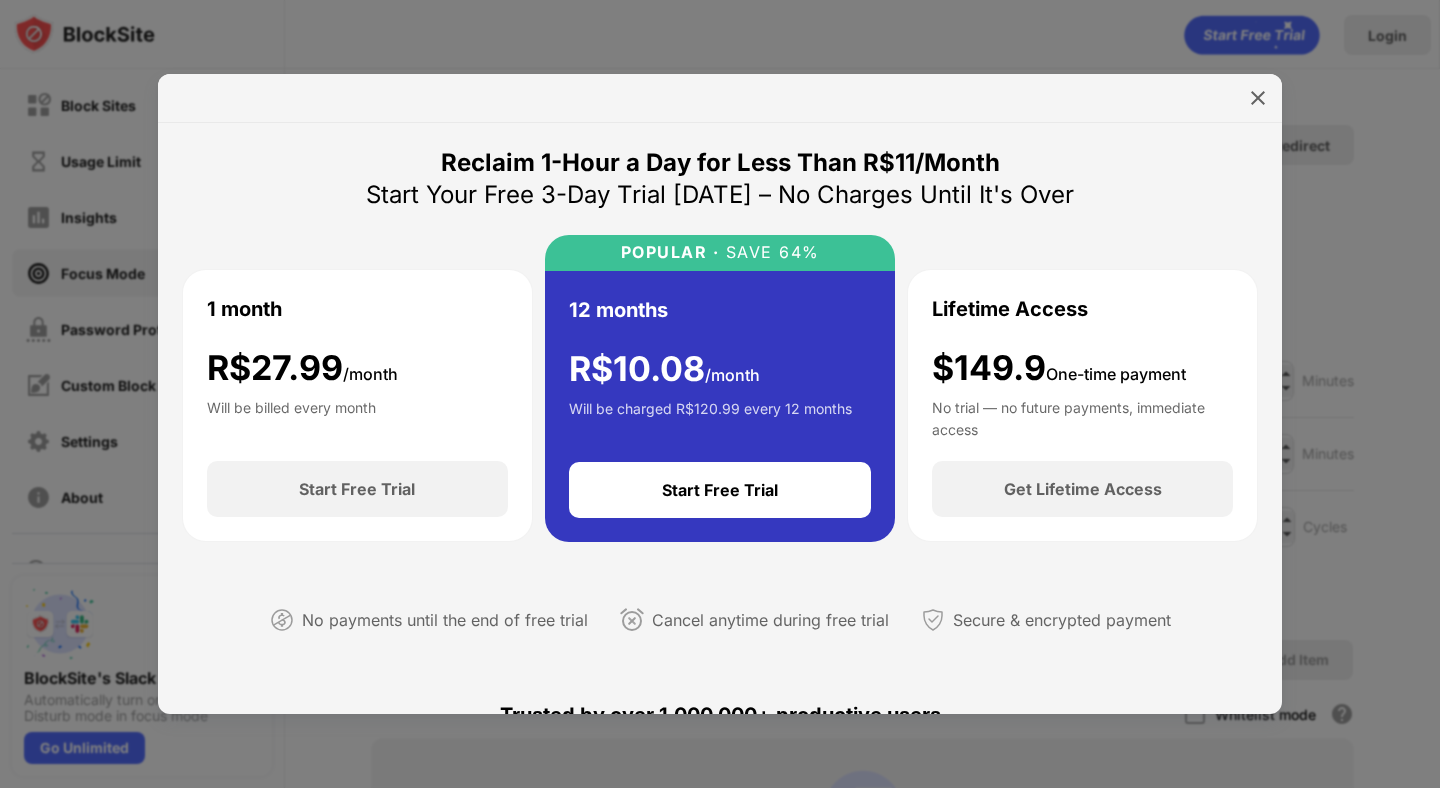 click at bounding box center (720, 394) 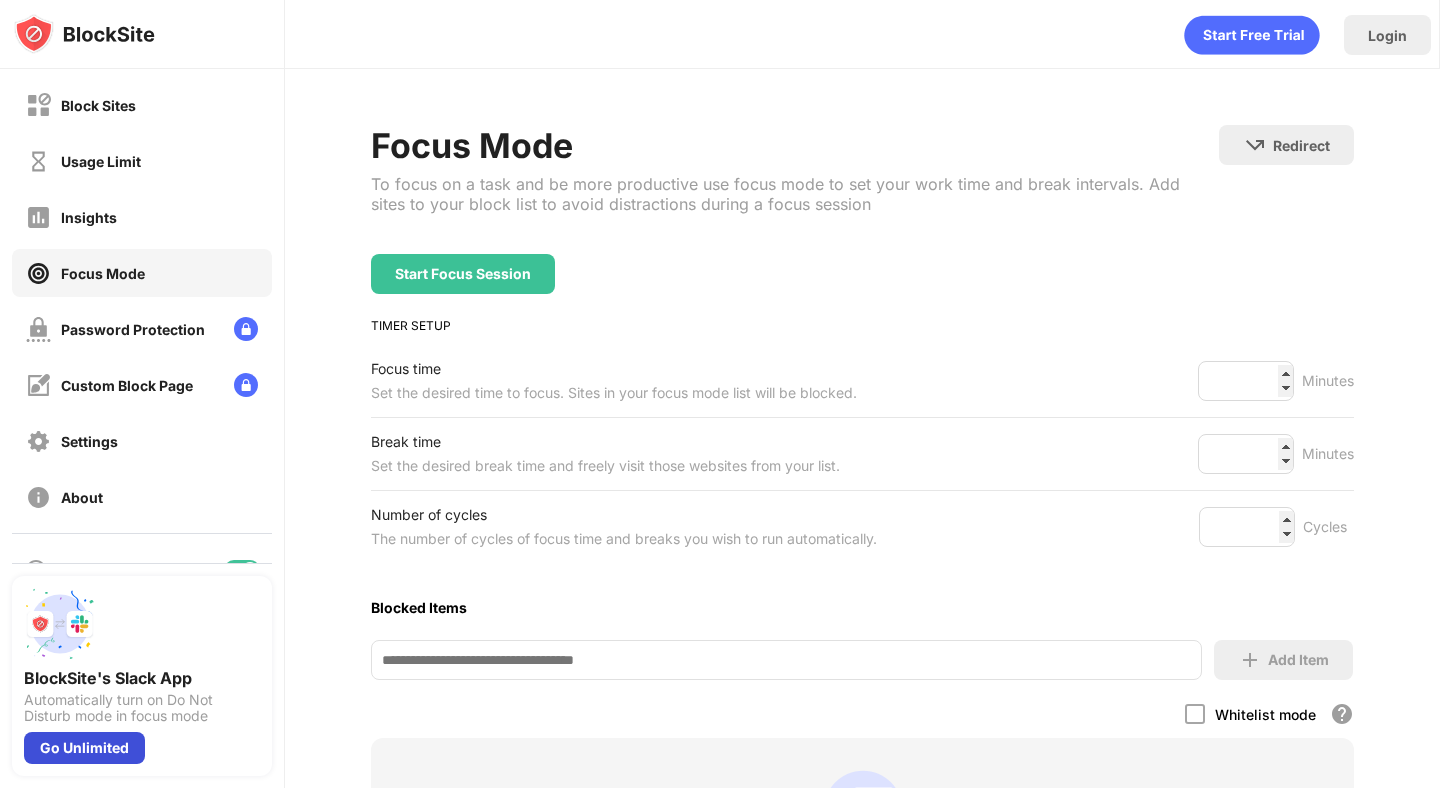 click on "Go Unlimited" at bounding box center [84, 748] 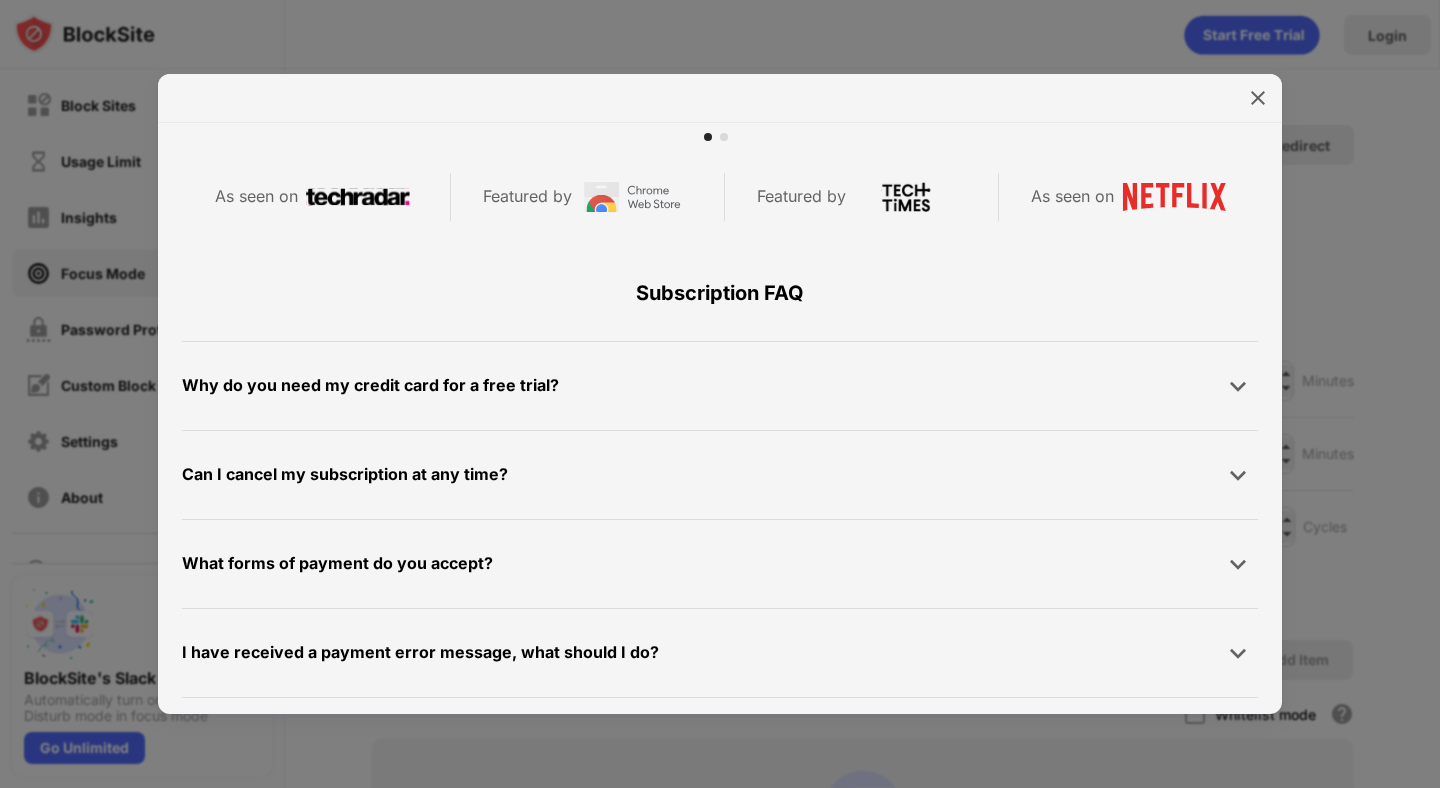 scroll, scrollTop: 952, scrollLeft: 0, axis: vertical 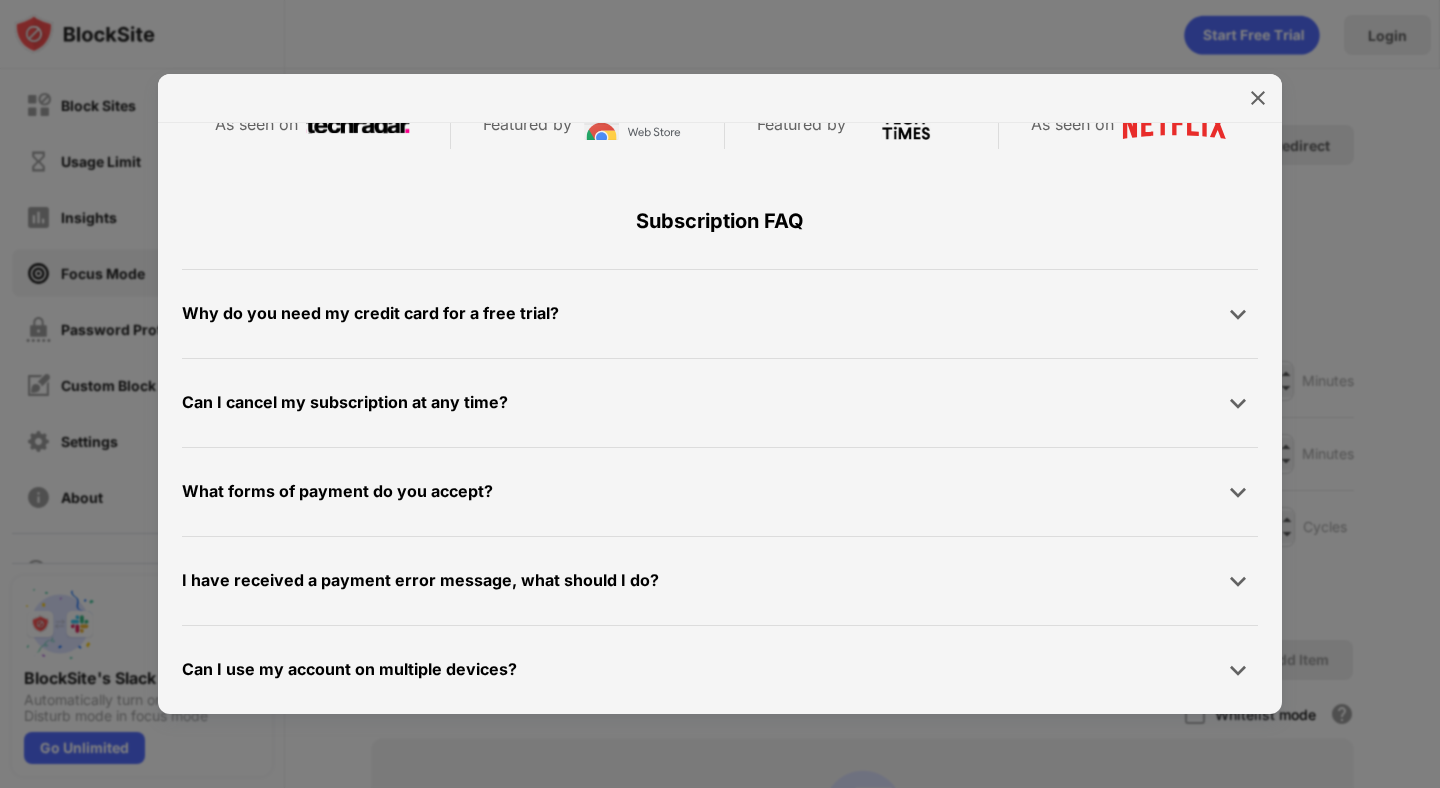 click at bounding box center [720, 394] 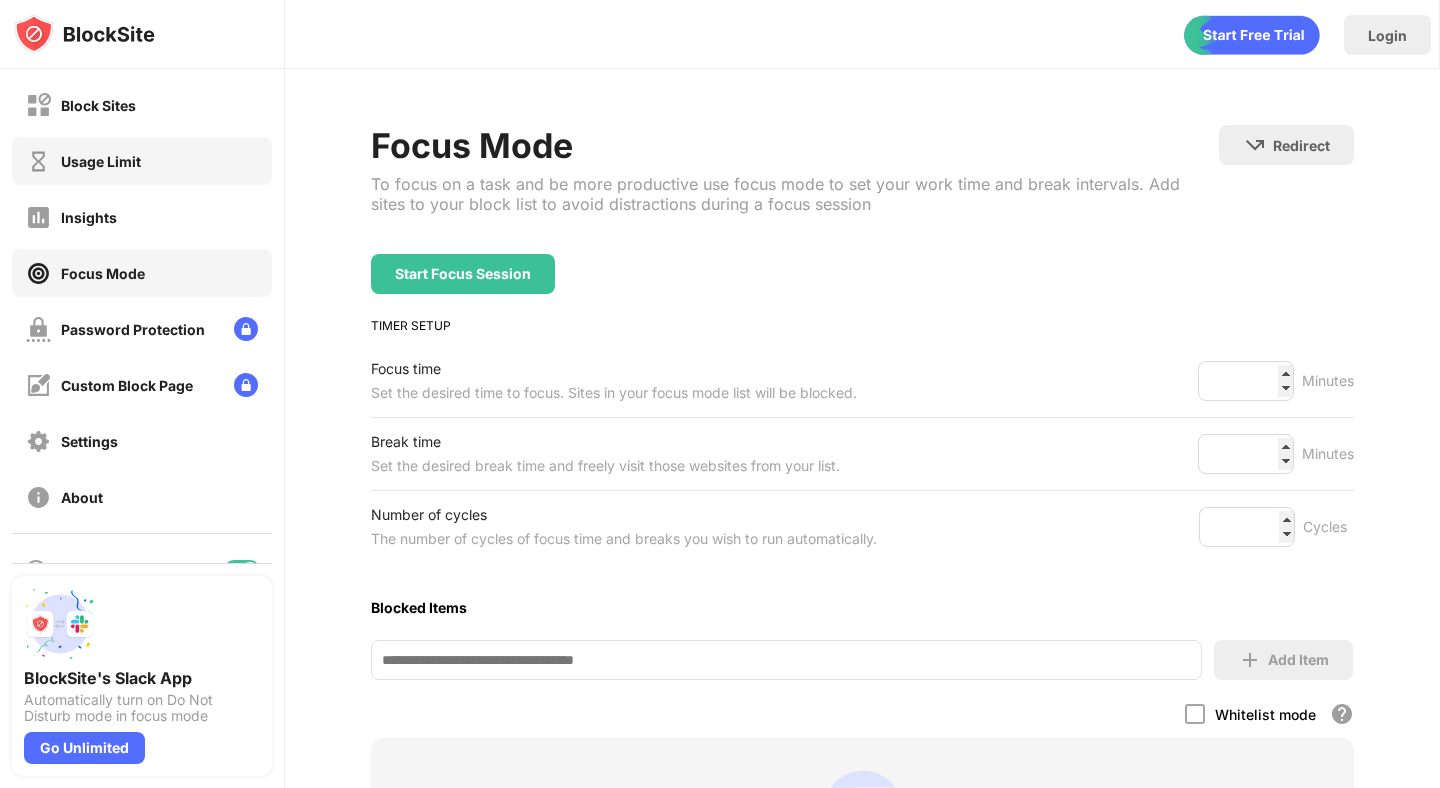 click on "Block Sites Usage Limit Insights Focus Mode Password Protection Custom Block Page Settings About" at bounding box center [142, 301] 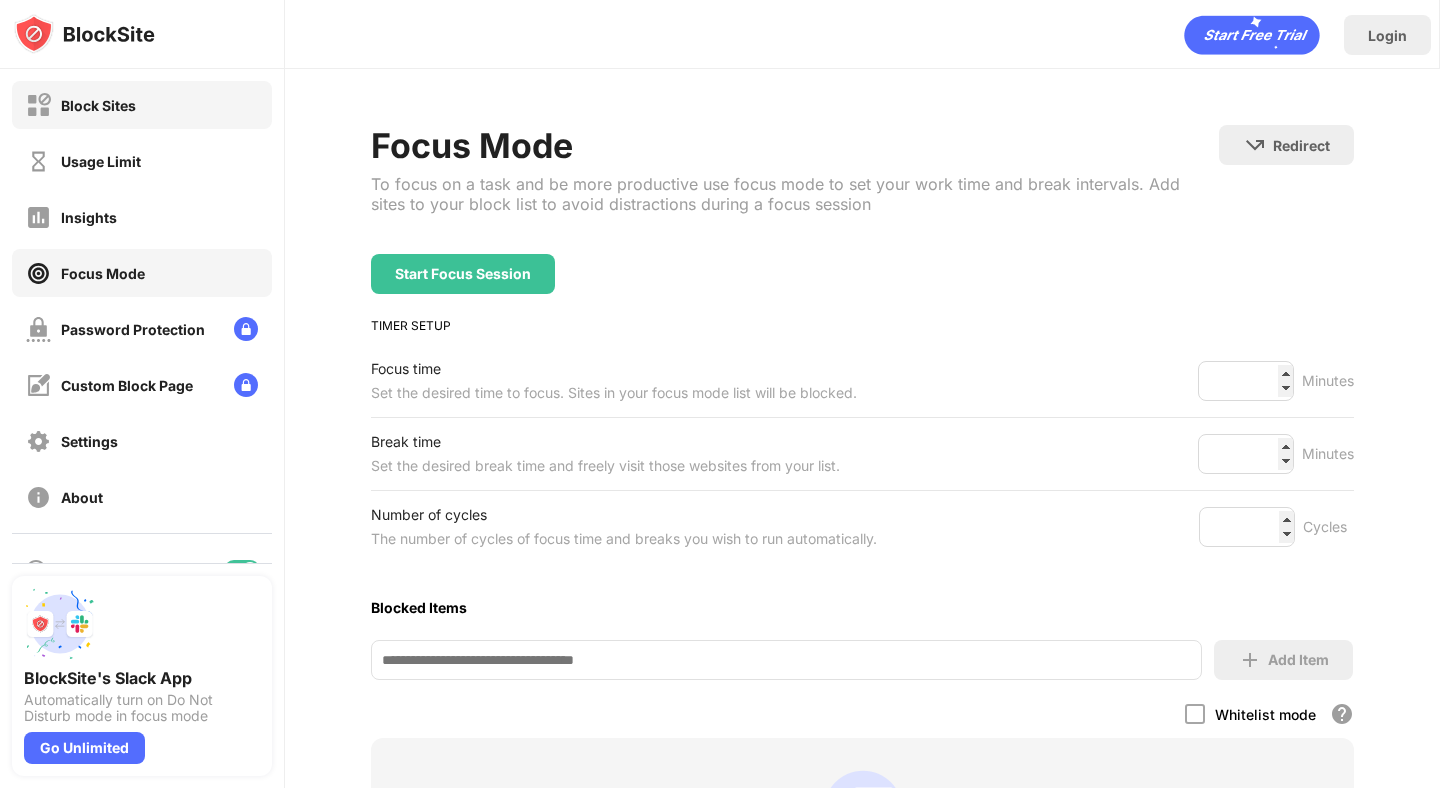 click on "Block Sites" at bounding box center (98, 105) 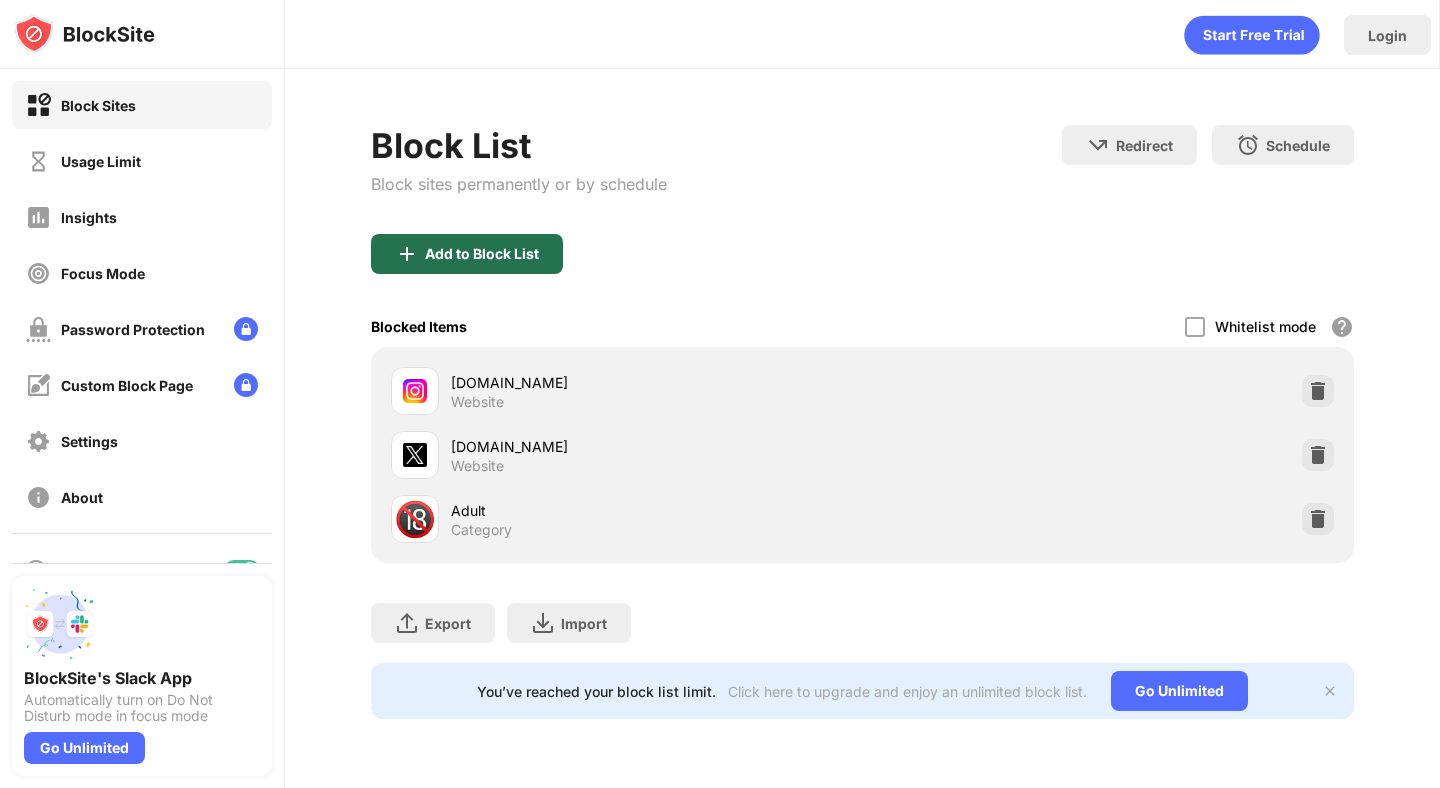 click on "Add to Block List" at bounding box center [482, 254] 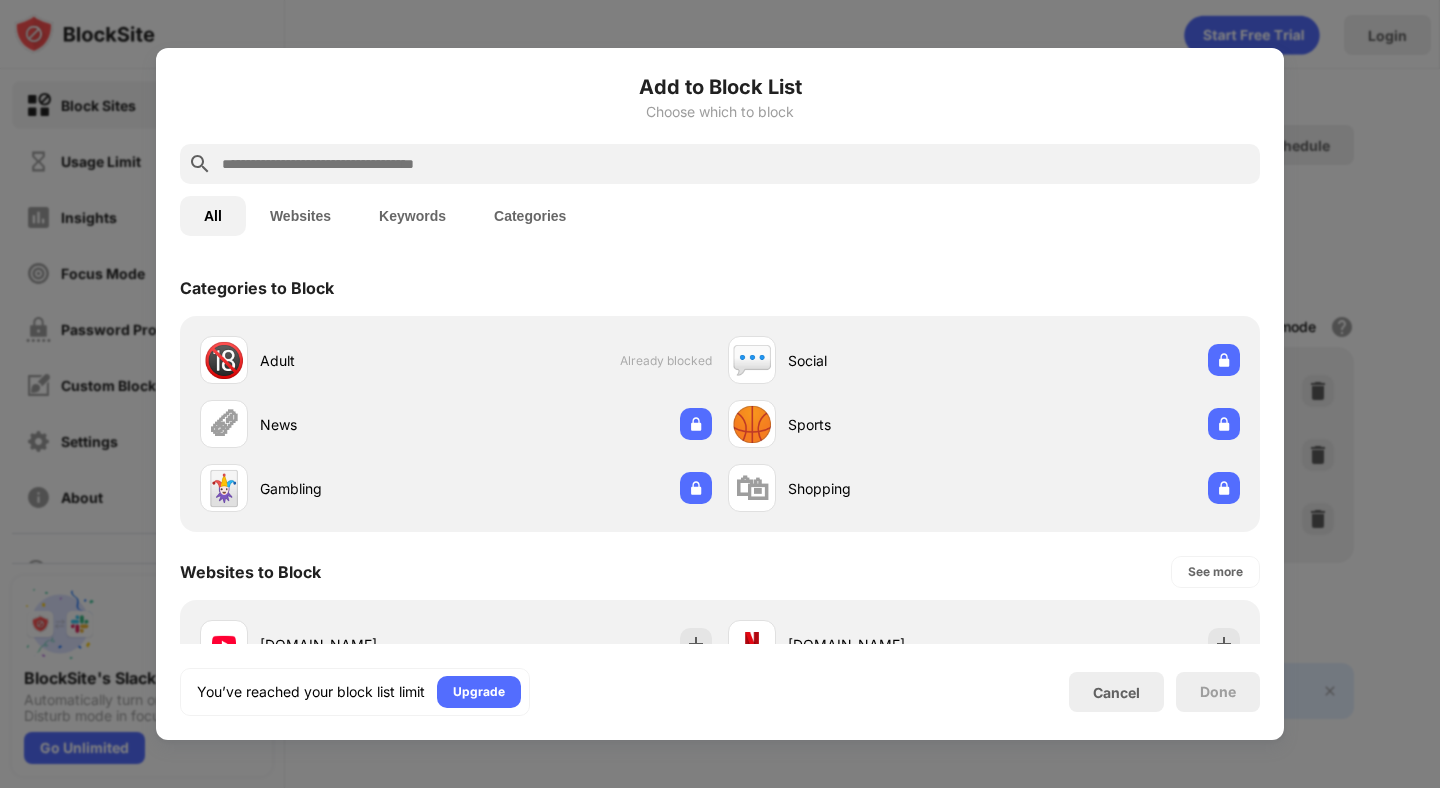 click at bounding box center [720, 394] 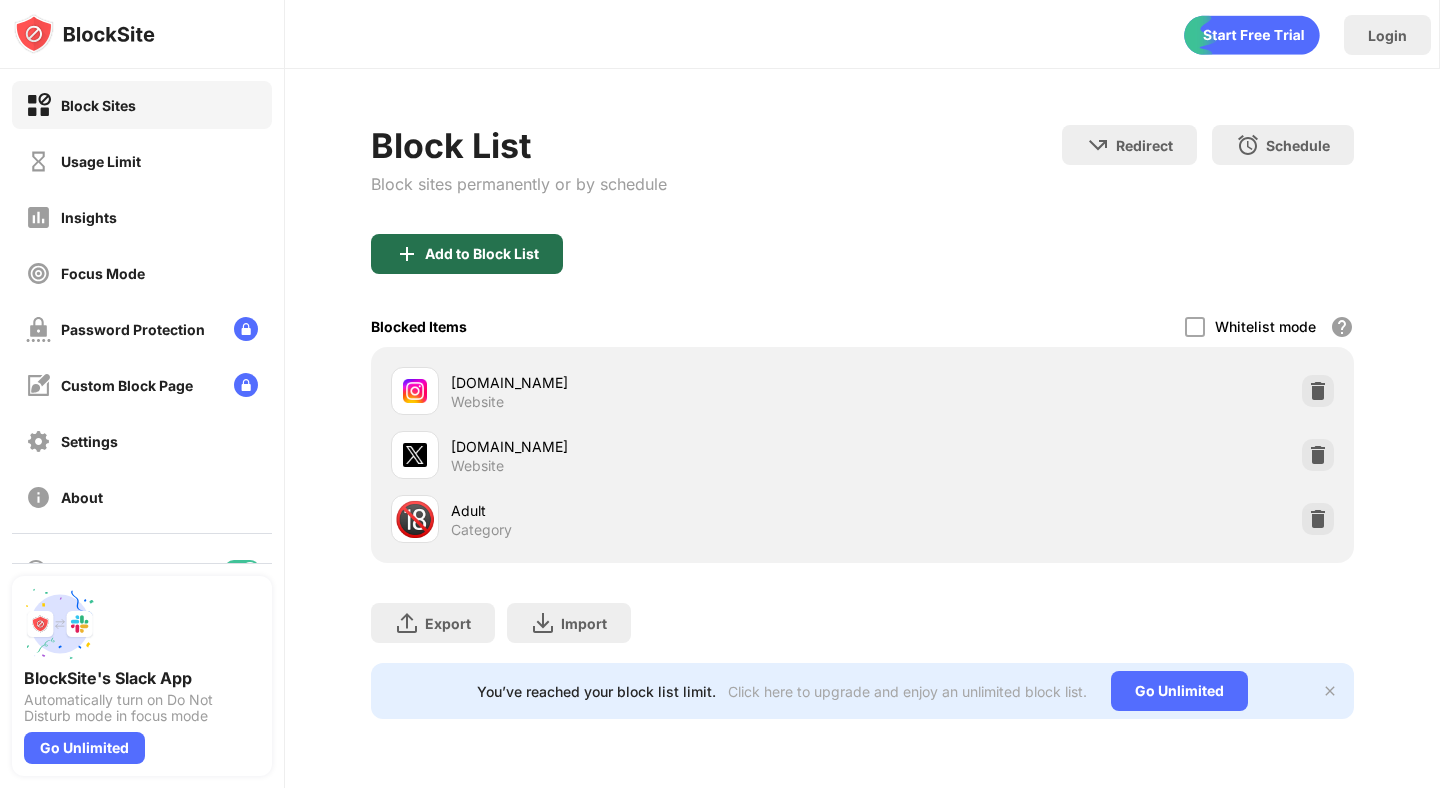 click on "Add to Block List" at bounding box center (482, 254) 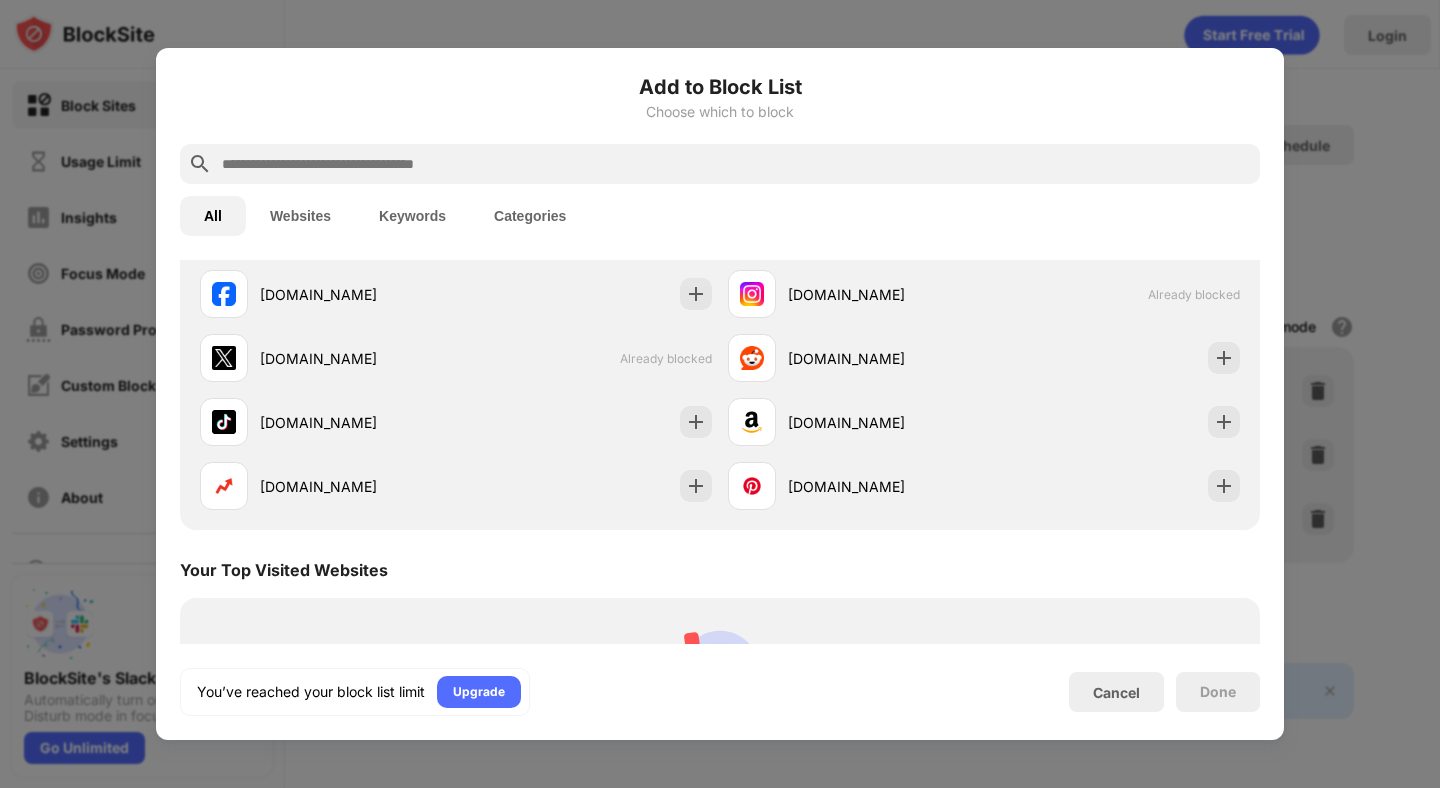 scroll, scrollTop: 416, scrollLeft: 0, axis: vertical 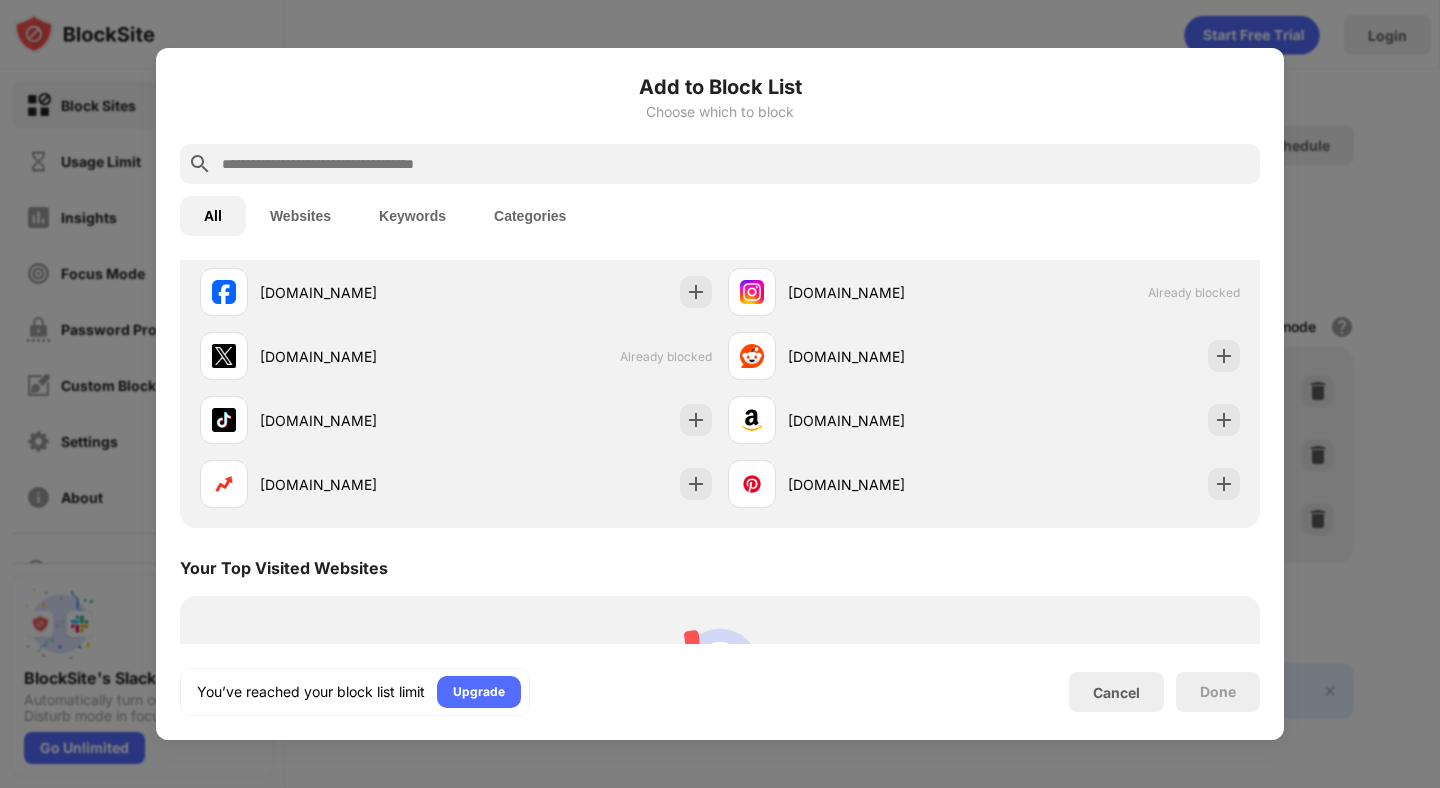 click on "[DOMAIN_NAME]" at bounding box center (456, 420) 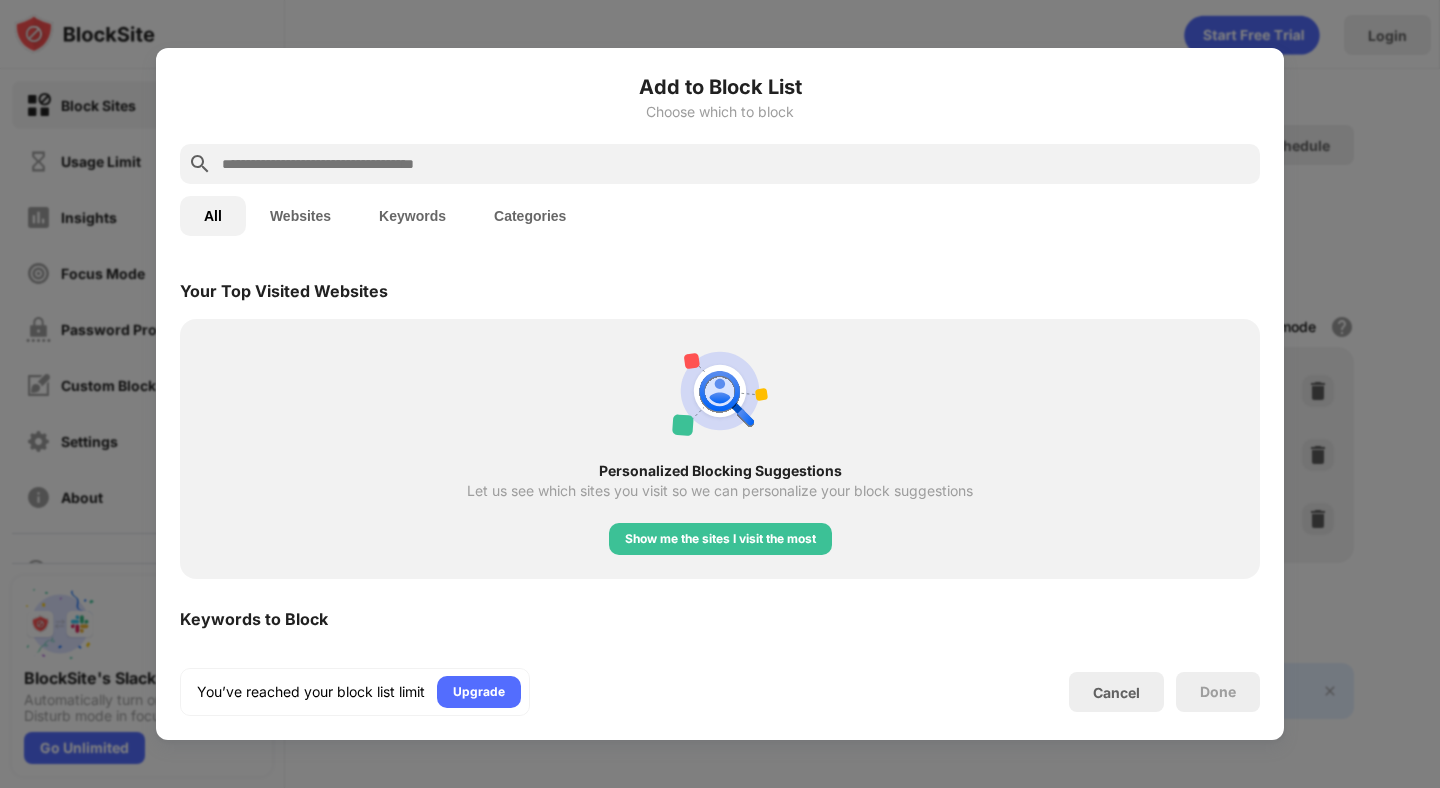 scroll, scrollTop: 628, scrollLeft: 0, axis: vertical 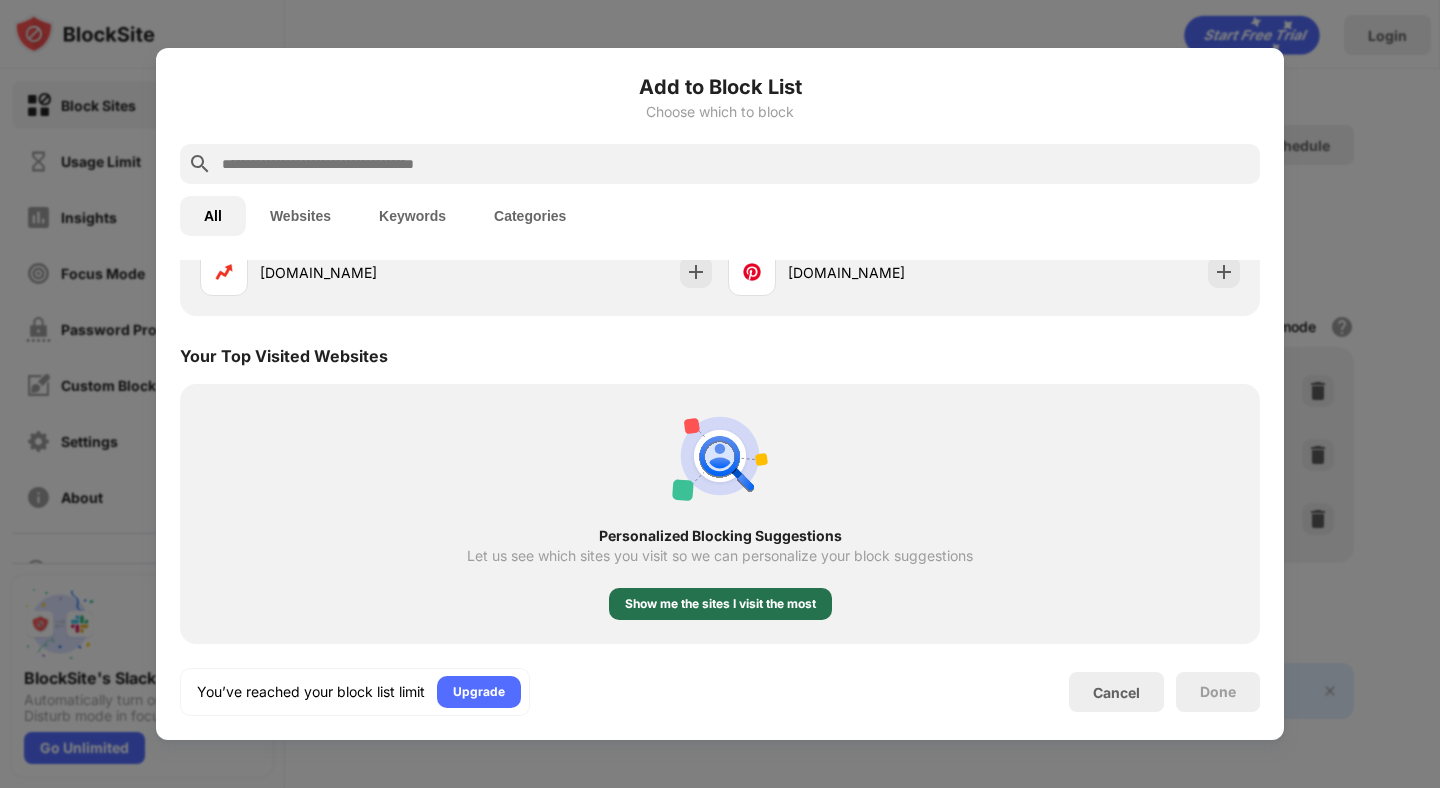 click on "Show me the sites I visit the most" at bounding box center [720, 604] 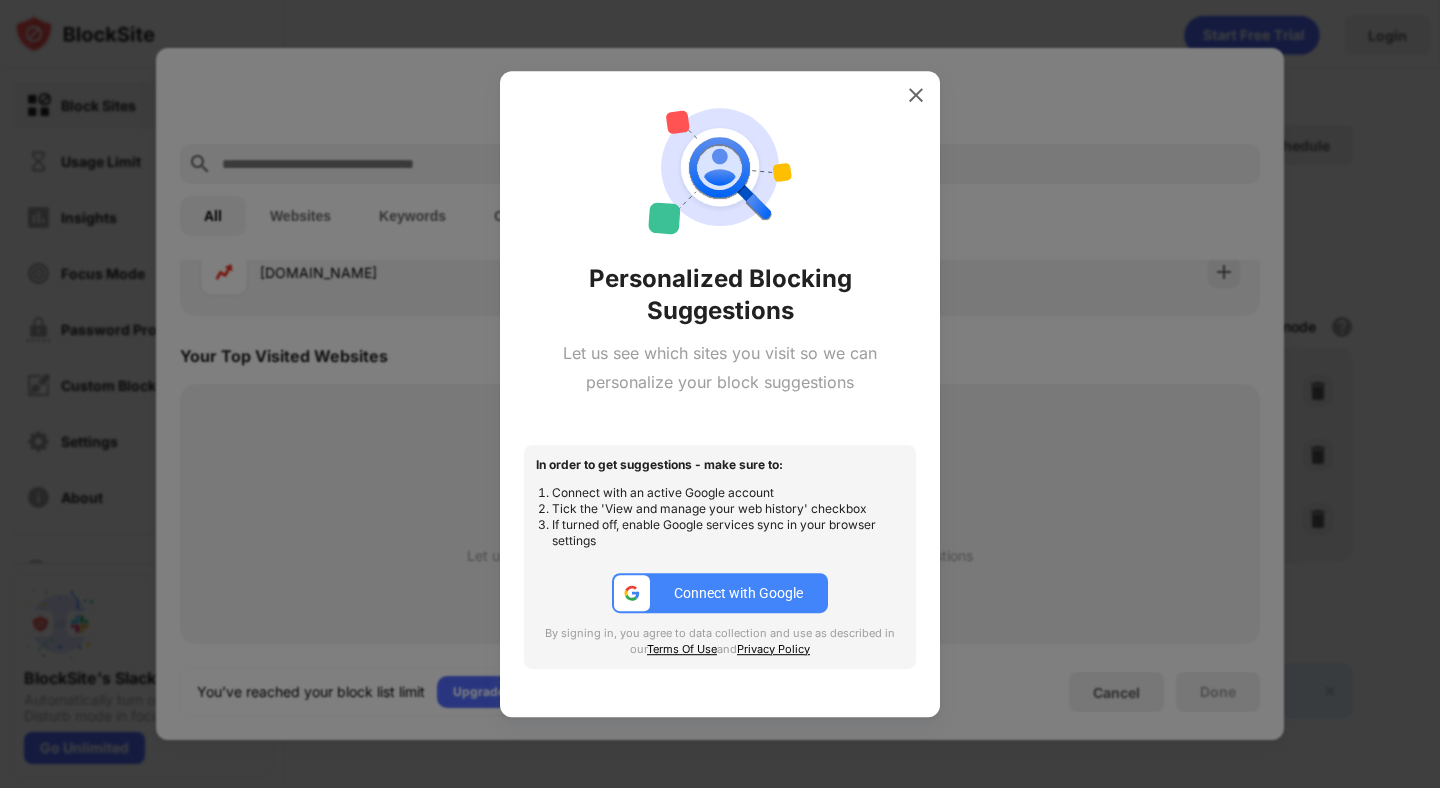 click at bounding box center [720, 394] 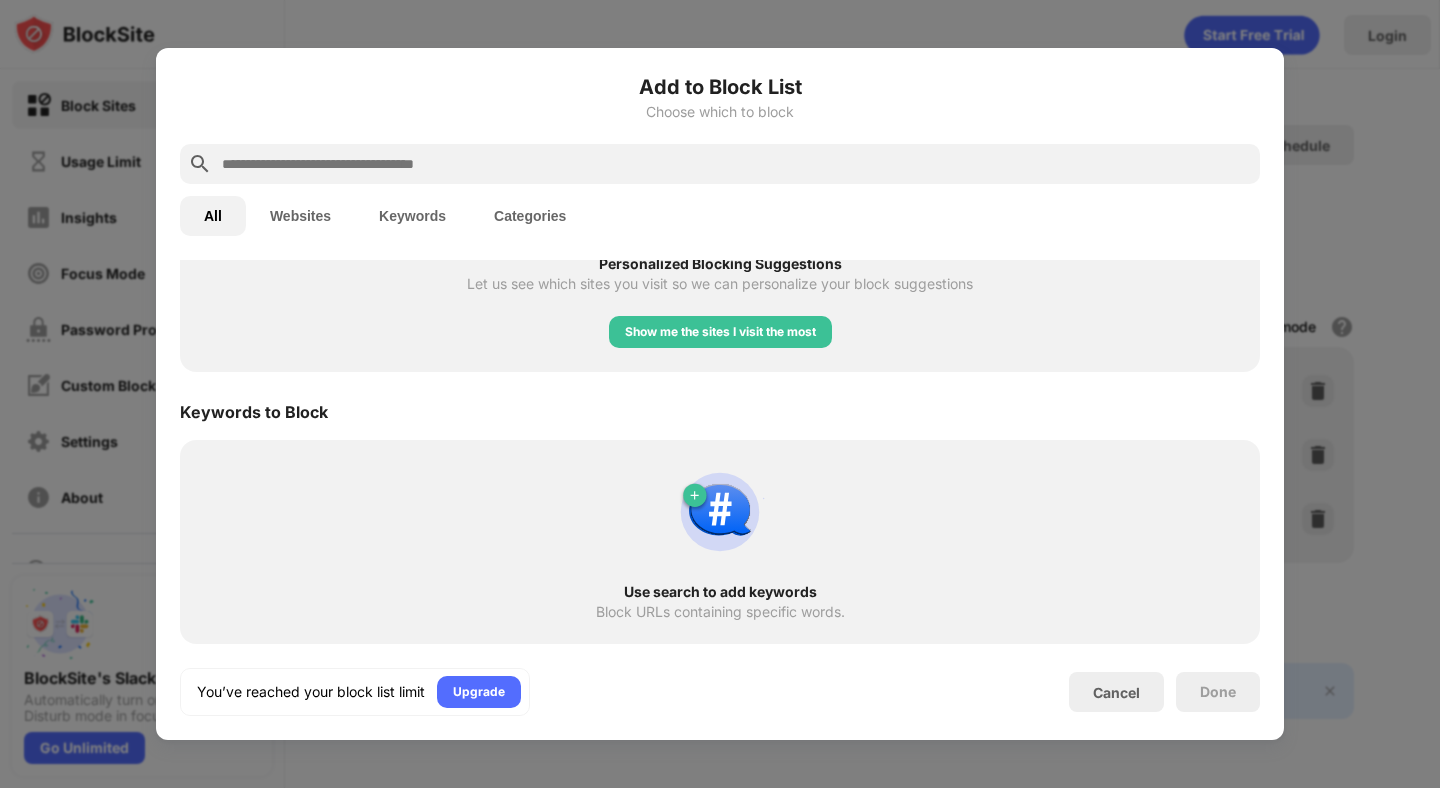 click on "Use search to add keywords Block URLs containing specific words." at bounding box center (720, 542) 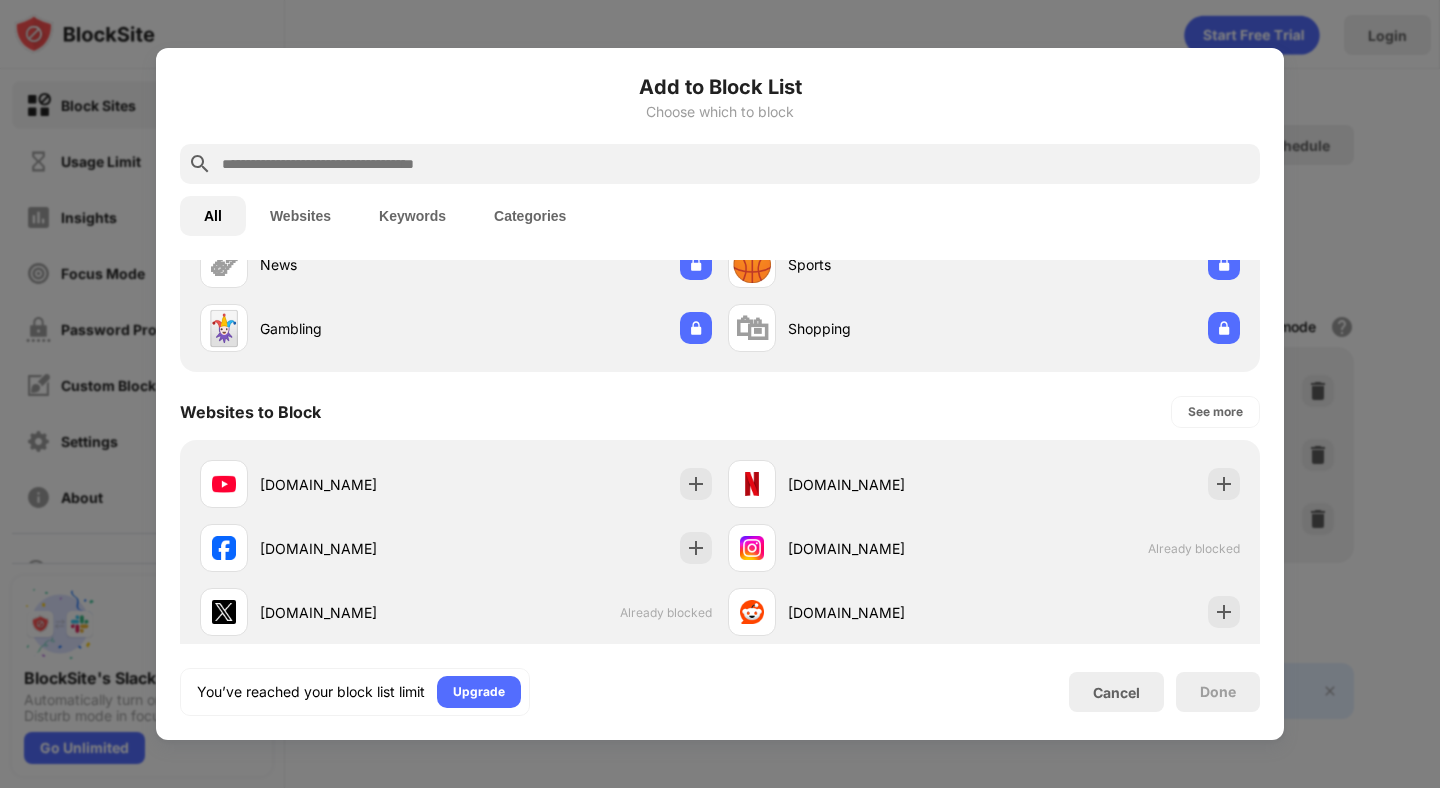 scroll, scrollTop: 0, scrollLeft: 0, axis: both 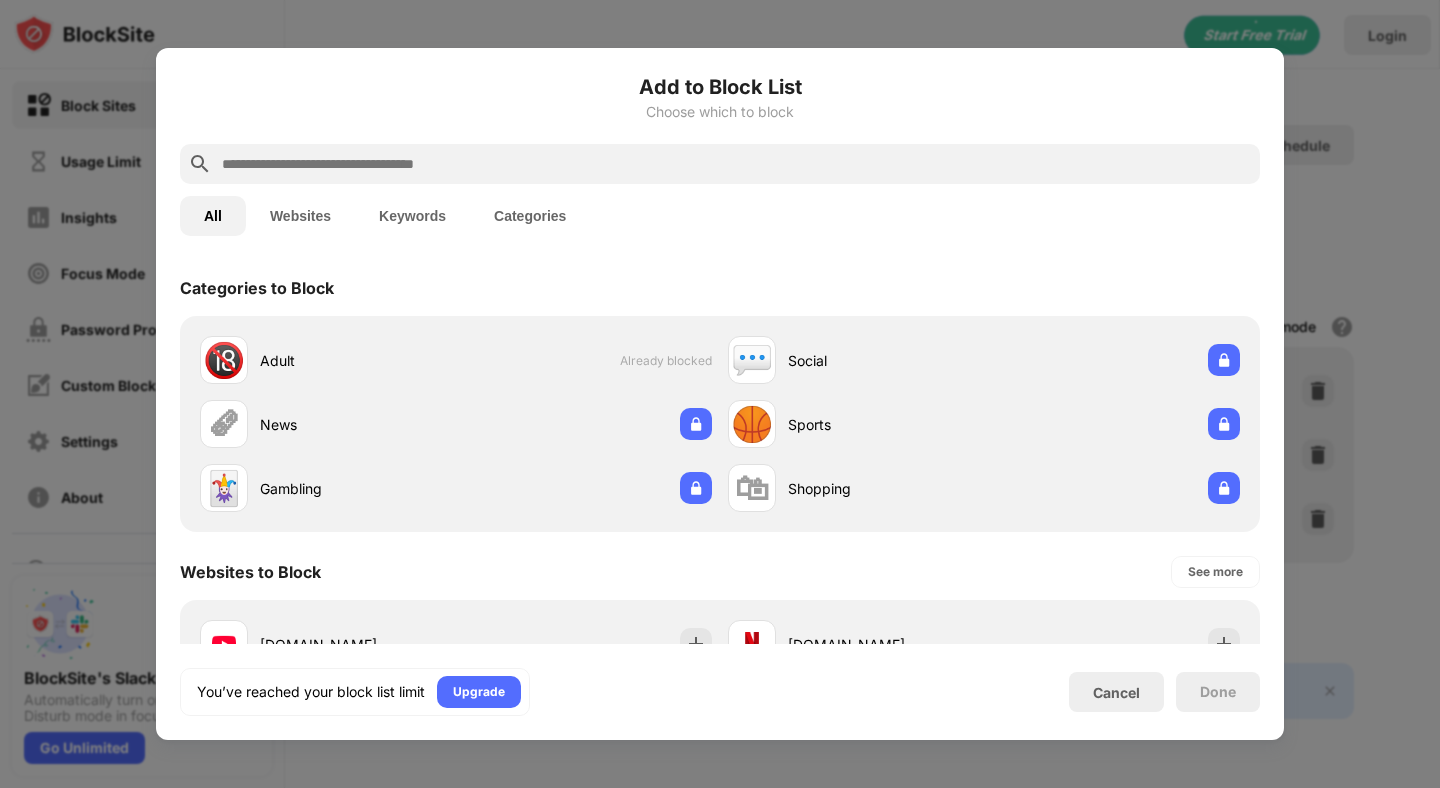 click on "Keywords" at bounding box center [412, 216] 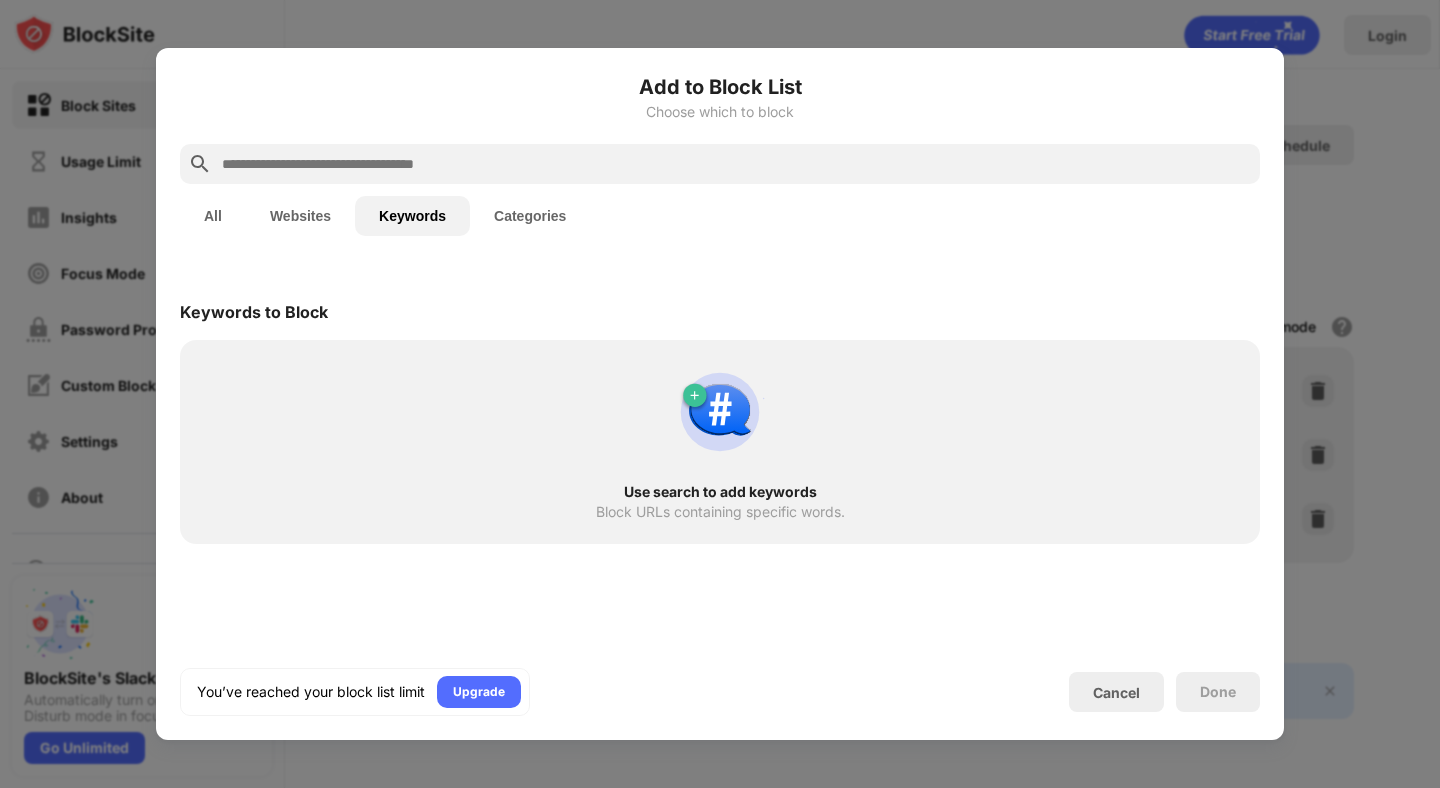 click on "Categories" at bounding box center (530, 216) 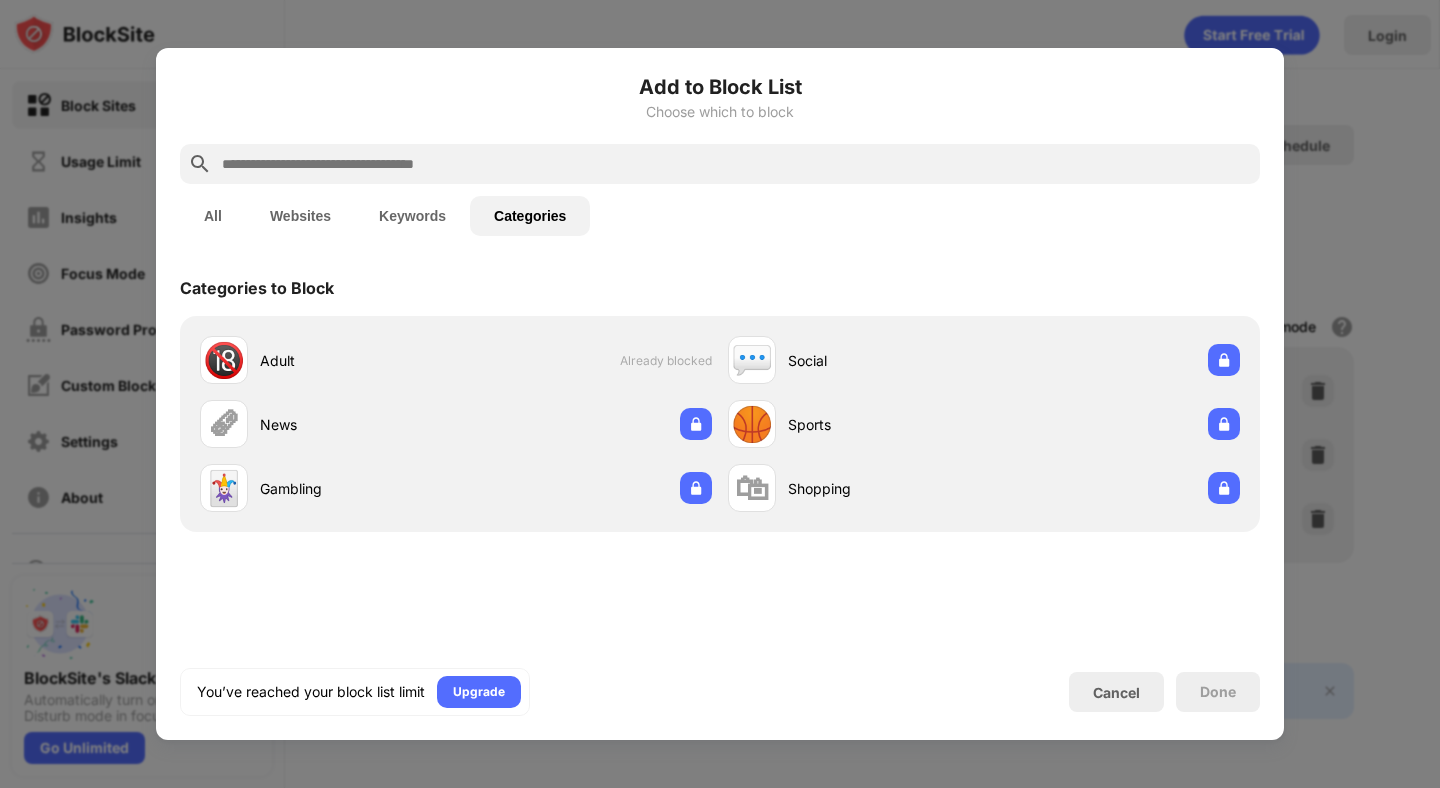 click on "Websites" at bounding box center (300, 216) 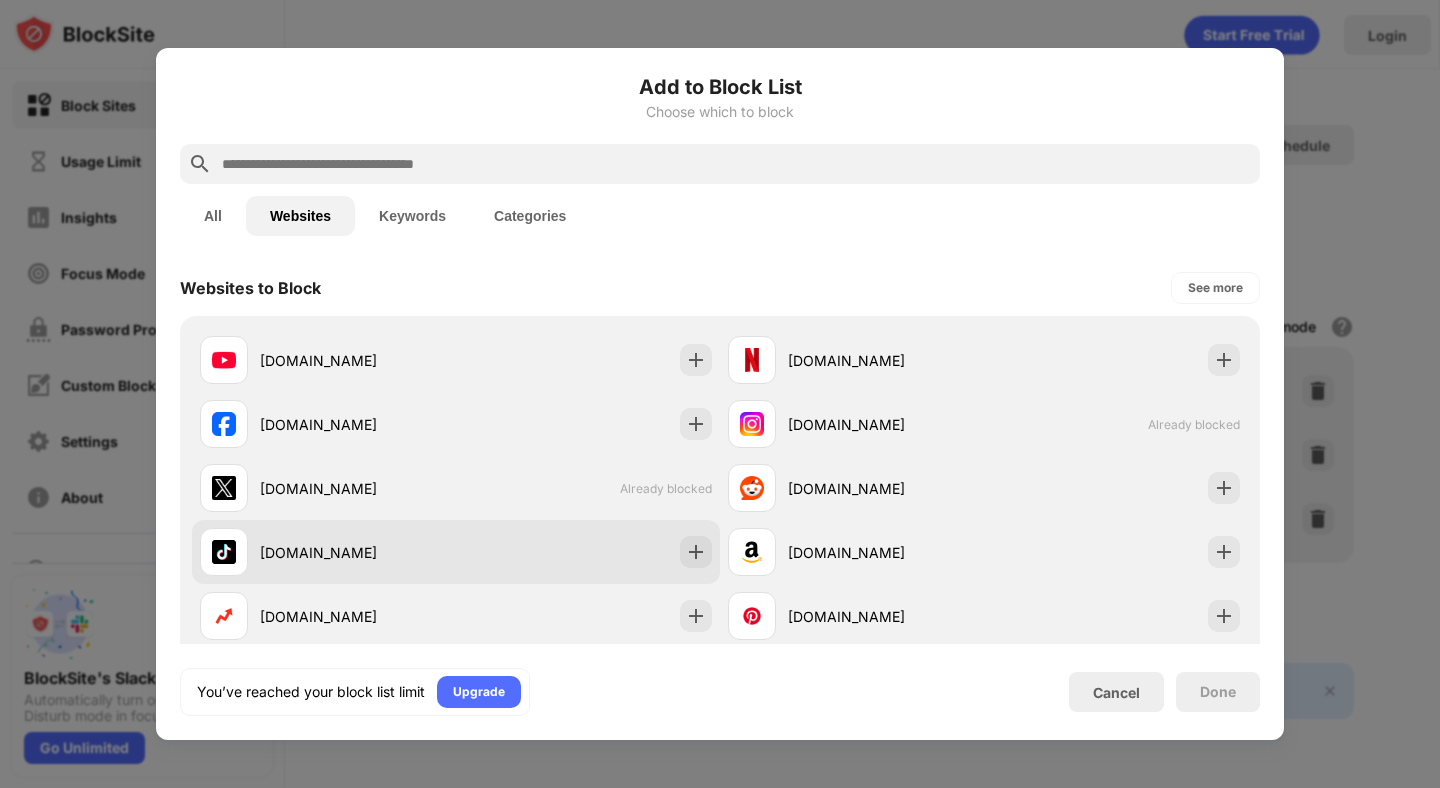scroll, scrollTop: 344, scrollLeft: 0, axis: vertical 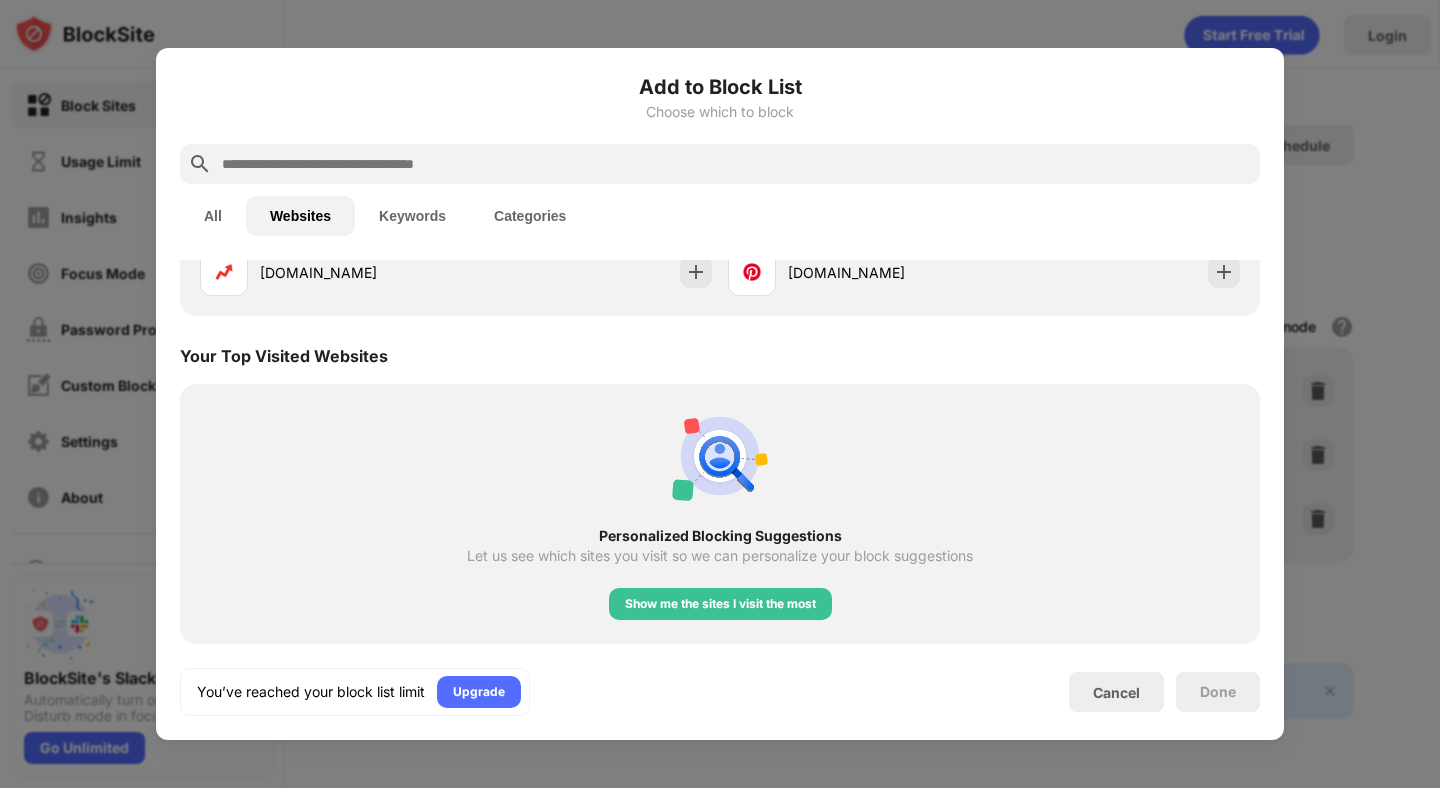 click on "All" at bounding box center [213, 216] 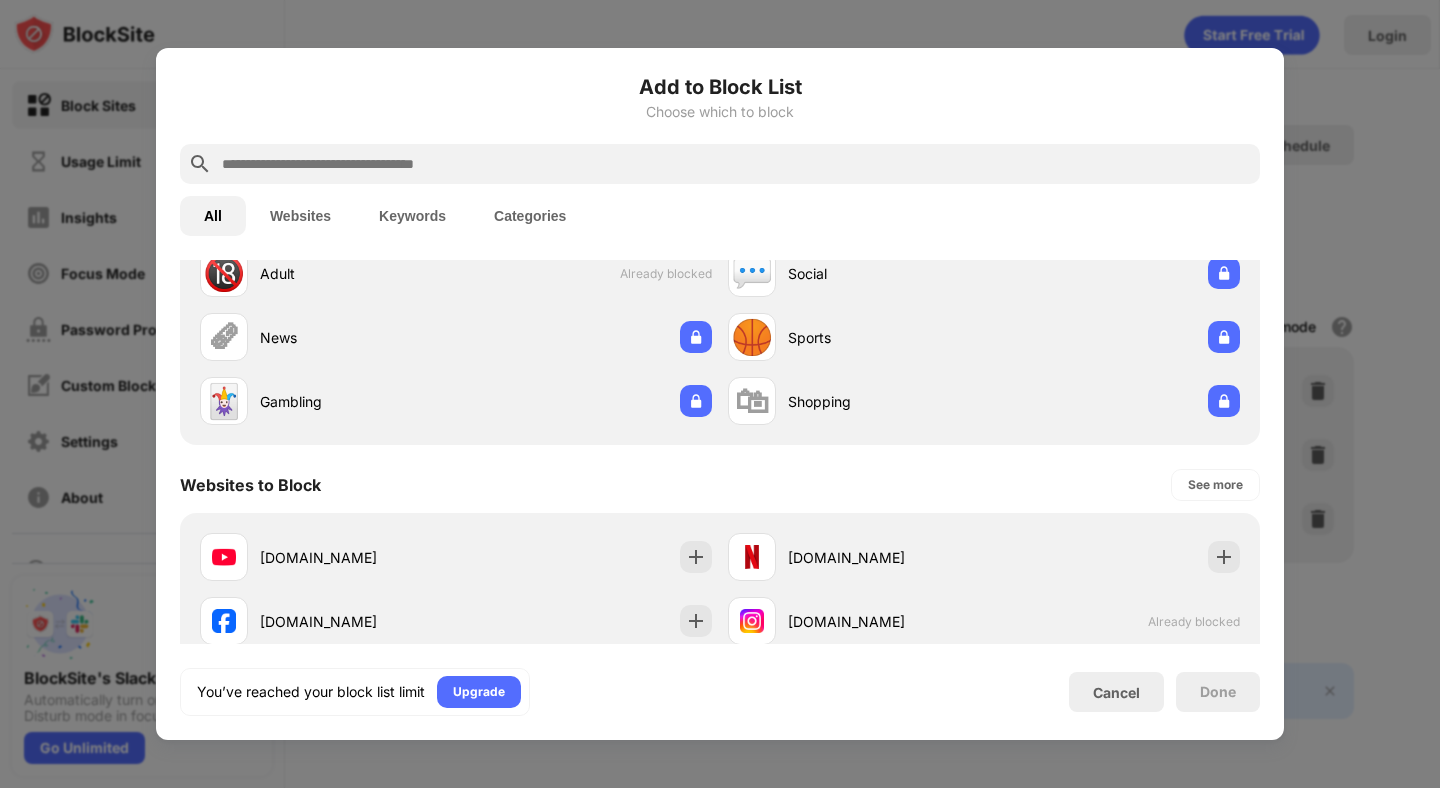 scroll, scrollTop: 84, scrollLeft: 0, axis: vertical 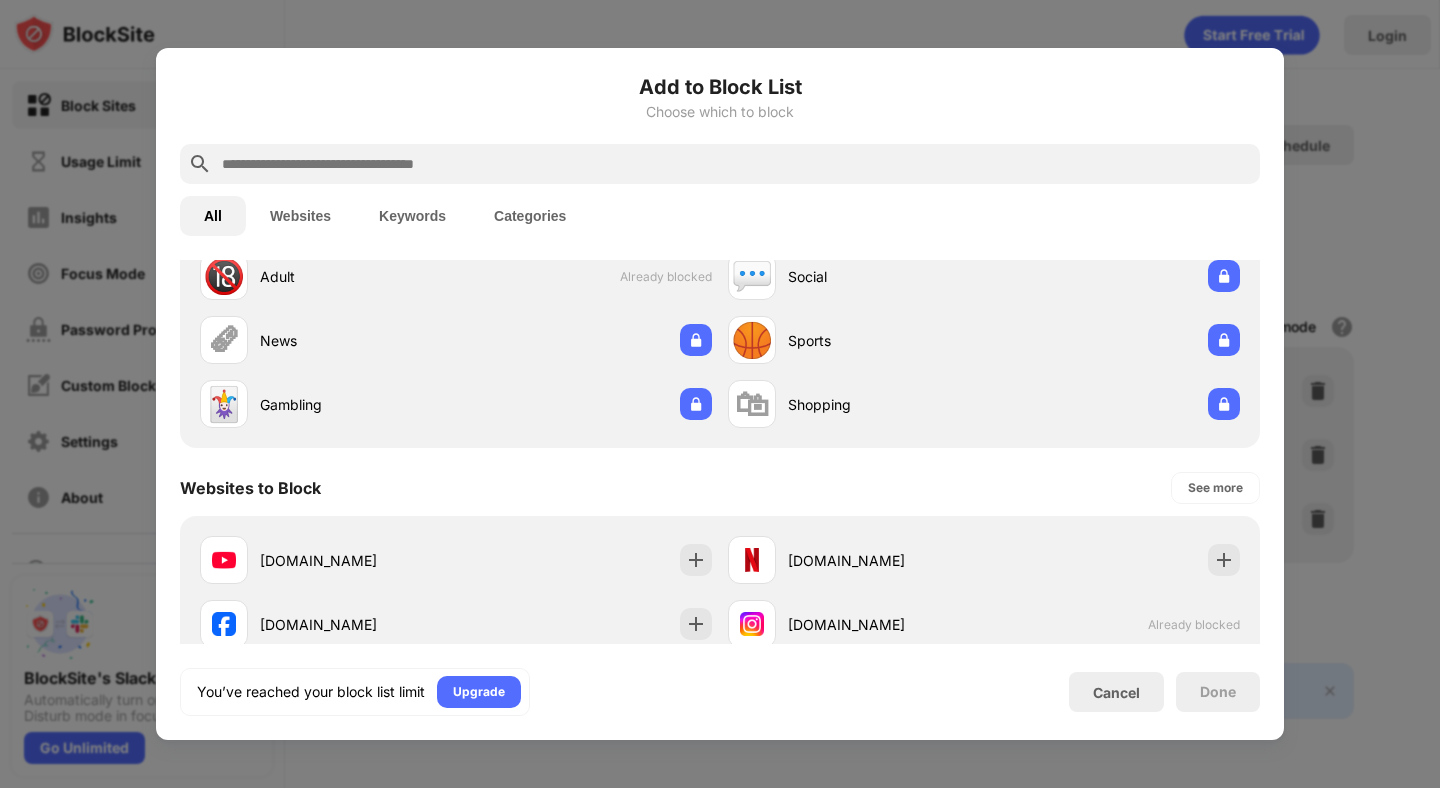 click at bounding box center (720, 394) 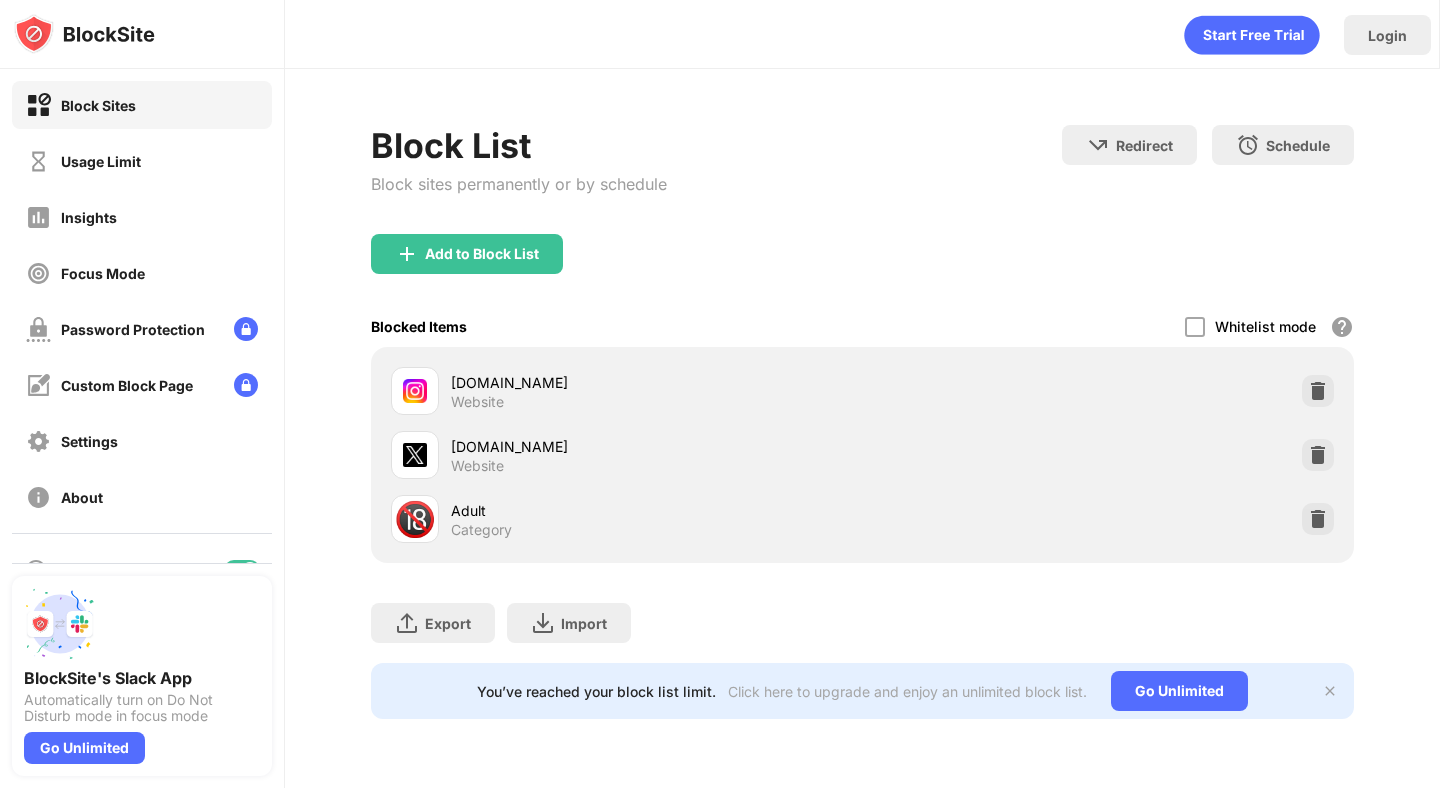 click 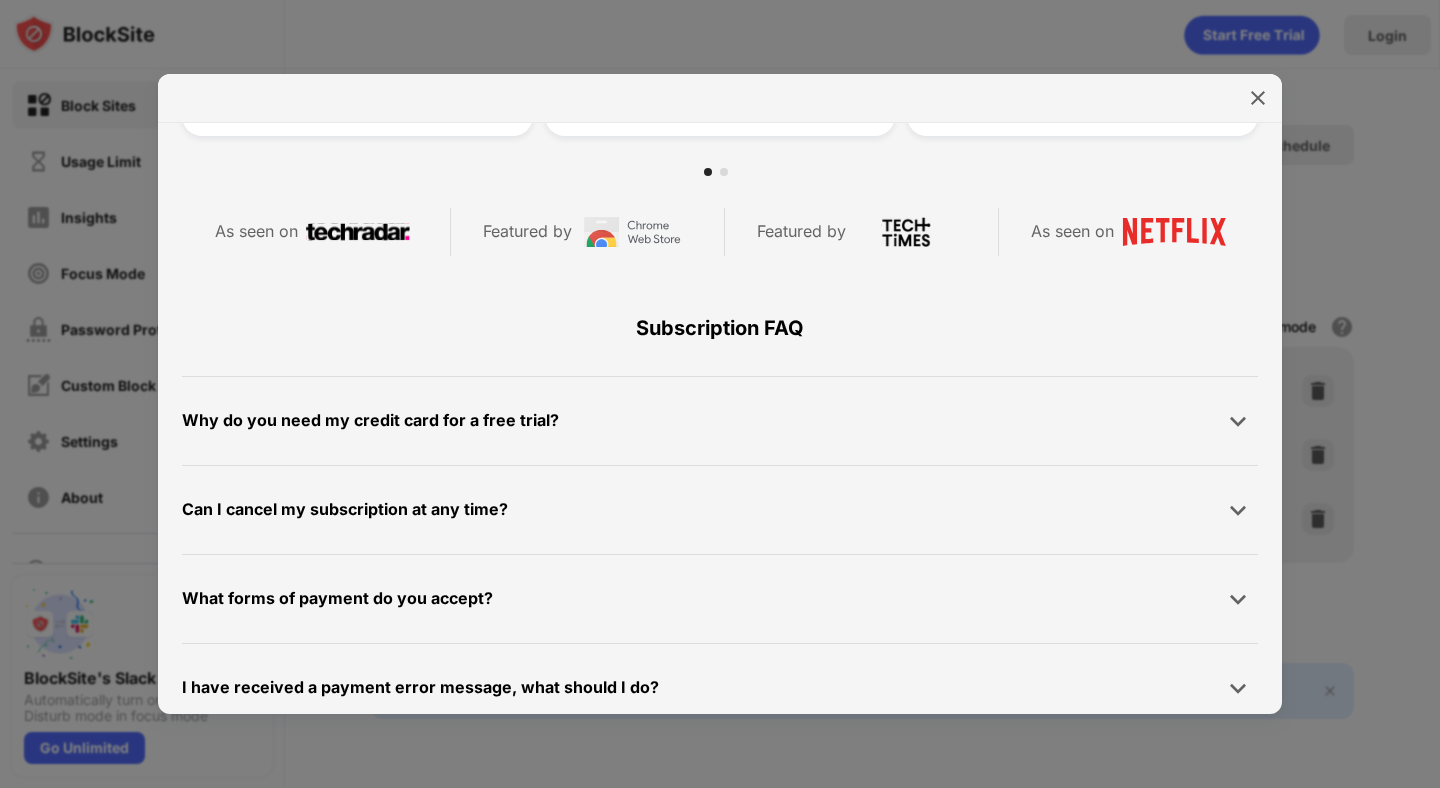 scroll, scrollTop: 858, scrollLeft: 0, axis: vertical 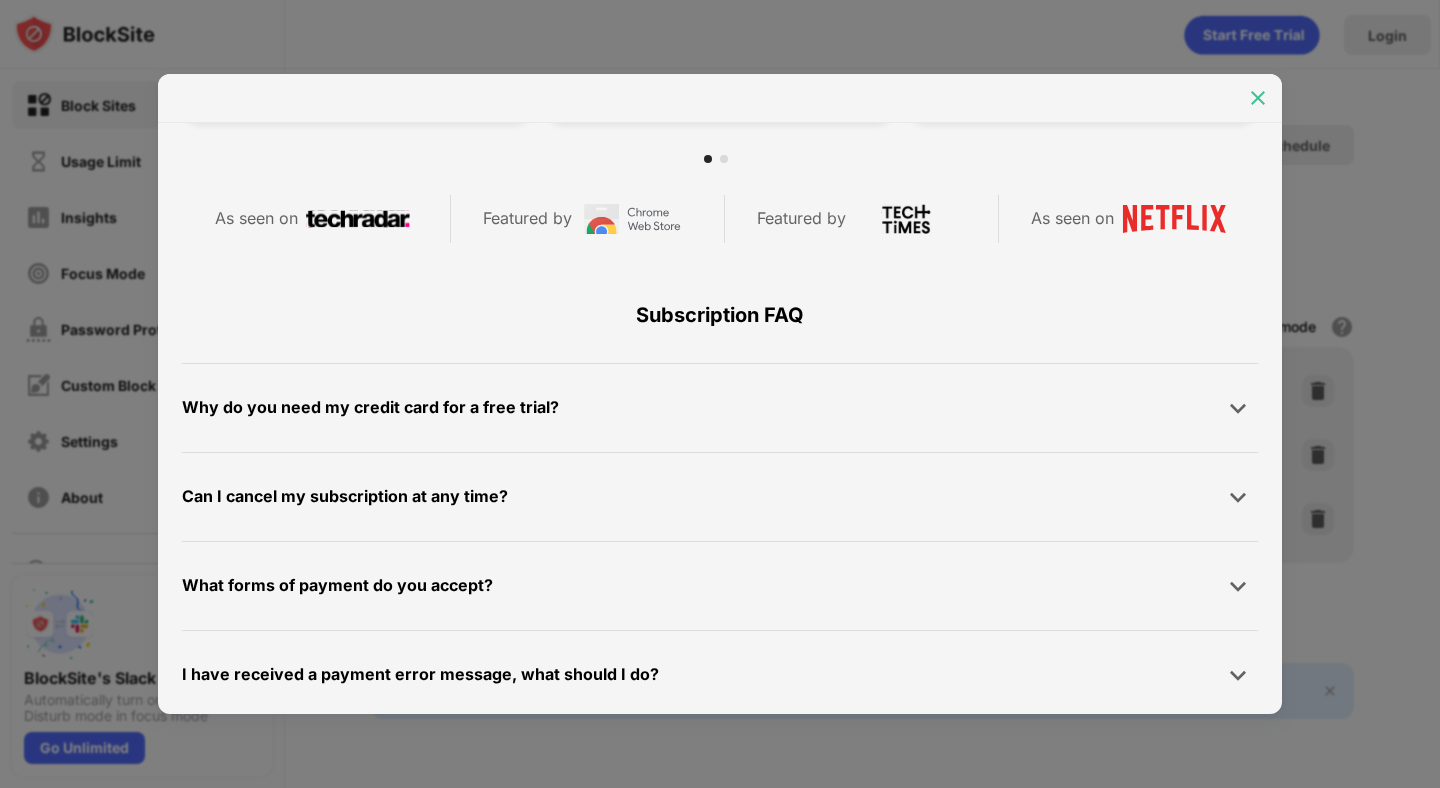 click at bounding box center (1258, 98) 